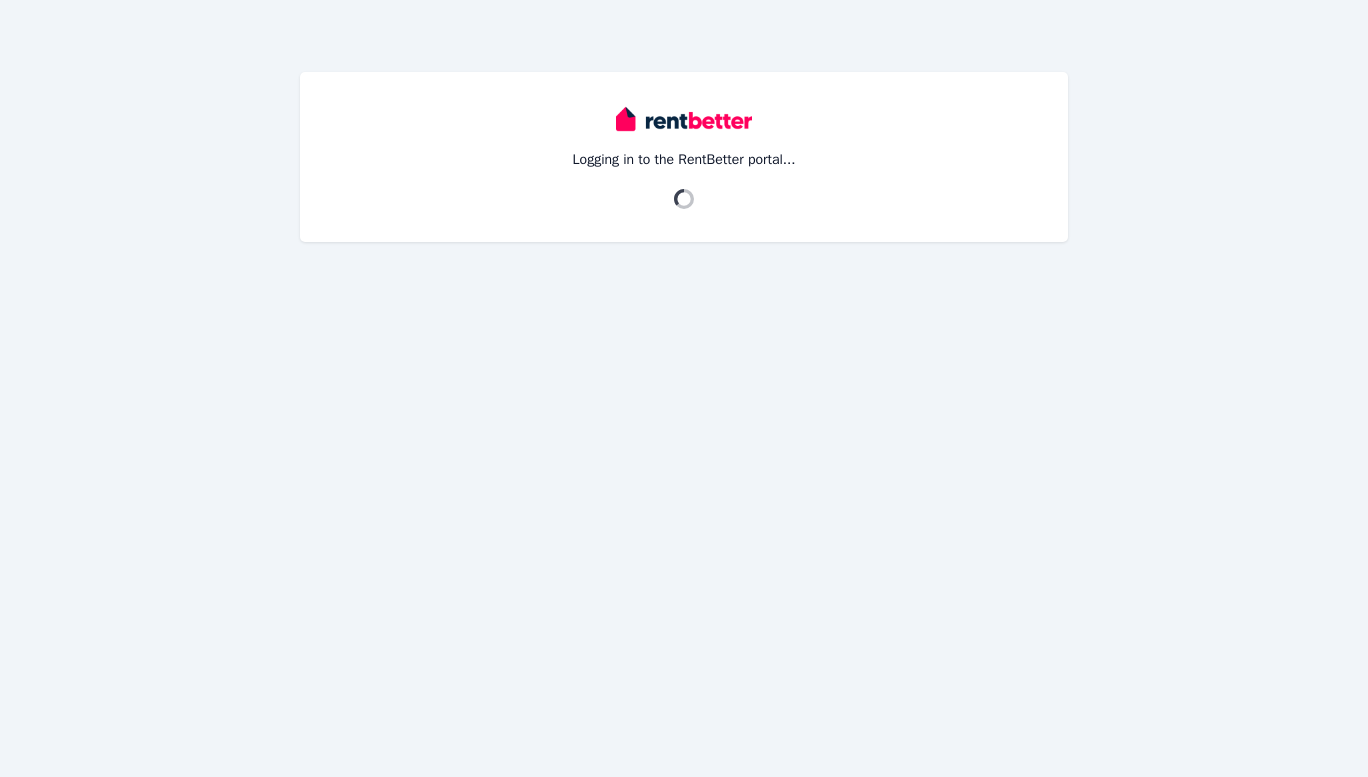 scroll, scrollTop: 0, scrollLeft: 0, axis: both 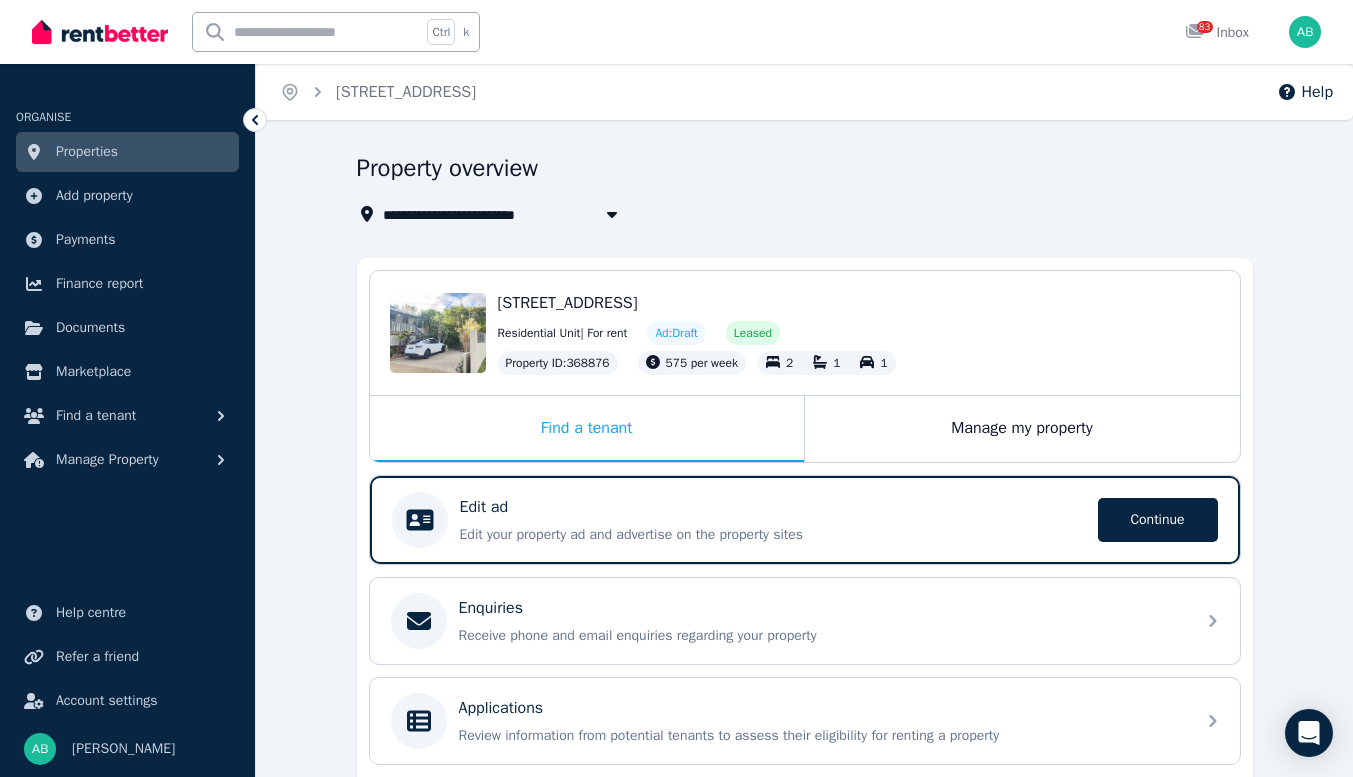 click on "Properties" at bounding box center [87, 152] 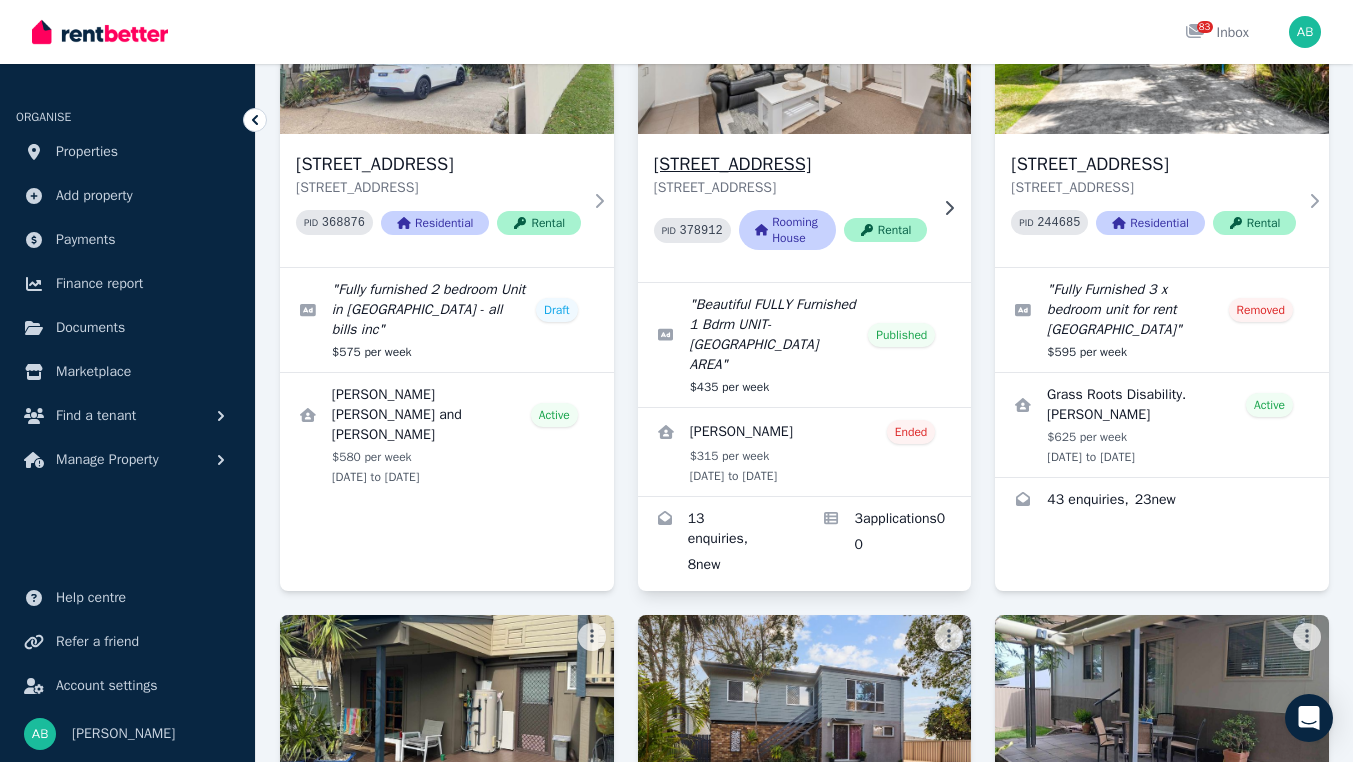 scroll, scrollTop: 300, scrollLeft: 0, axis: vertical 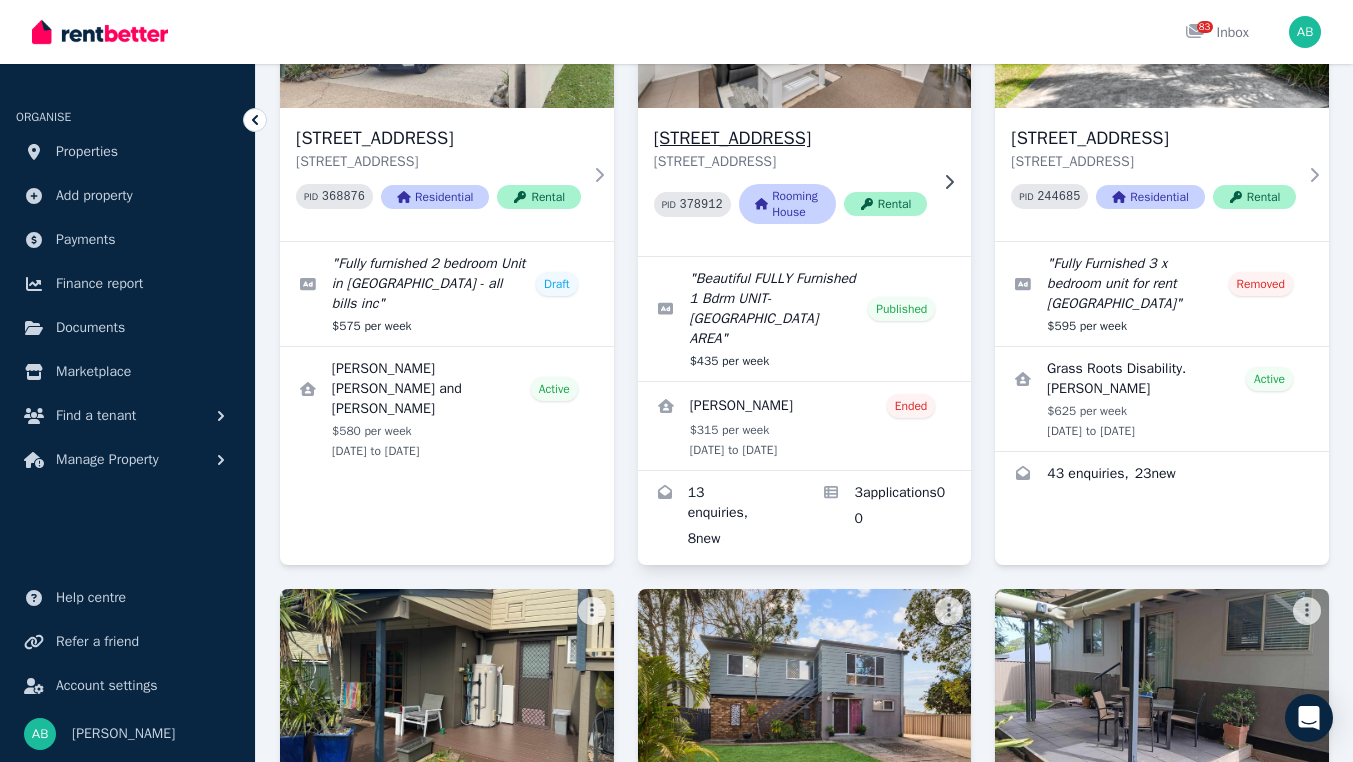 click on "[STREET_ADDRESS]" at bounding box center (791, 138) 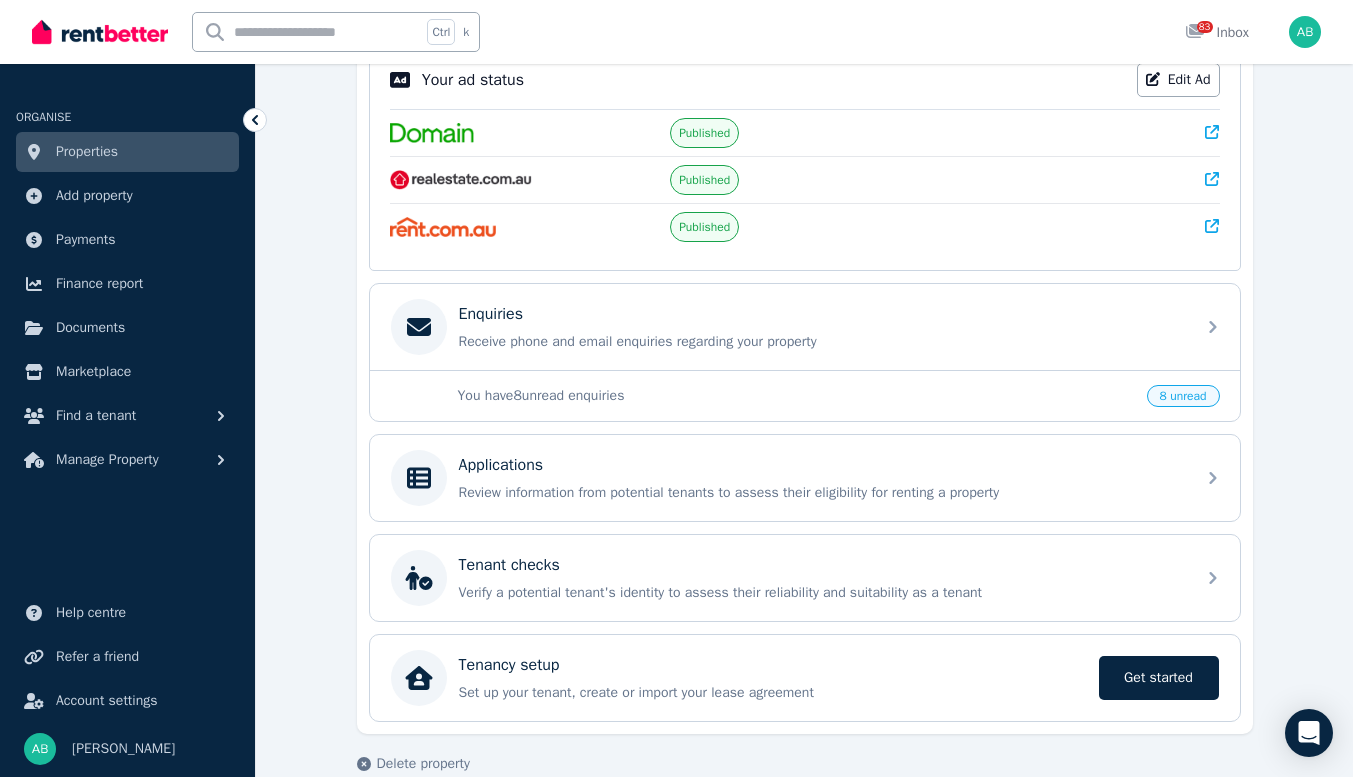 scroll, scrollTop: 567, scrollLeft: 0, axis: vertical 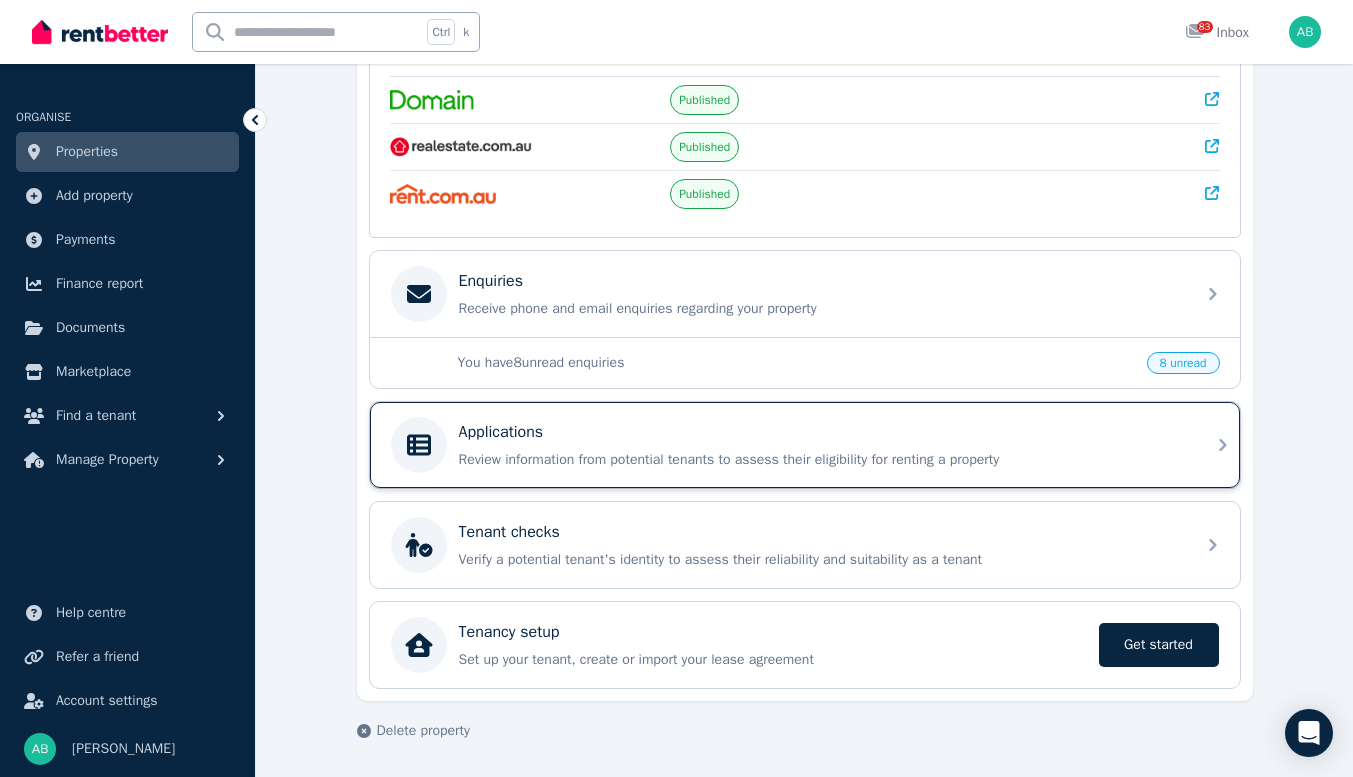 click on "Review information from potential tenants to assess their eligibility for renting a property" at bounding box center (821, 460) 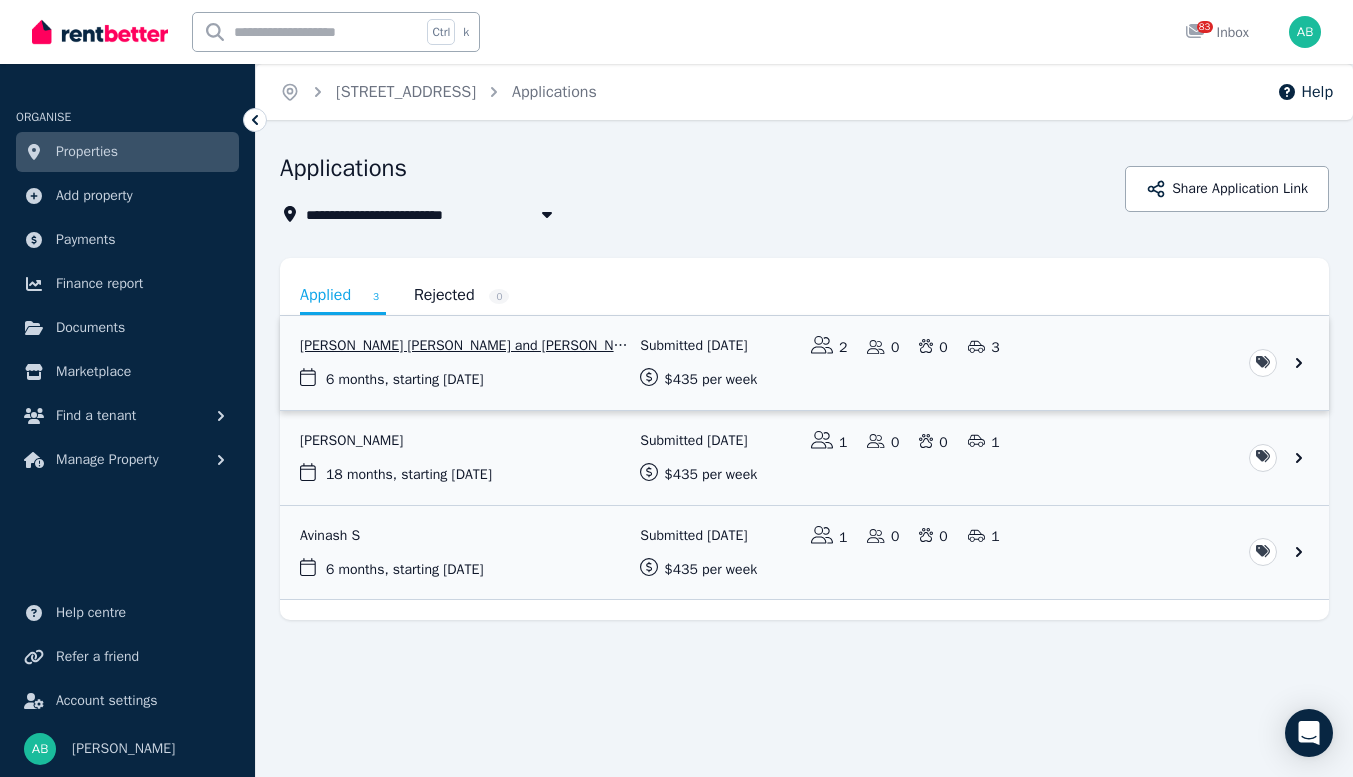 scroll, scrollTop: 100, scrollLeft: 0, axis: vertical 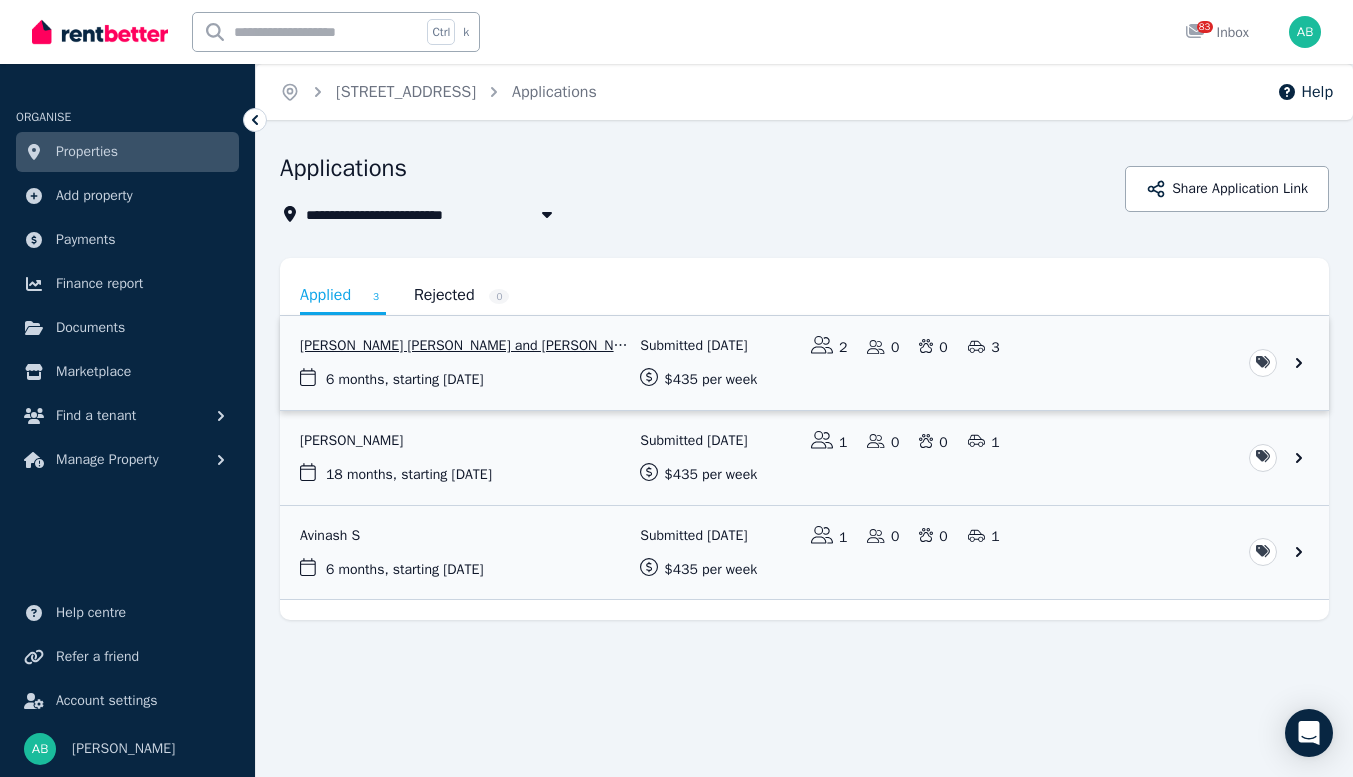click at bounding box center [804, 363] 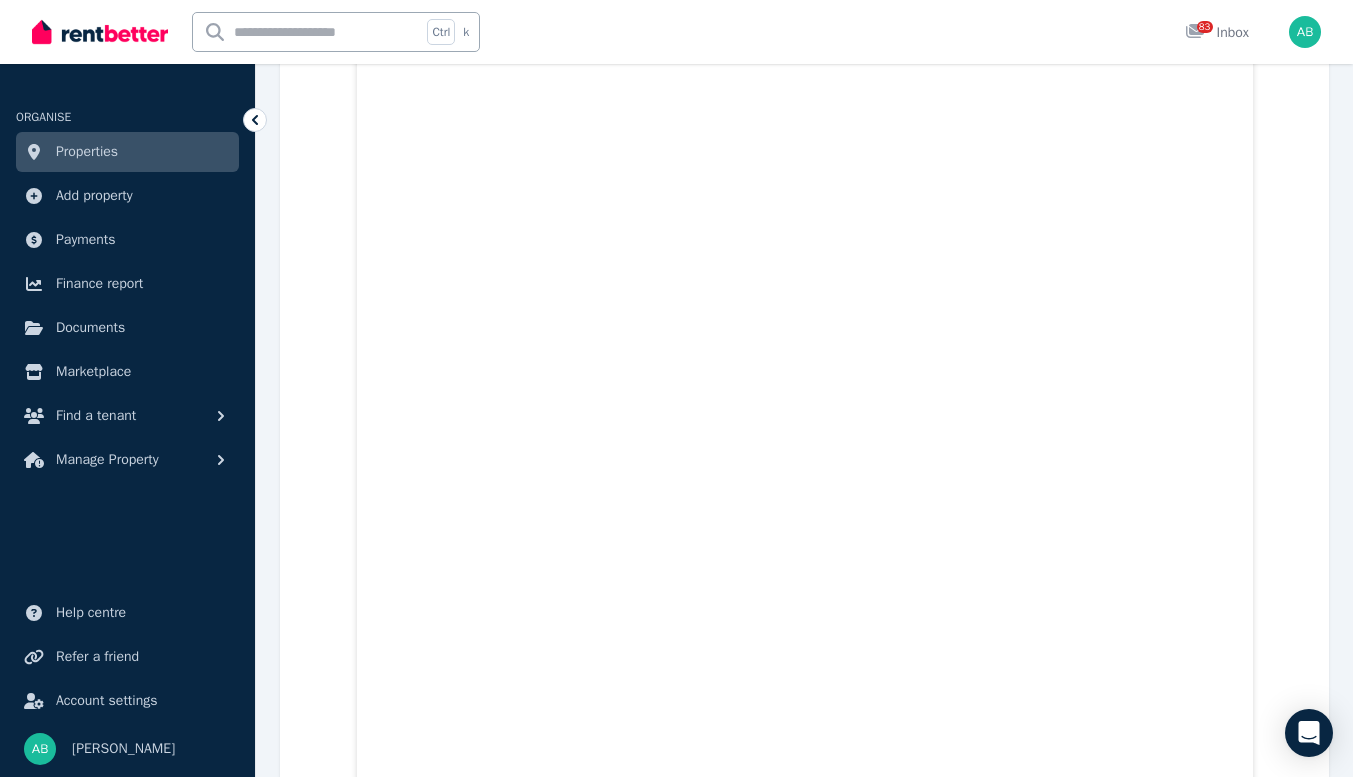 scroll, scrollTop: 19011, scrollLeft: 0, axis: vertical 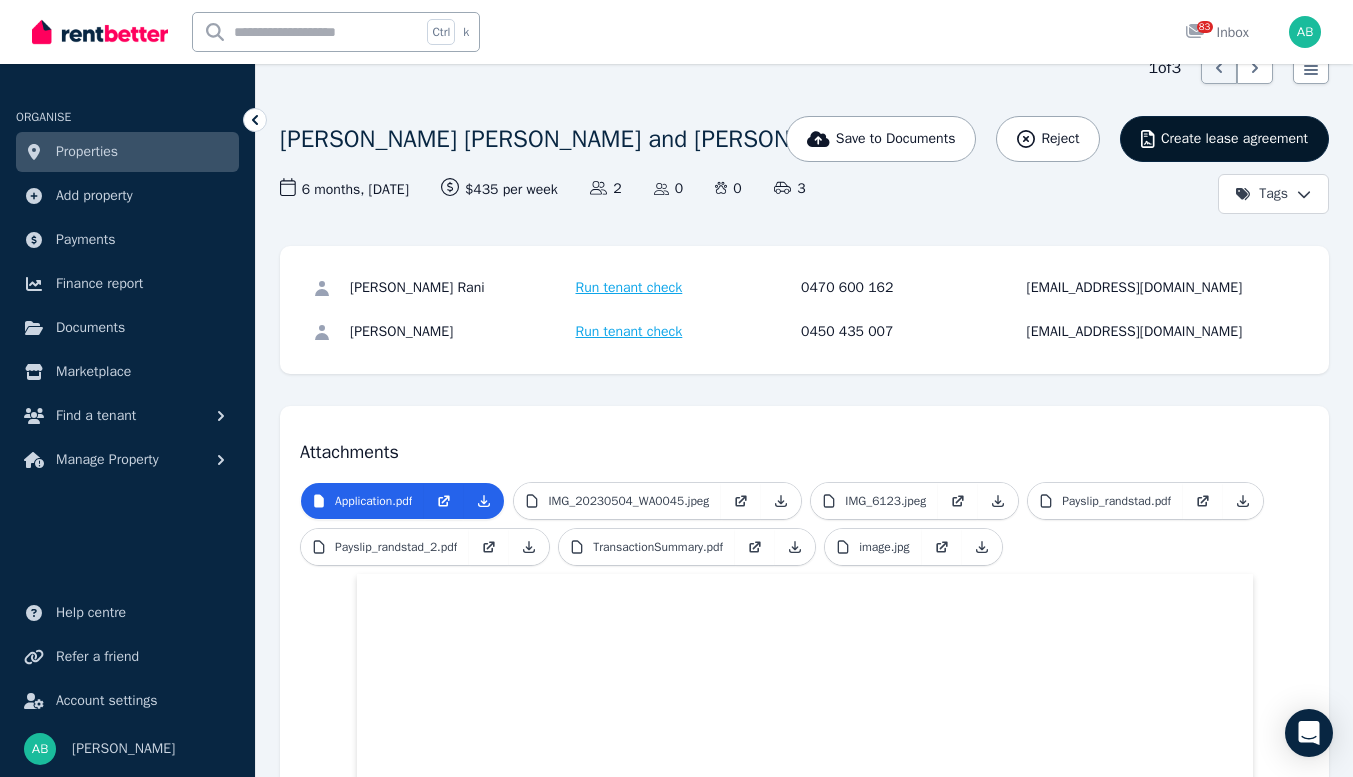 click on "Create lease agreement" at bounding box center (1224, 139) 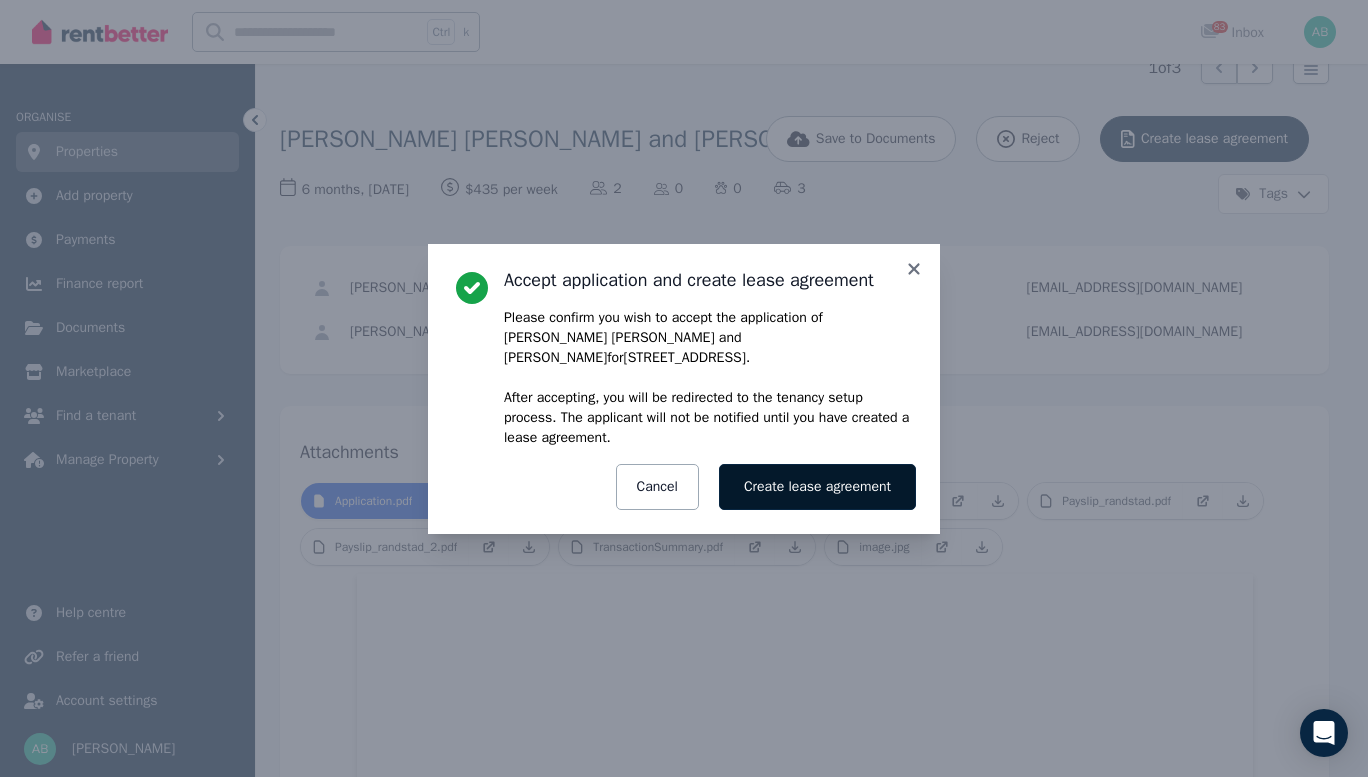 click on "Create lease agreement" at bounding box center (817, 487) 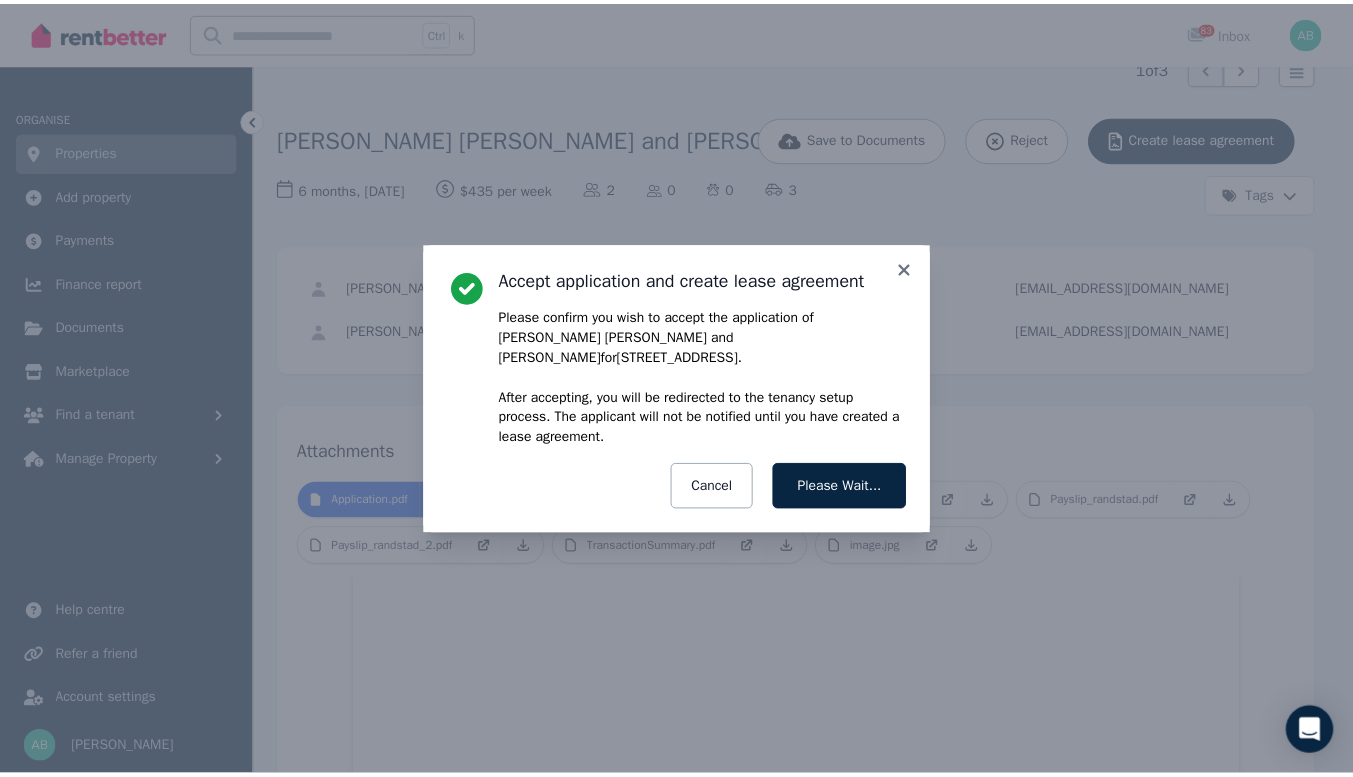scroll, scrollTop: 0, scrollLeft: 0, axis: both 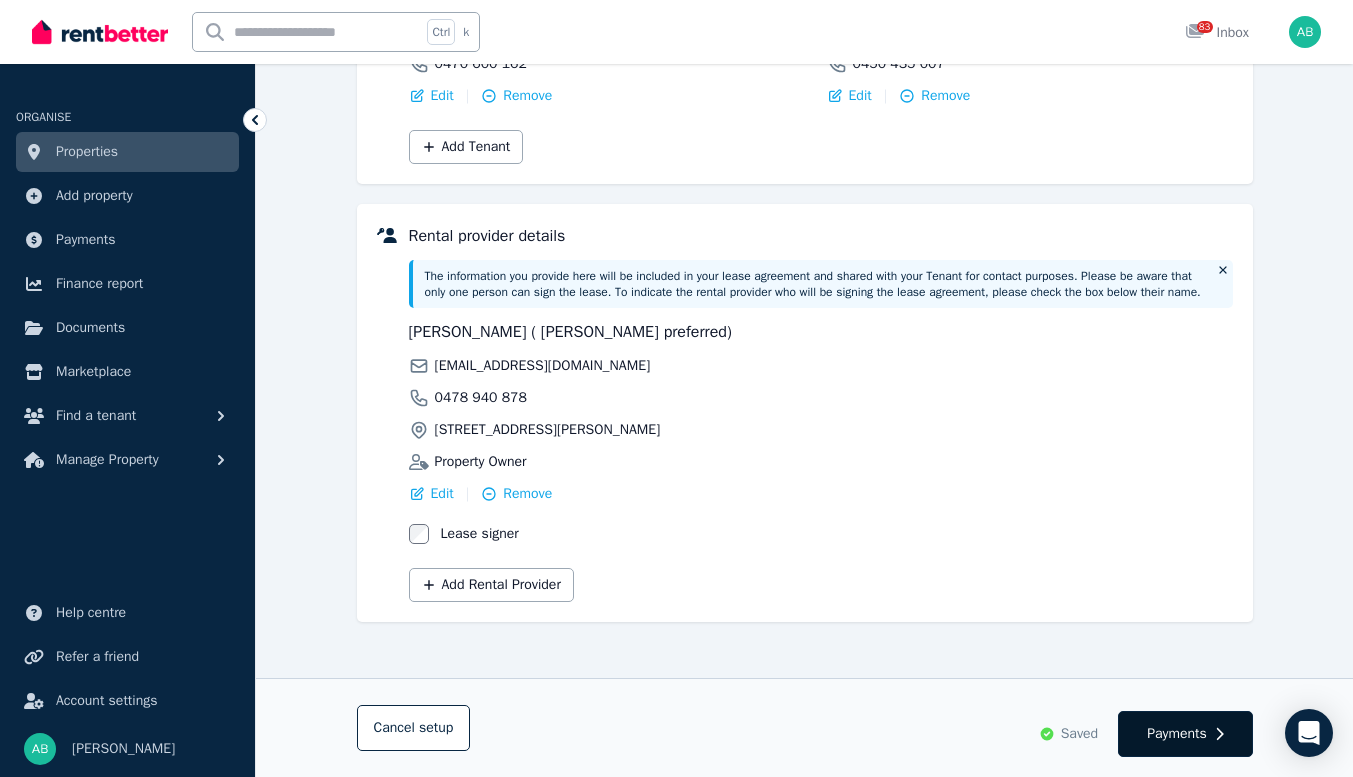 click on "Payments" at bounding box center (1177, 734) 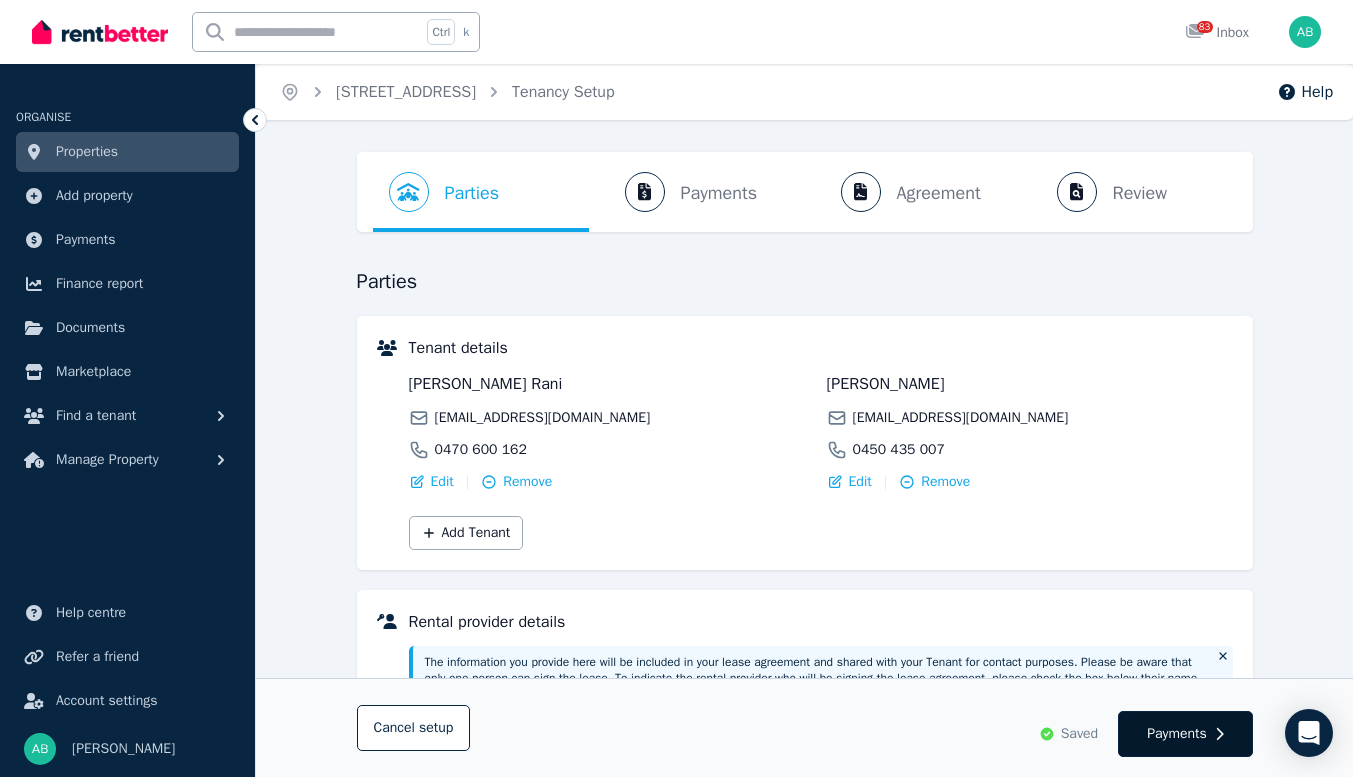 select on "**********" 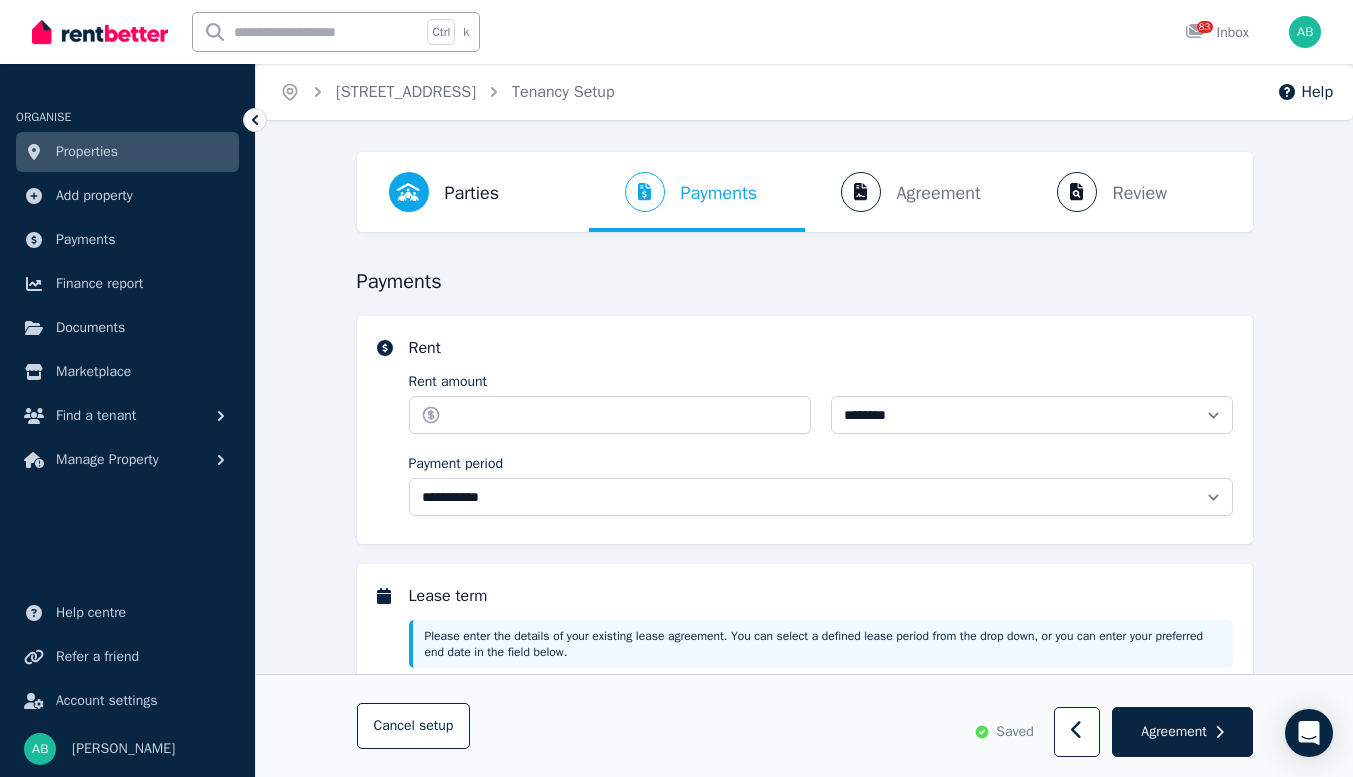select on "**********" 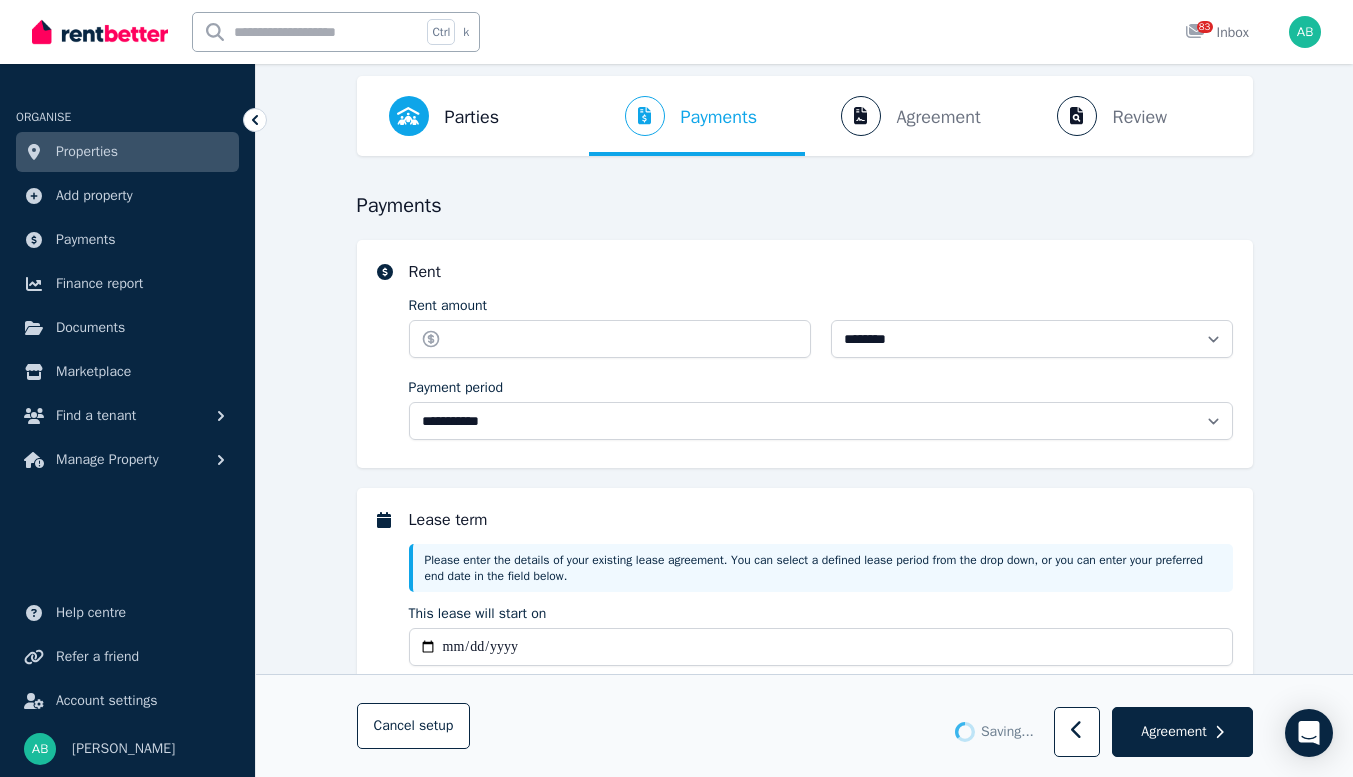 scroll, scrollTop: 100, scrollLeft: 0, axis: vertical 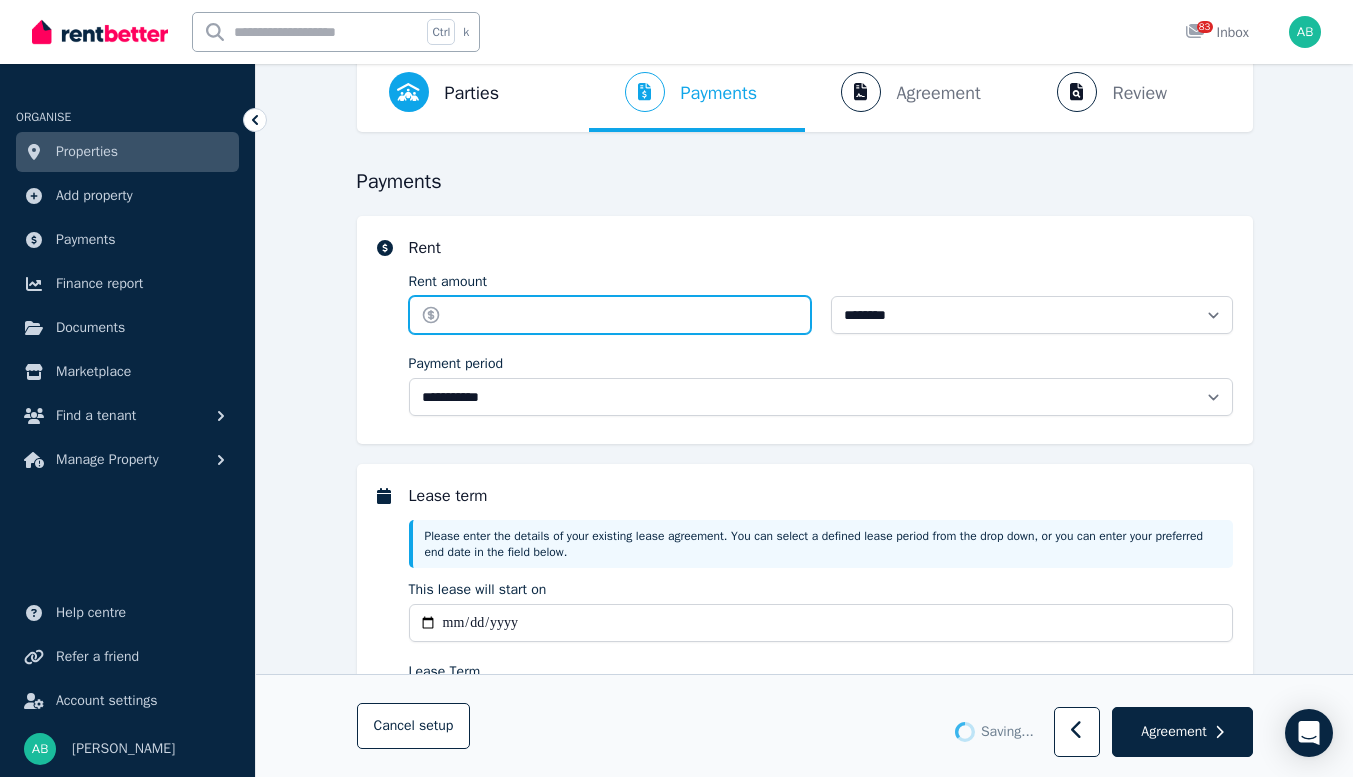 click on "Rent amount" at bounding box center (610, 315) 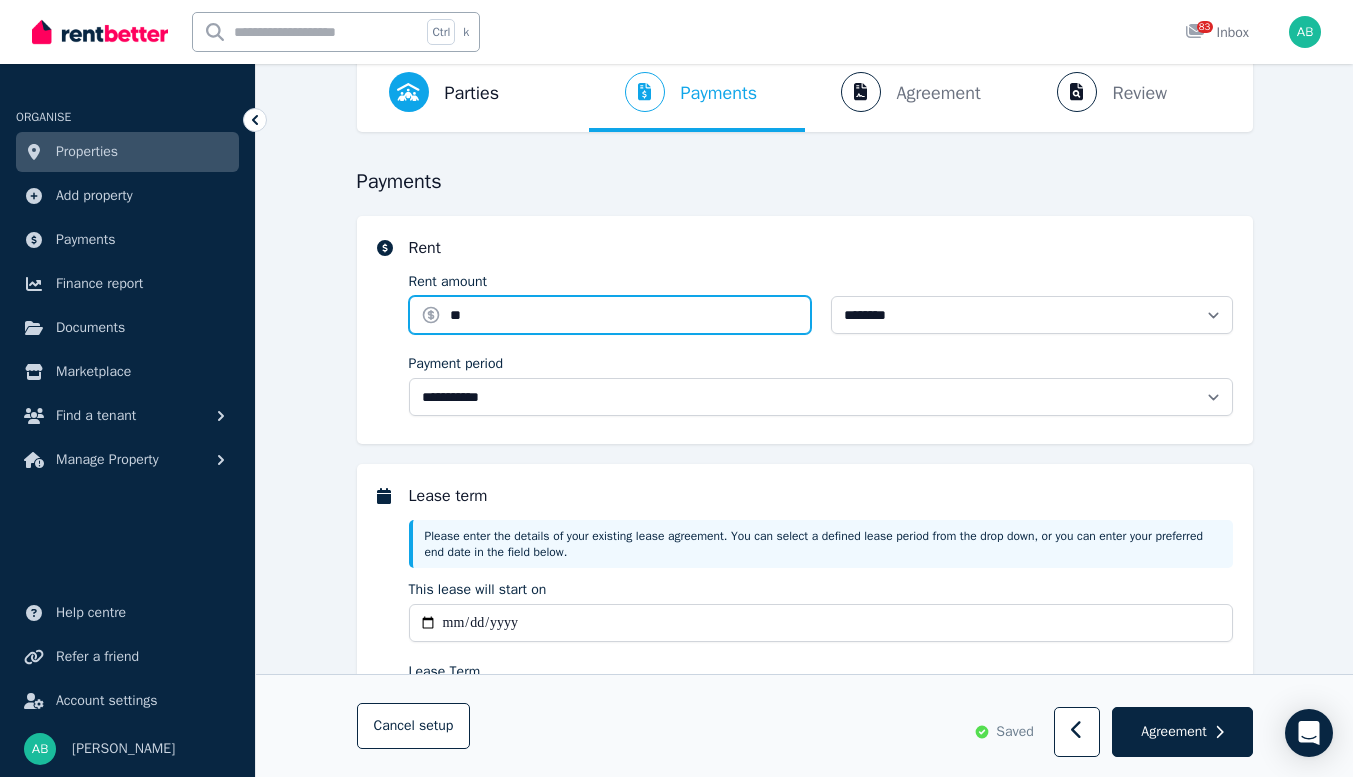 type on "***" 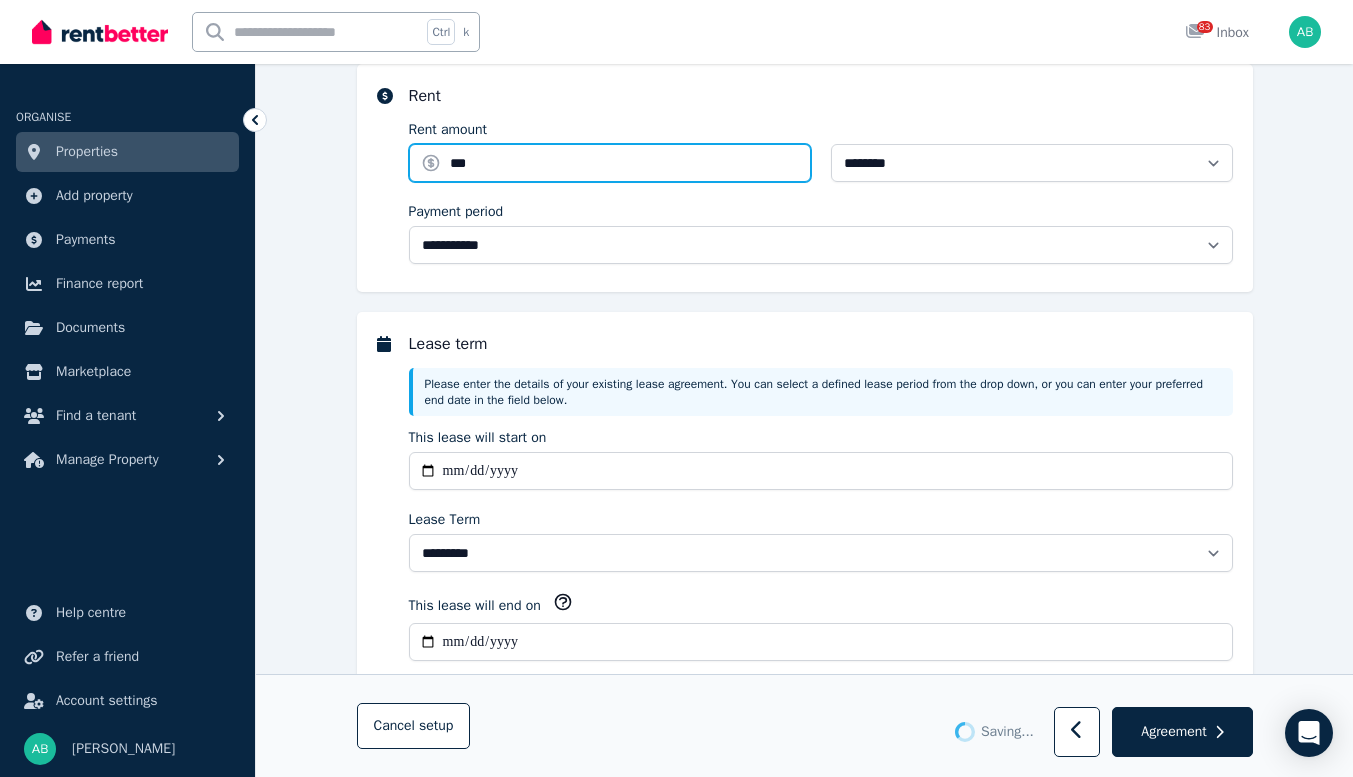 scroll, scrollTop: 300, scrollLeft: 0, axis: vertical 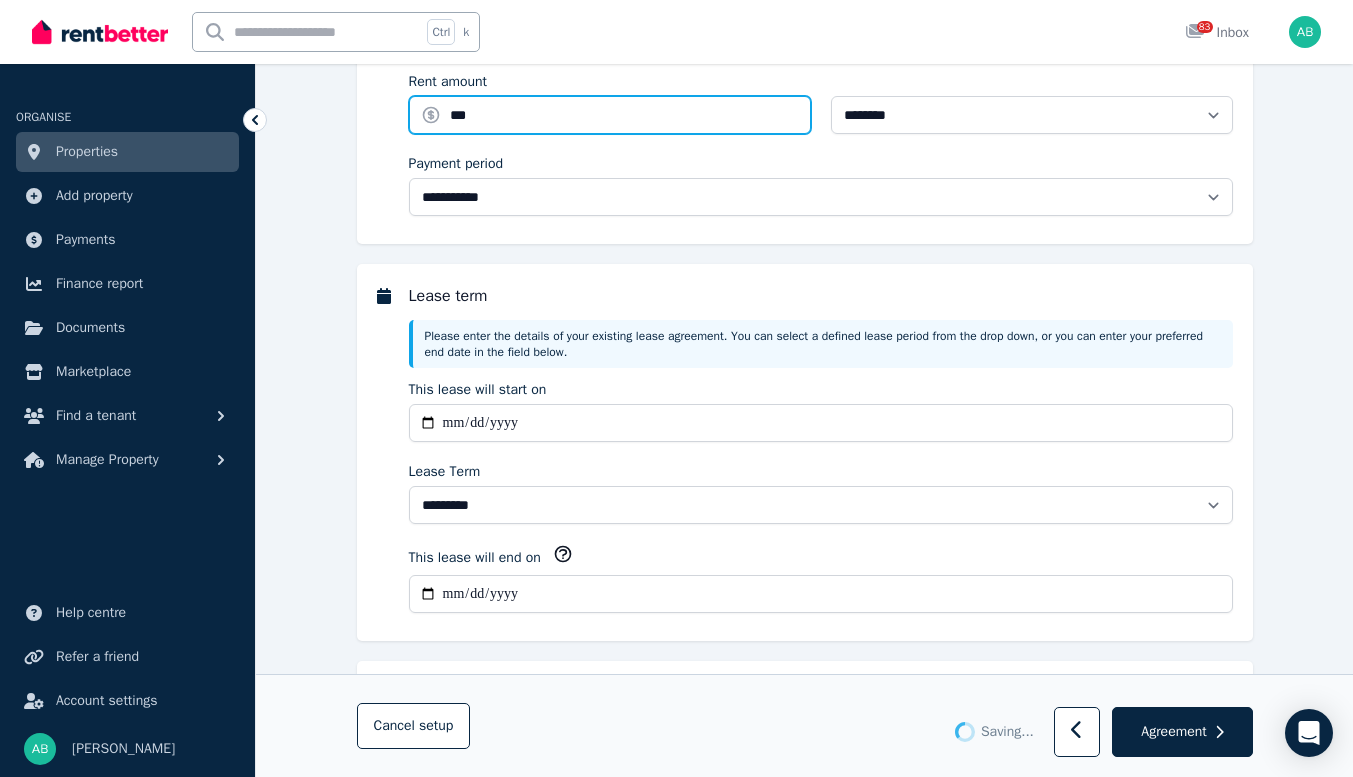 type 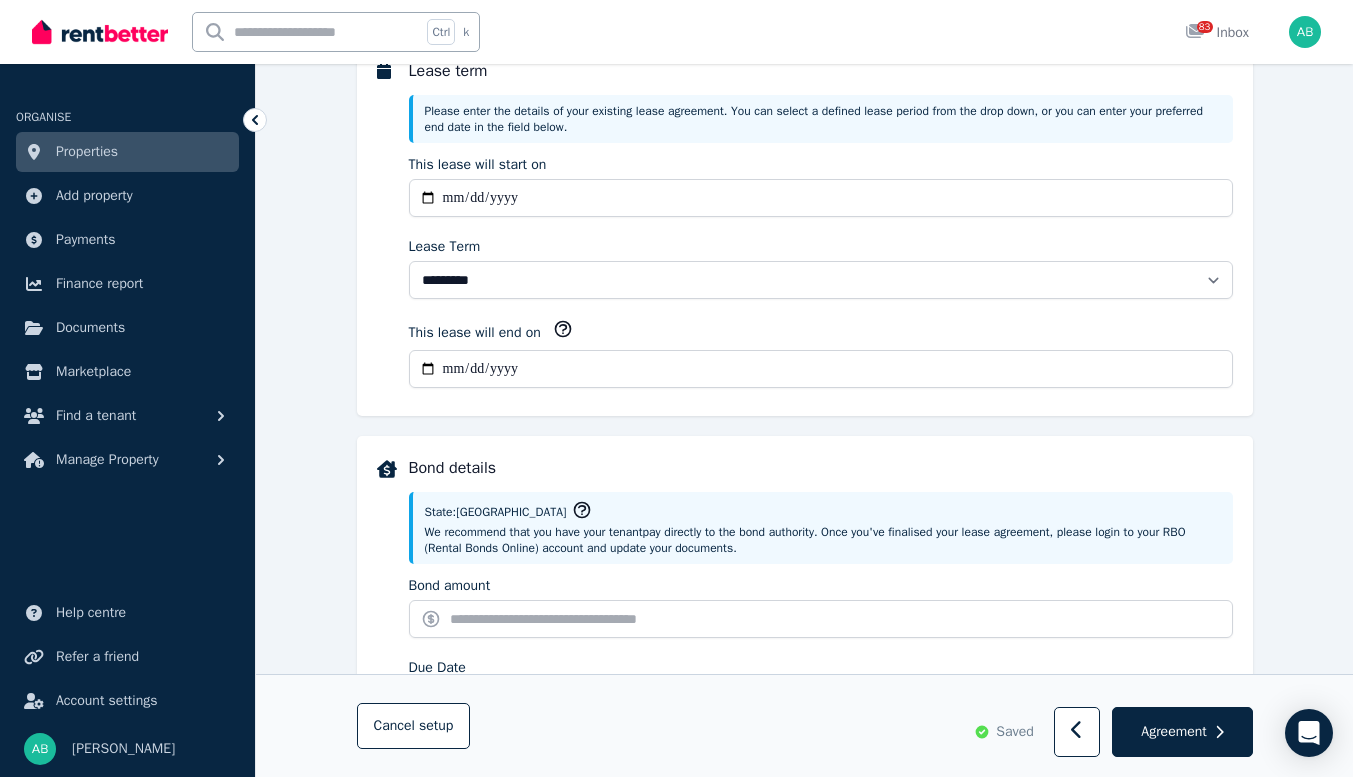 scroll, scrollTop: 600, scrollLeft: 0, axis: vertical 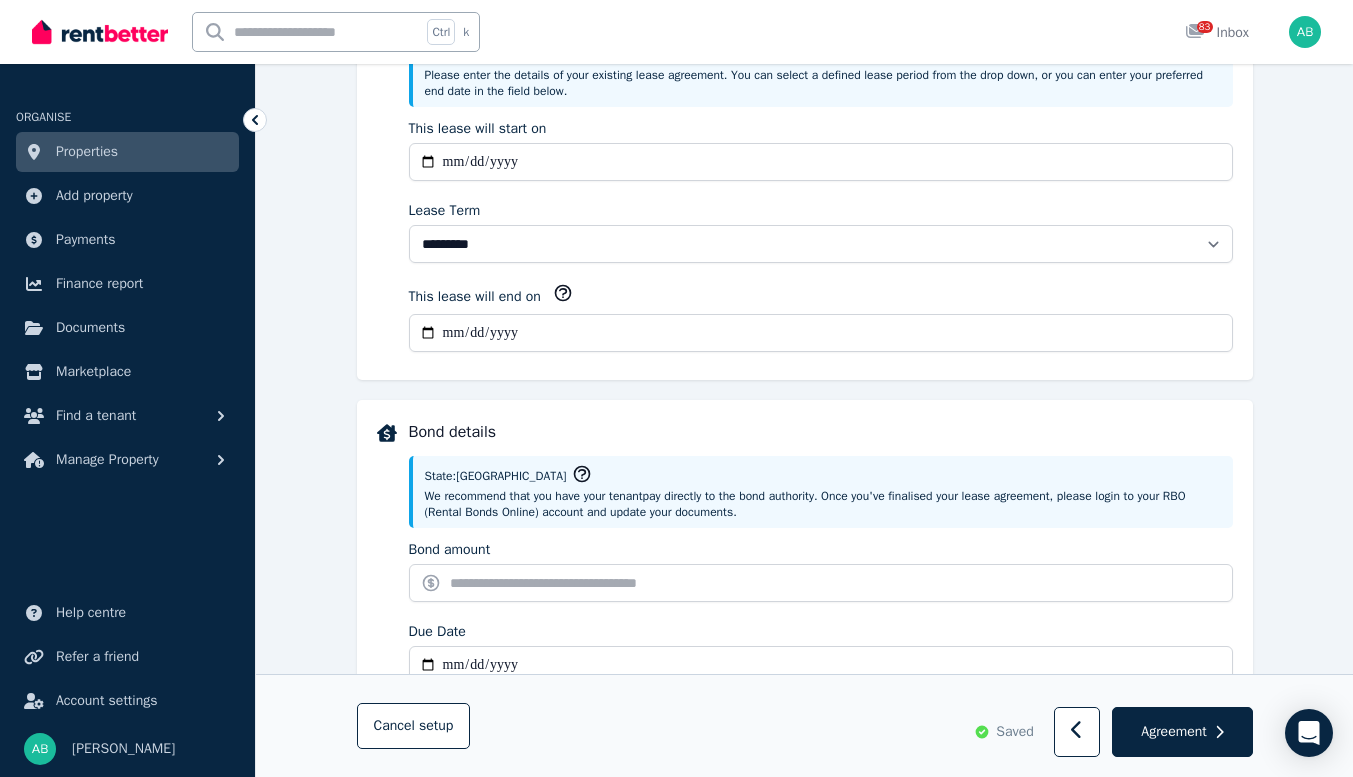 type on "******" 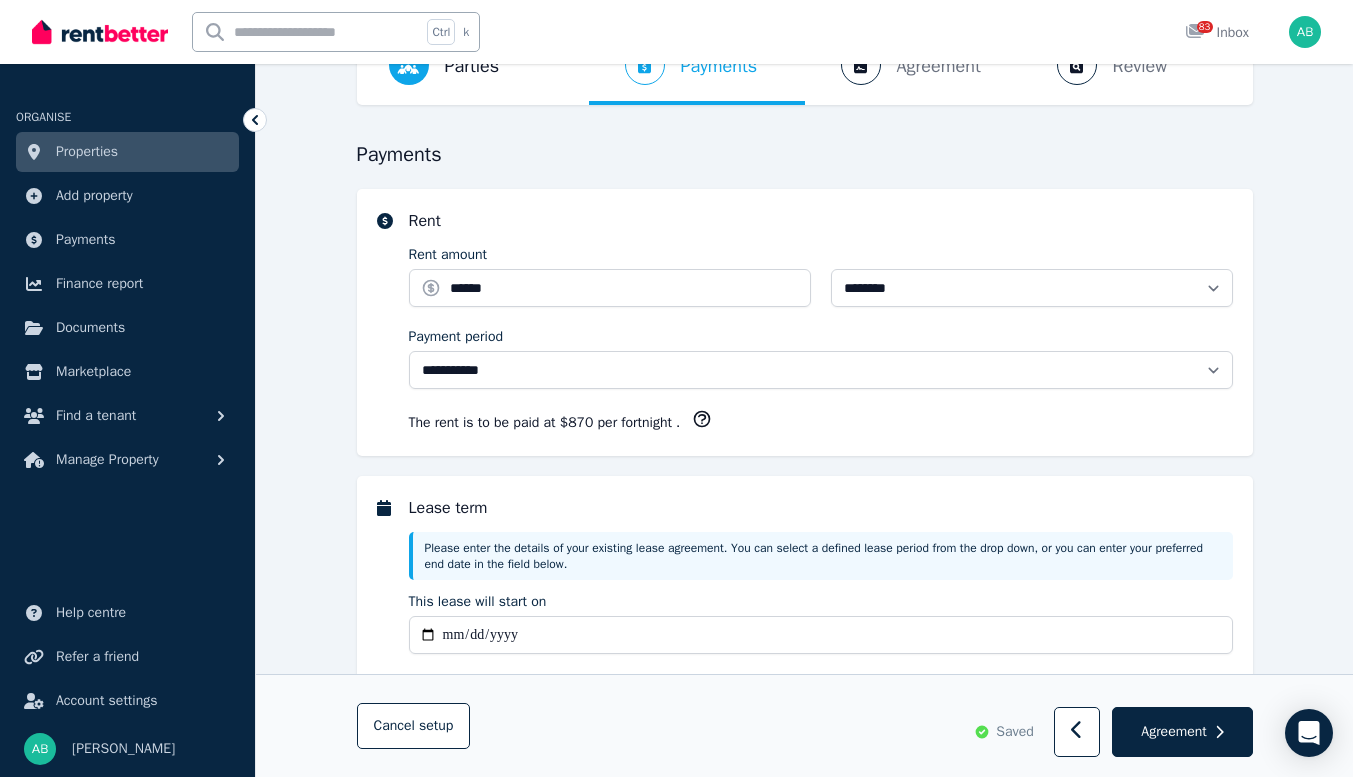 scroll, scrollTop: 0, scrollLeft: 0, axis: both 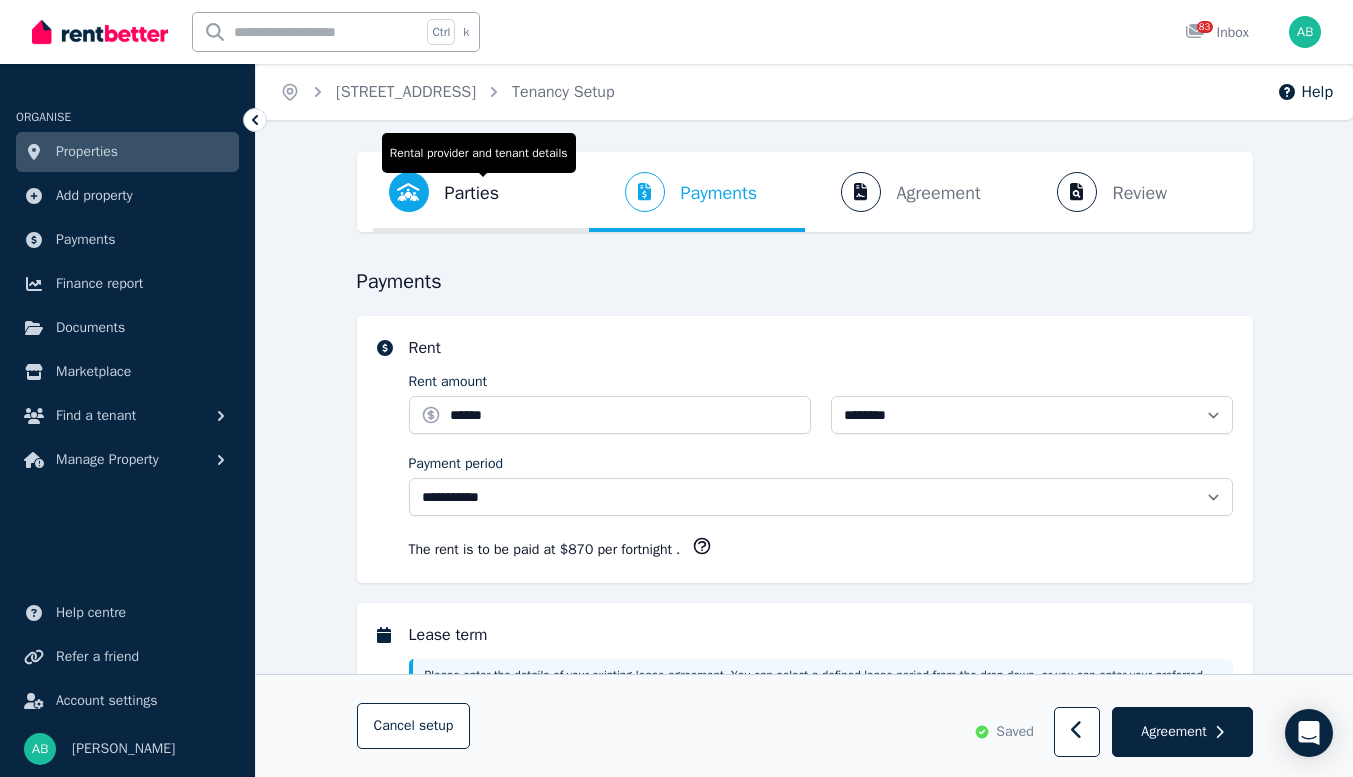 click on "Parties" at bounding box center [472, 193] 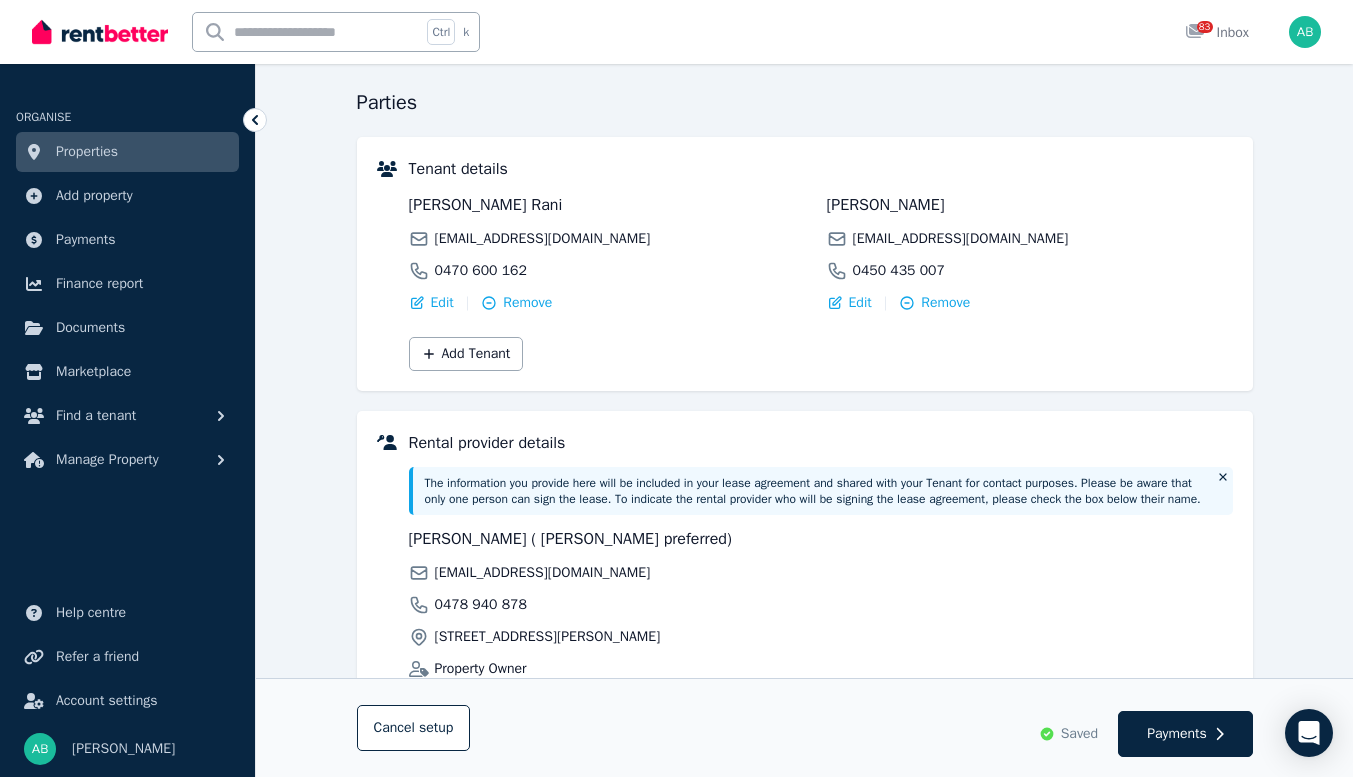scroll, scrollTop: 200, scrollLeft: 0, axis: vertical 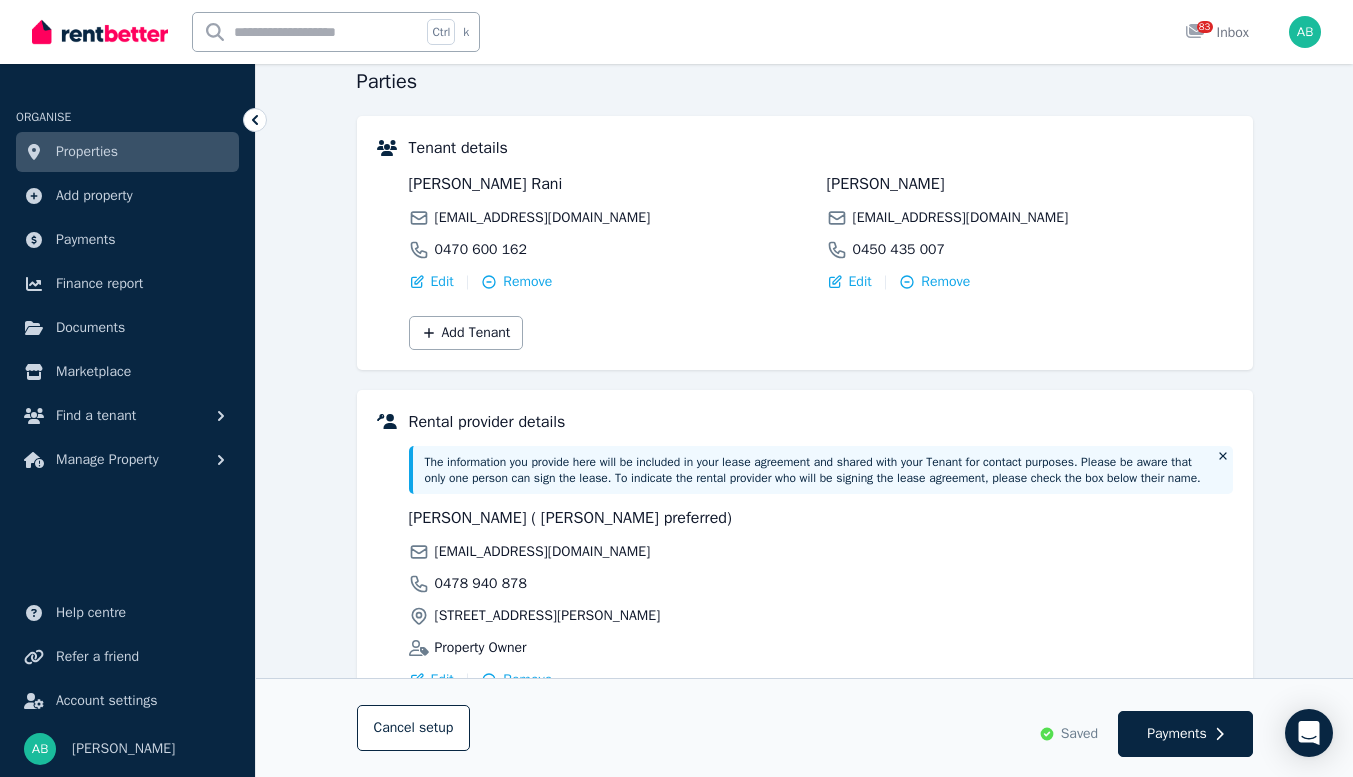 drag, startPoint x: 931, startPoint y: 476, endPoint x: 915, endPoint y: 485, distance: 18.35756 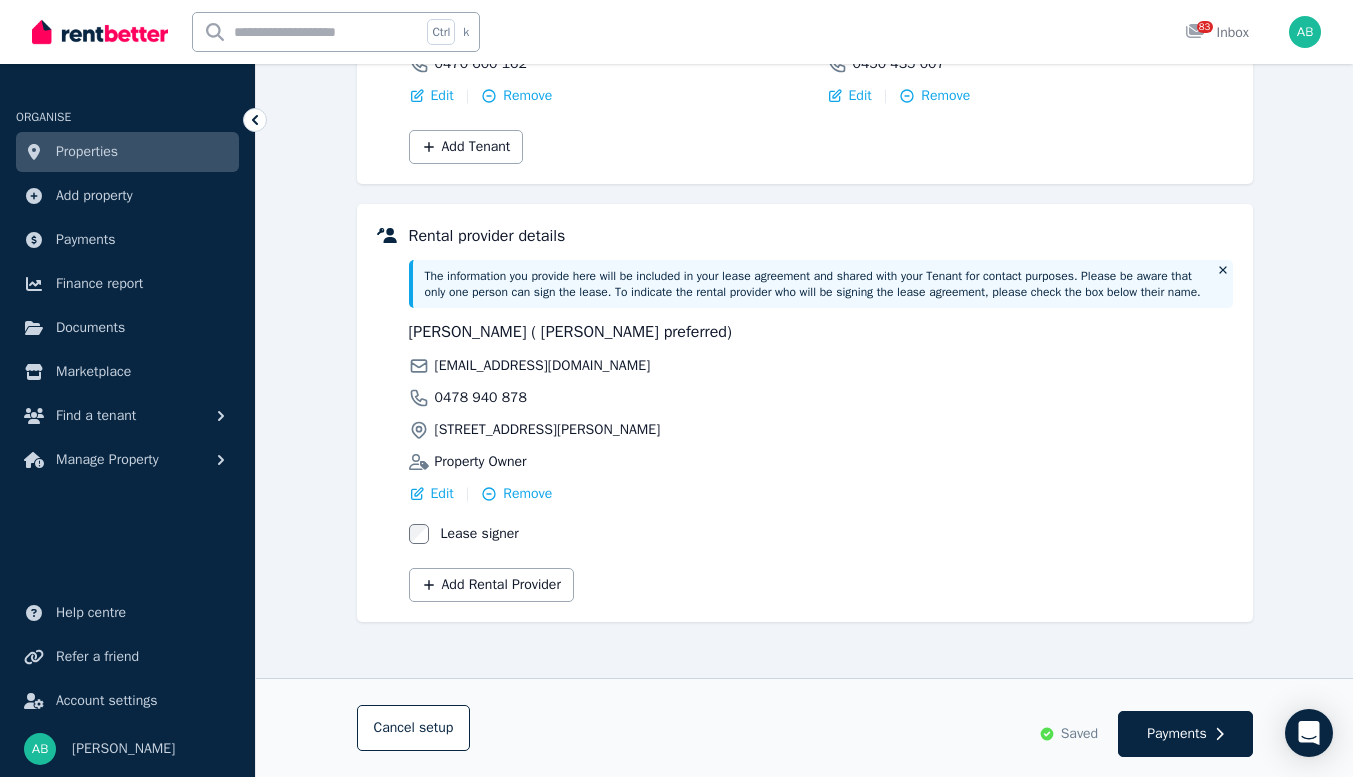 scroll, scrollTop: 695, scrollLeft: 0, axis: vertical 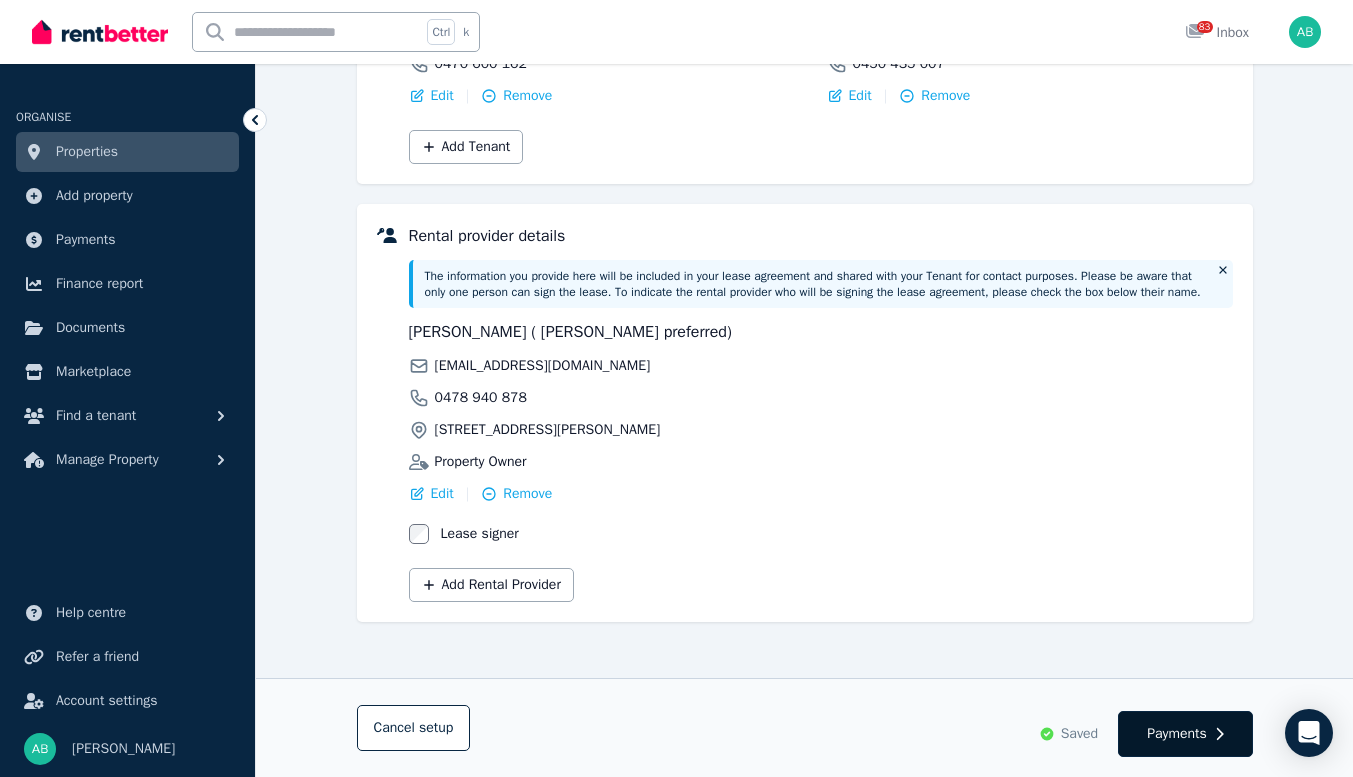 click on "Payments" at bounding box center (1177, 734) 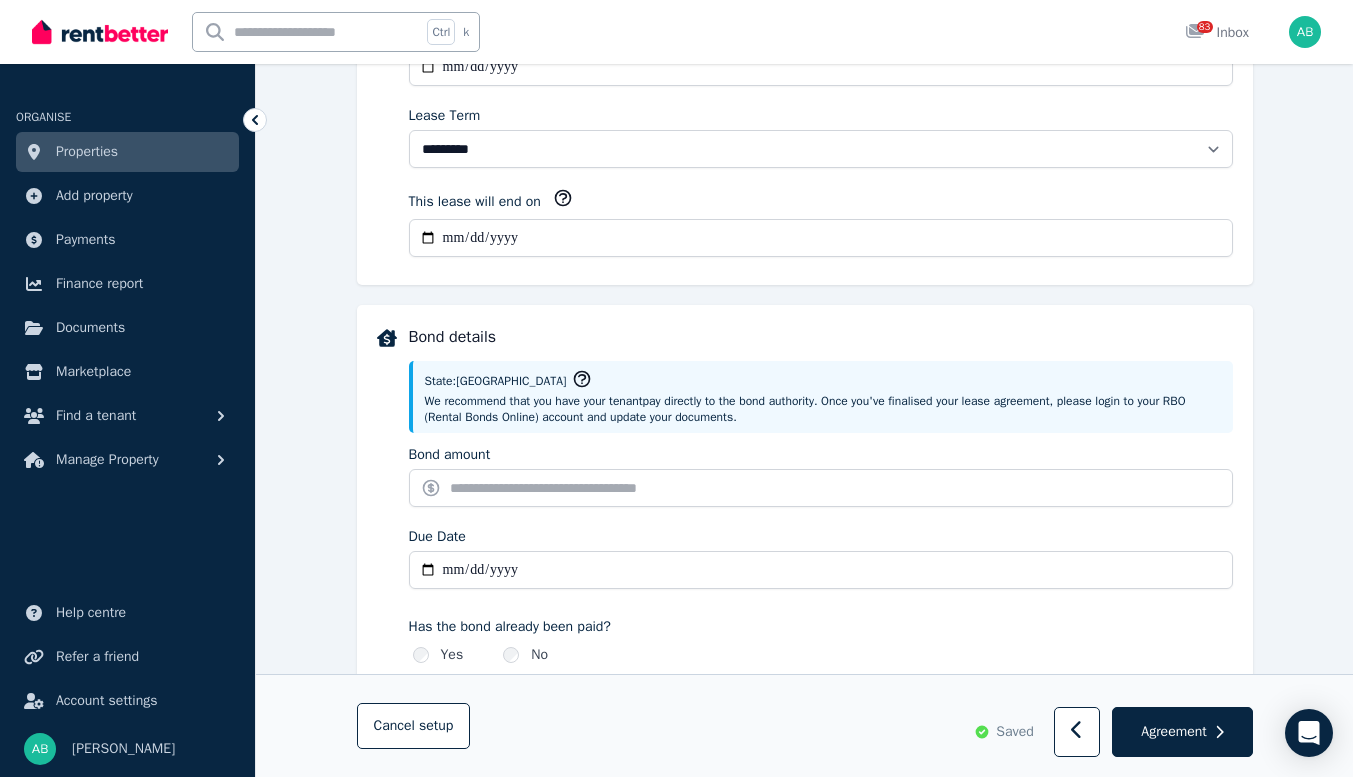 scroll, scrollTop: 0, scrollLeft: 0, axis: both 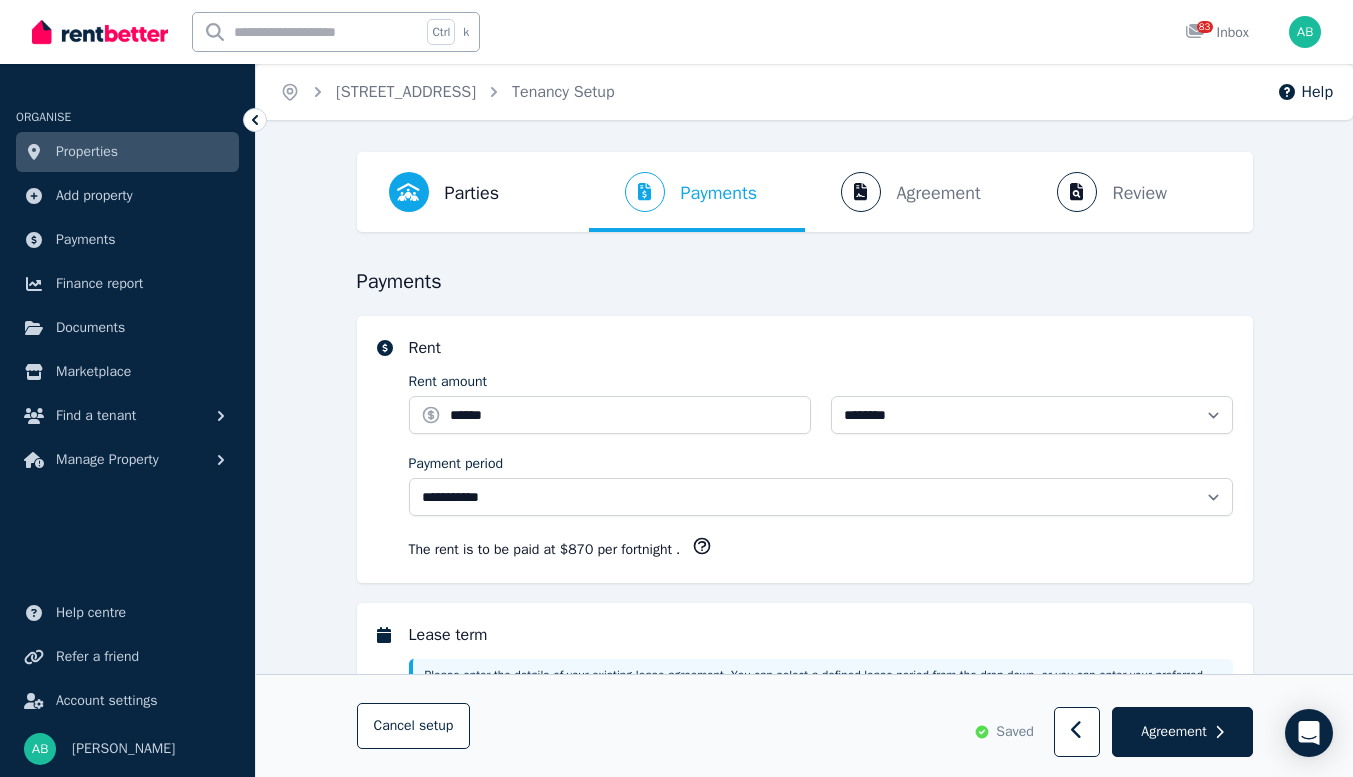 select on "**********" 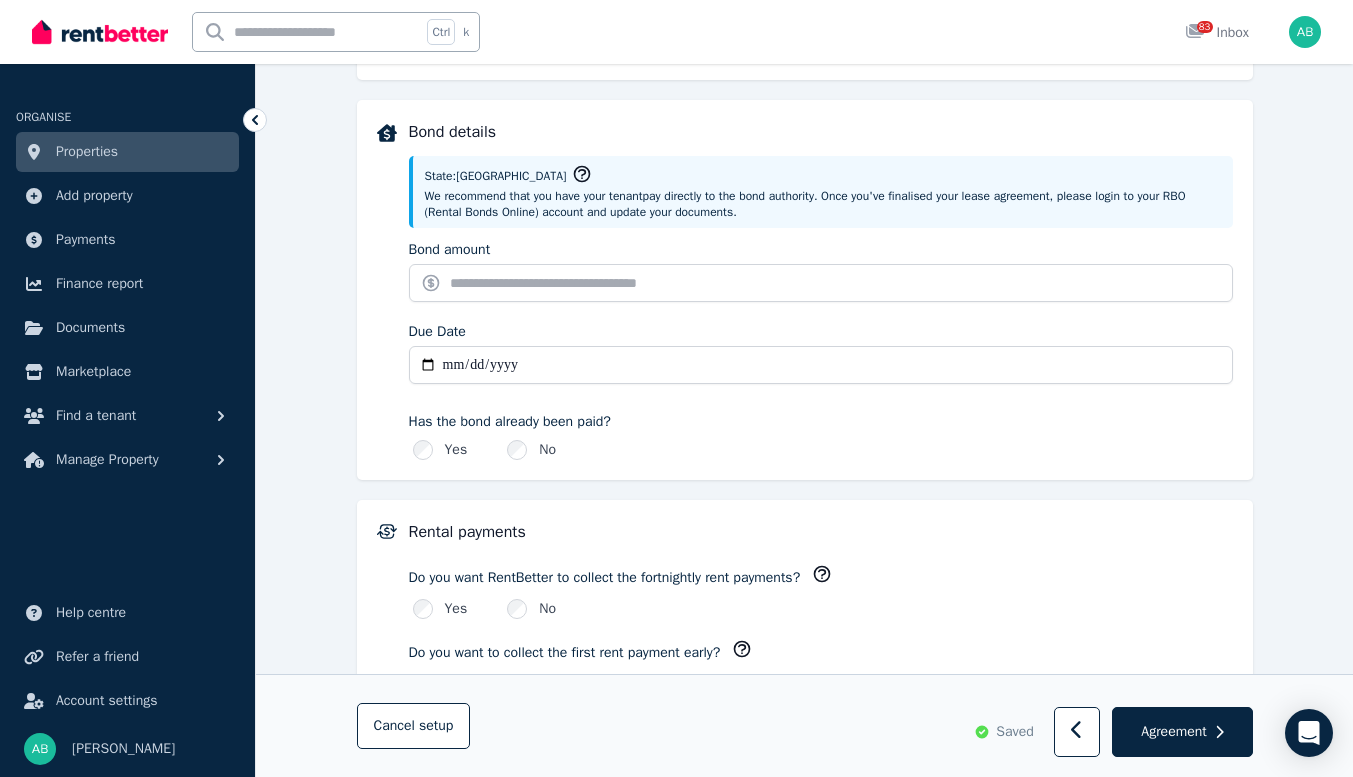 scroll, scrollTop: 700, scrollLeft: 0, axis: vertical 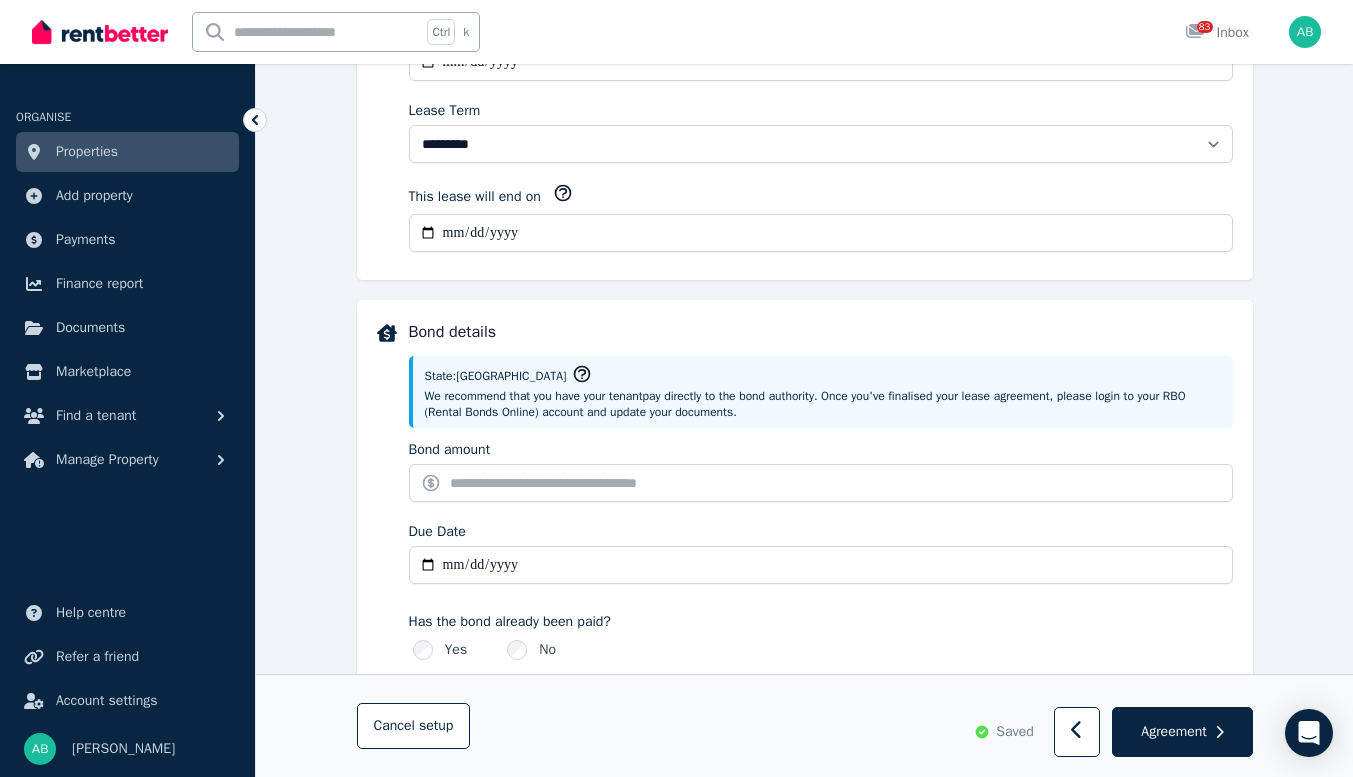 click on "**********" at bounding box center (821, 233) 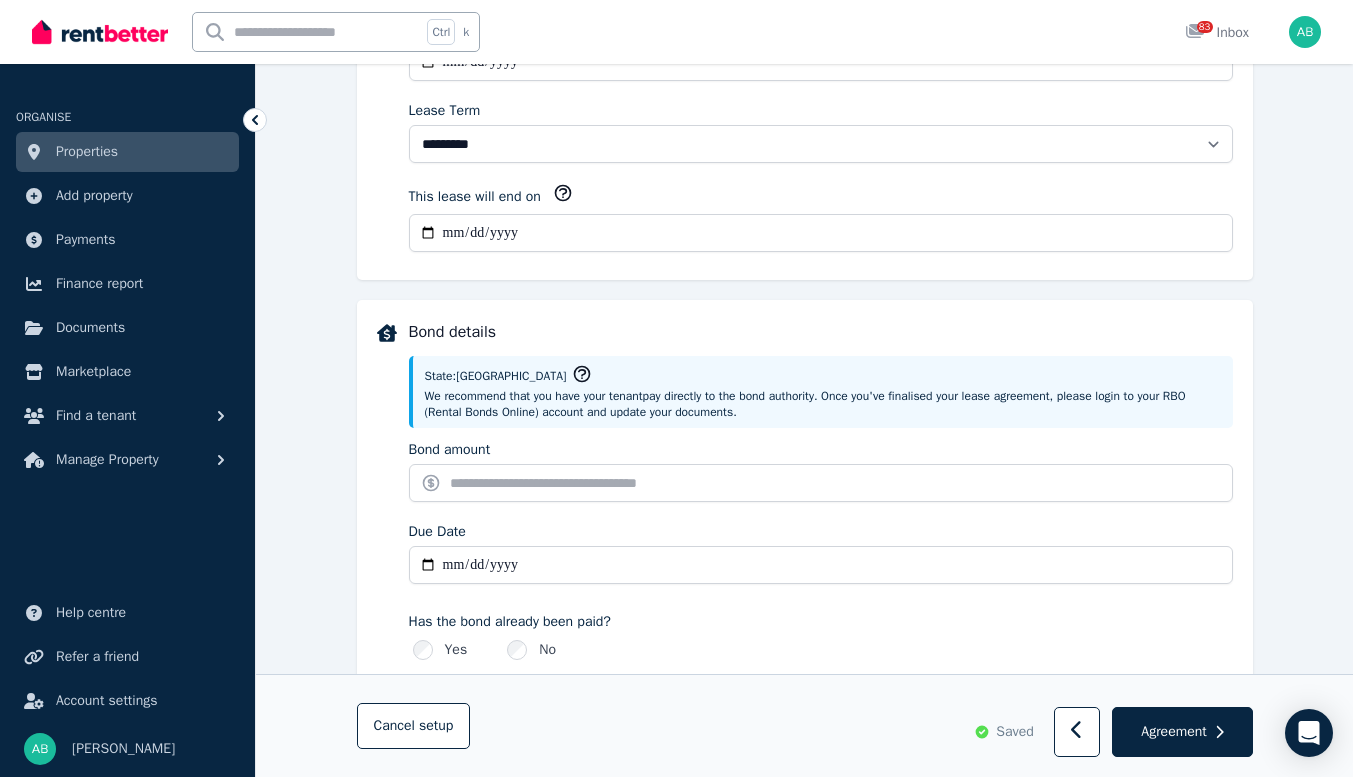 click on "**********" at bounding box center (821, 233) 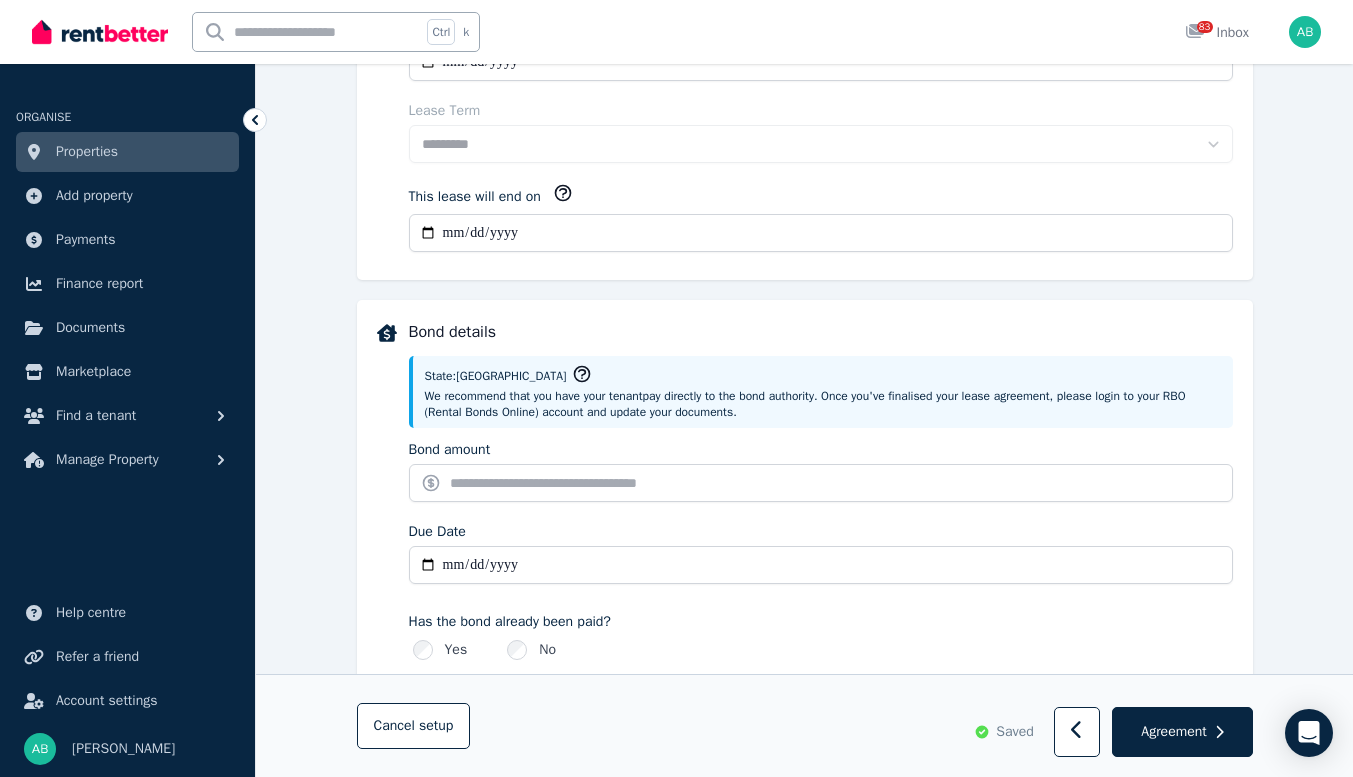 type on "**********" 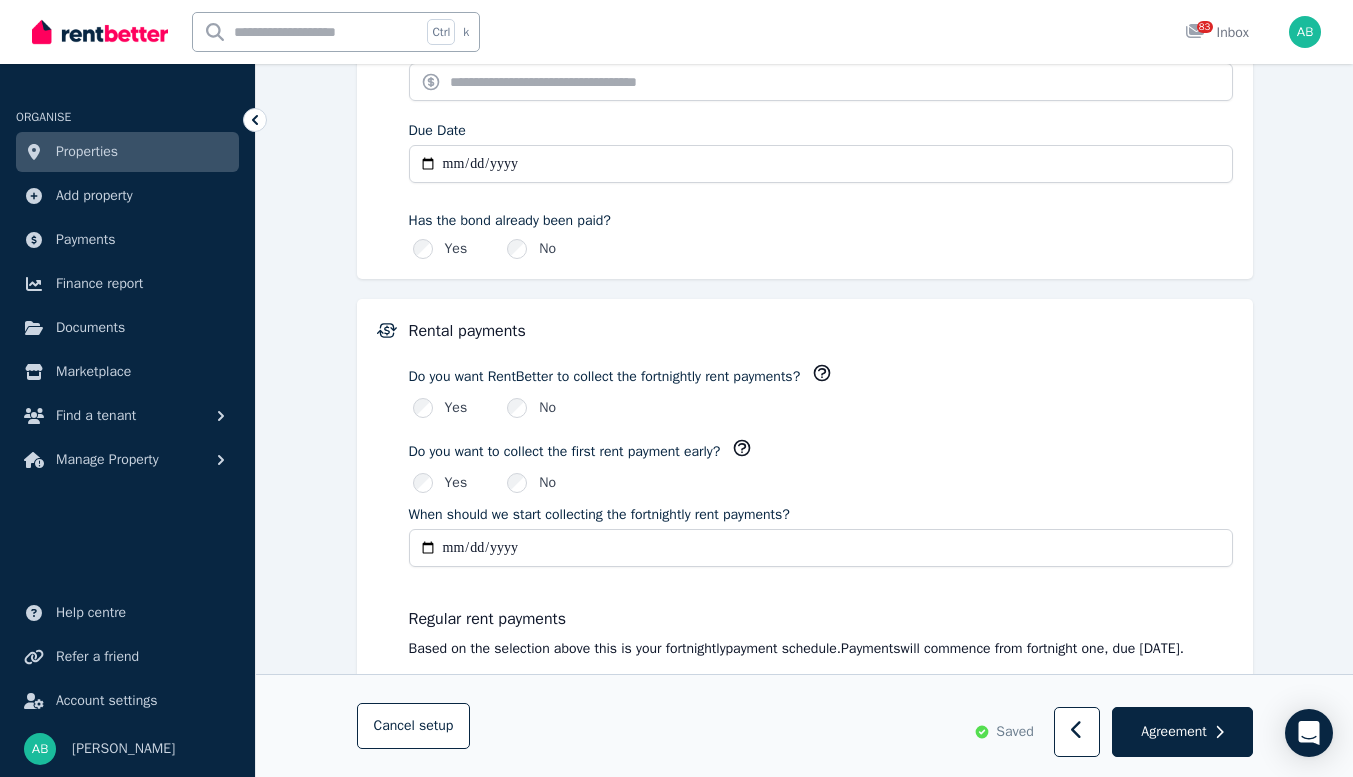scroll, scrollTop: 1200, scrollLeft: 0, axis: vertical 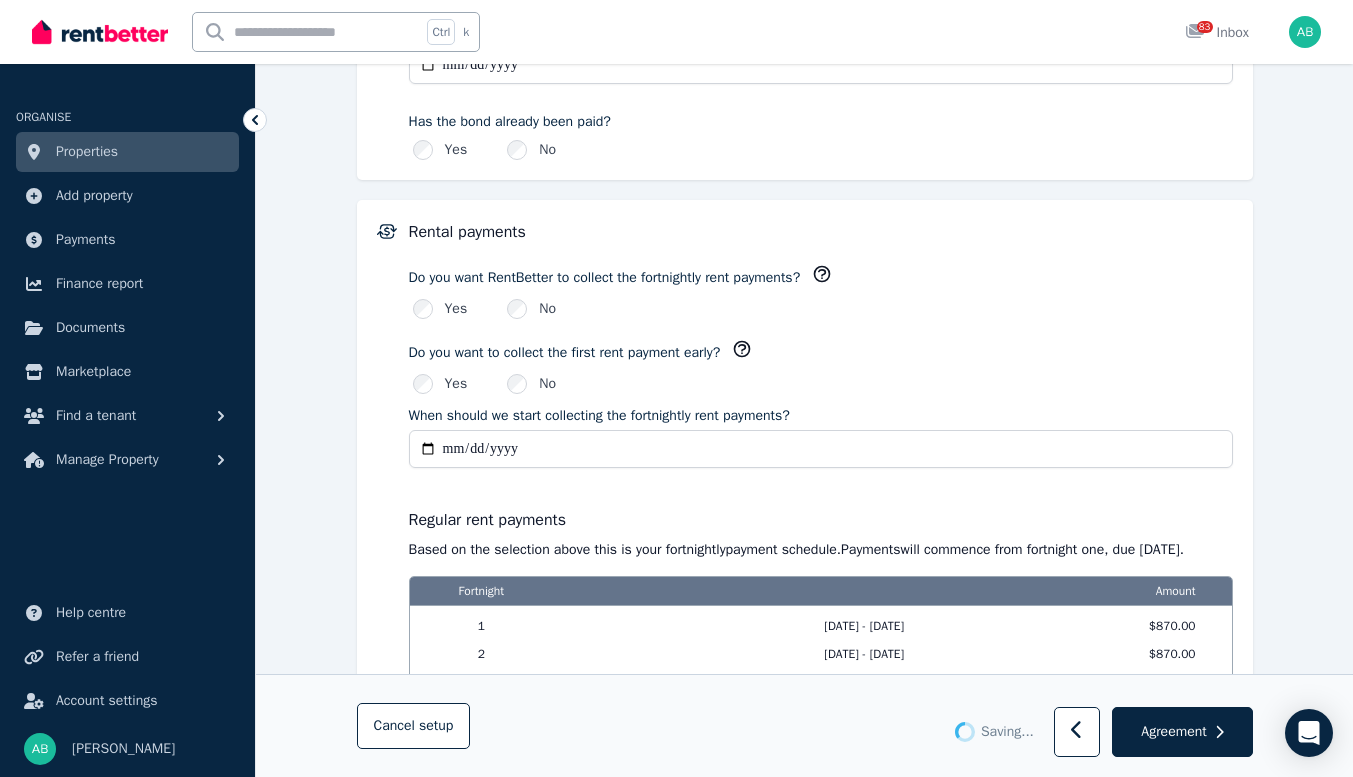 click on "Bond amount" at bounding box center (821, -17) 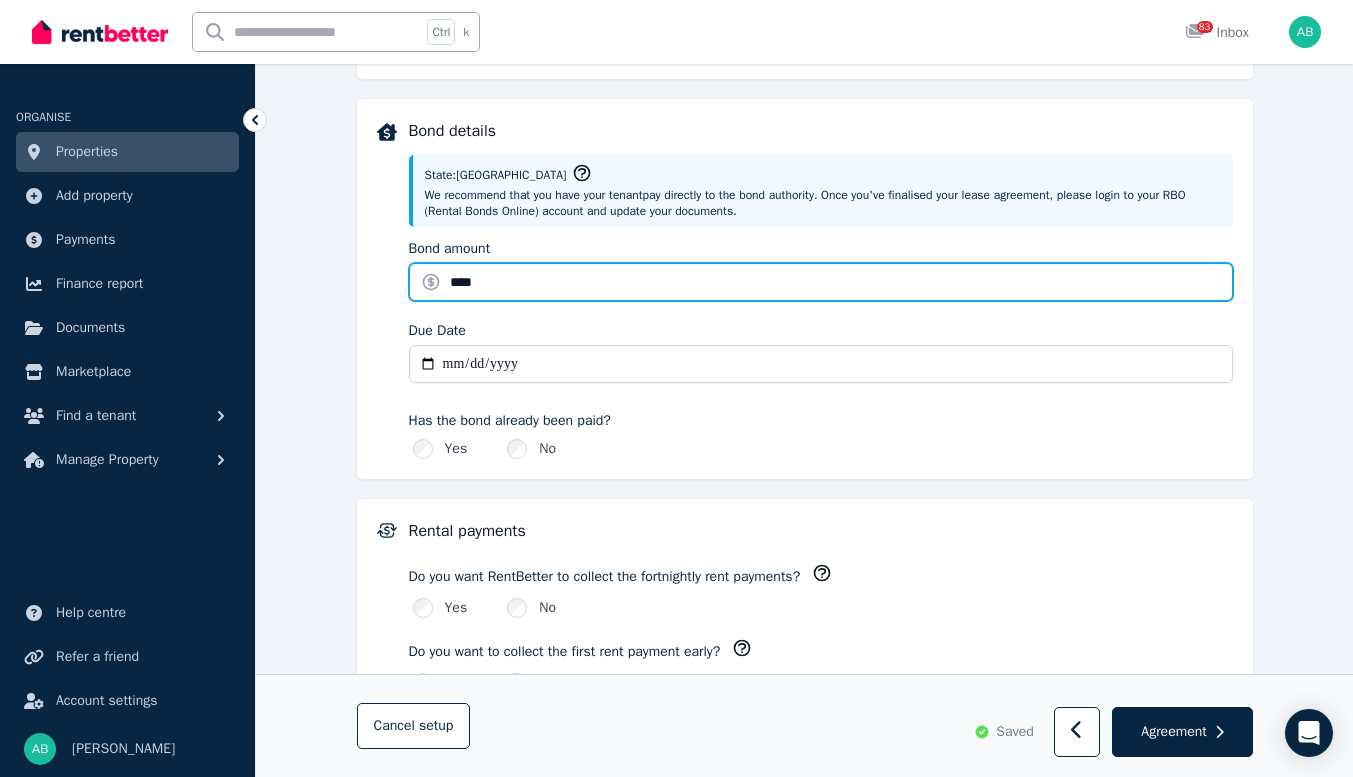 scroll, scrollTop: 1000, scrollLeft: 0, axis: vertical 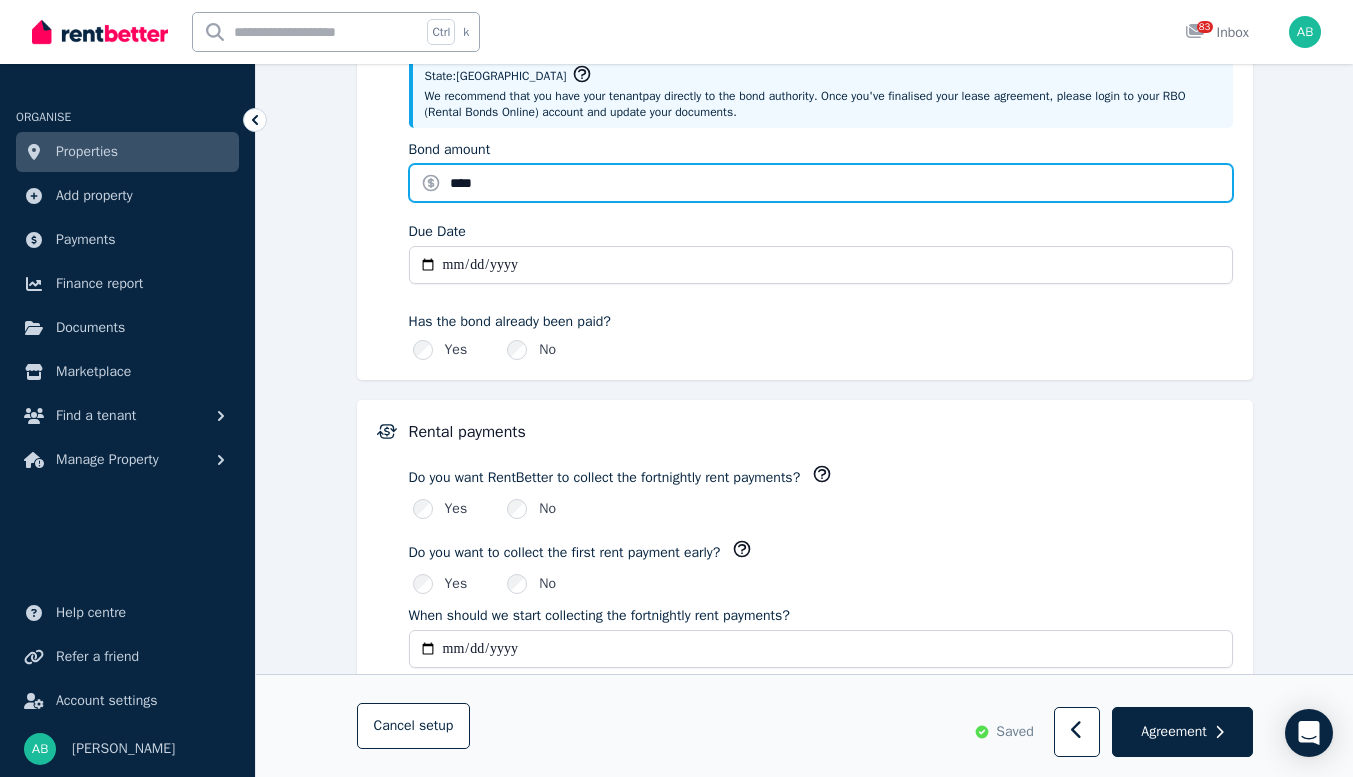 drag, startPoint x: 479, startPoint y: 473, endPoint x: 408, endPoint y: 471, distance: 71.02816 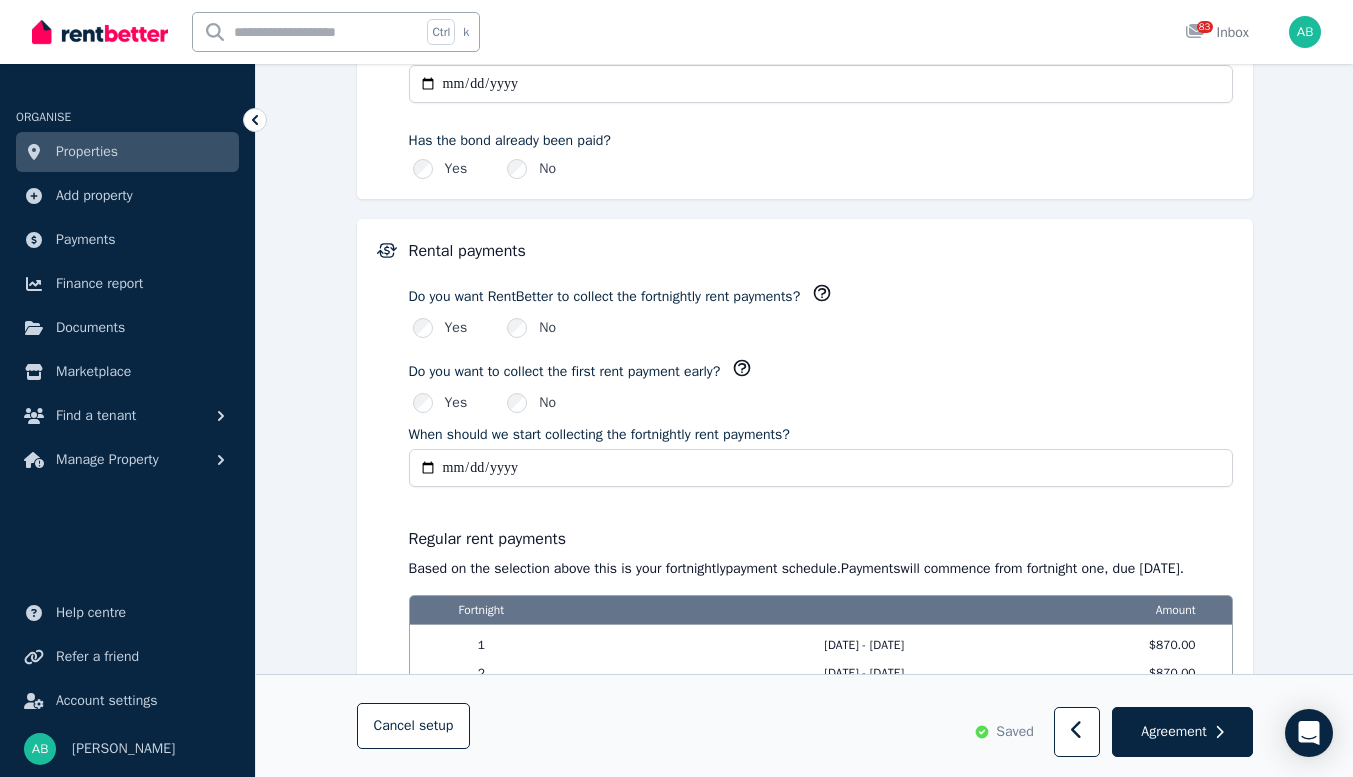 scroll, scrollTop: 1200, scrollLeft: 0, axis: vertical 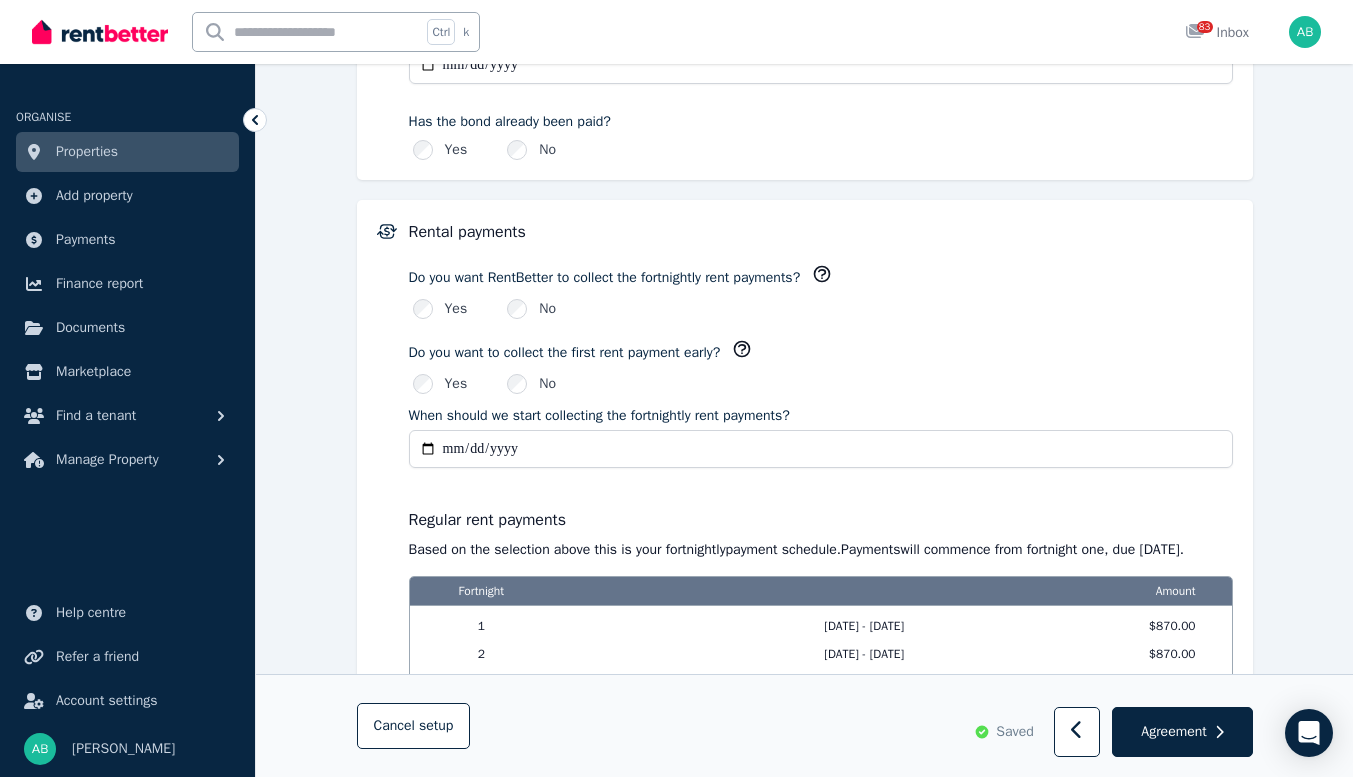 type on "****" 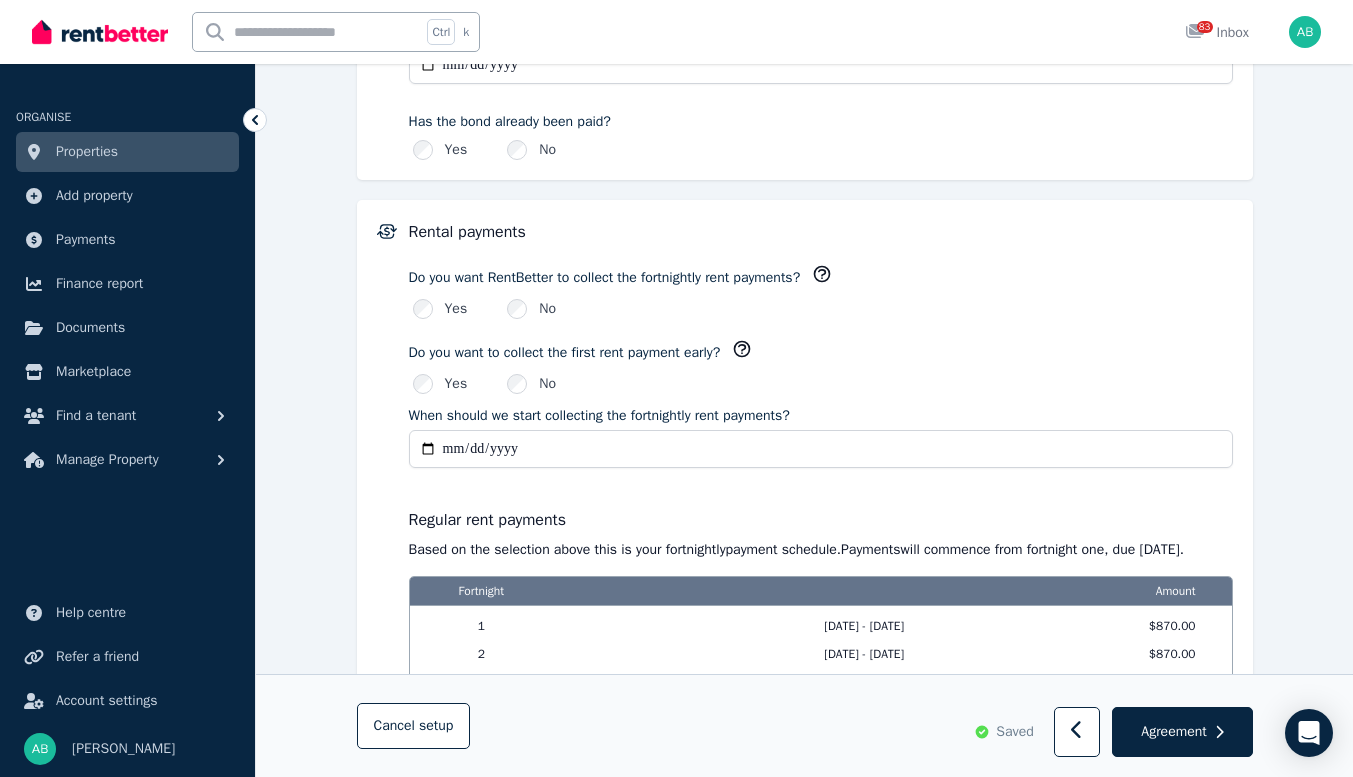 type on "**********" 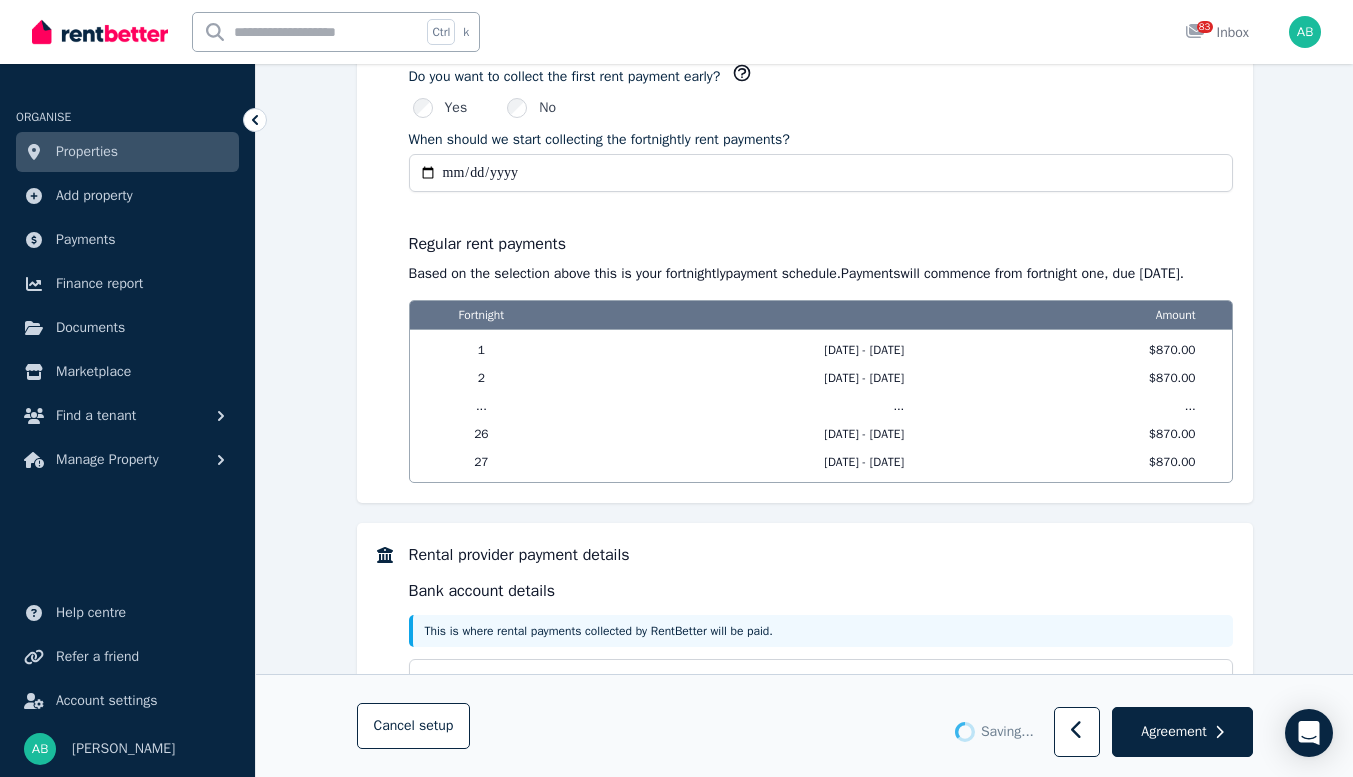scroll, scrollTop: 1500, scrollLeft: 0, axis: vertical 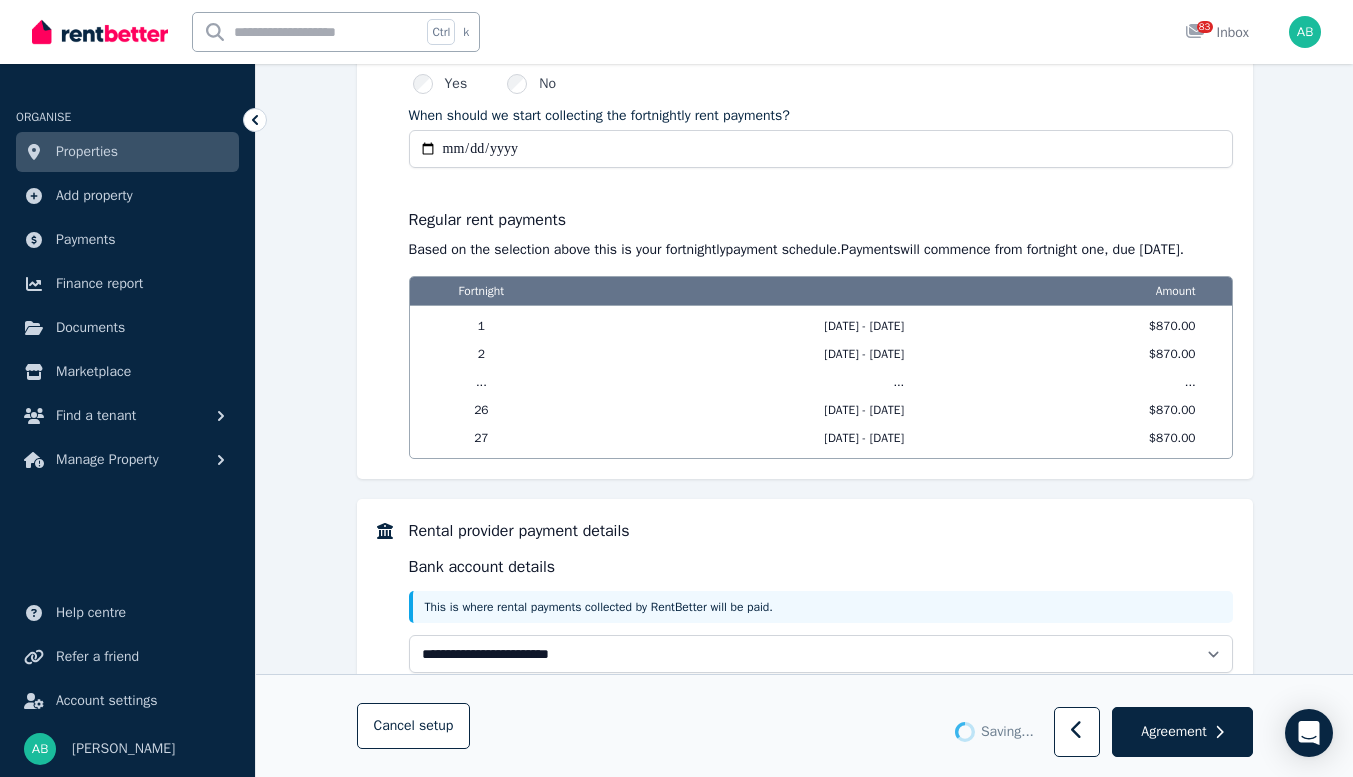 type 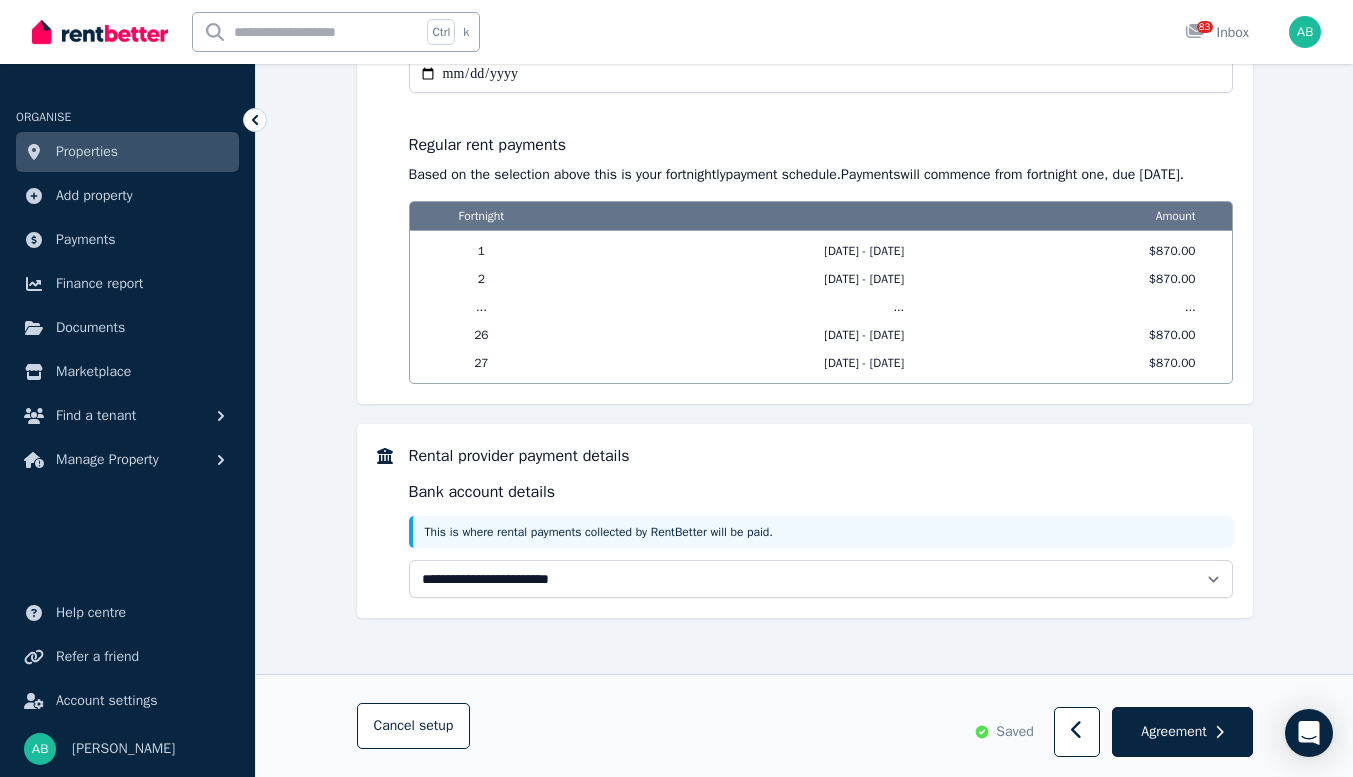scroll, scrollTop: 1800, scrollLeft: 0, axis: vertical 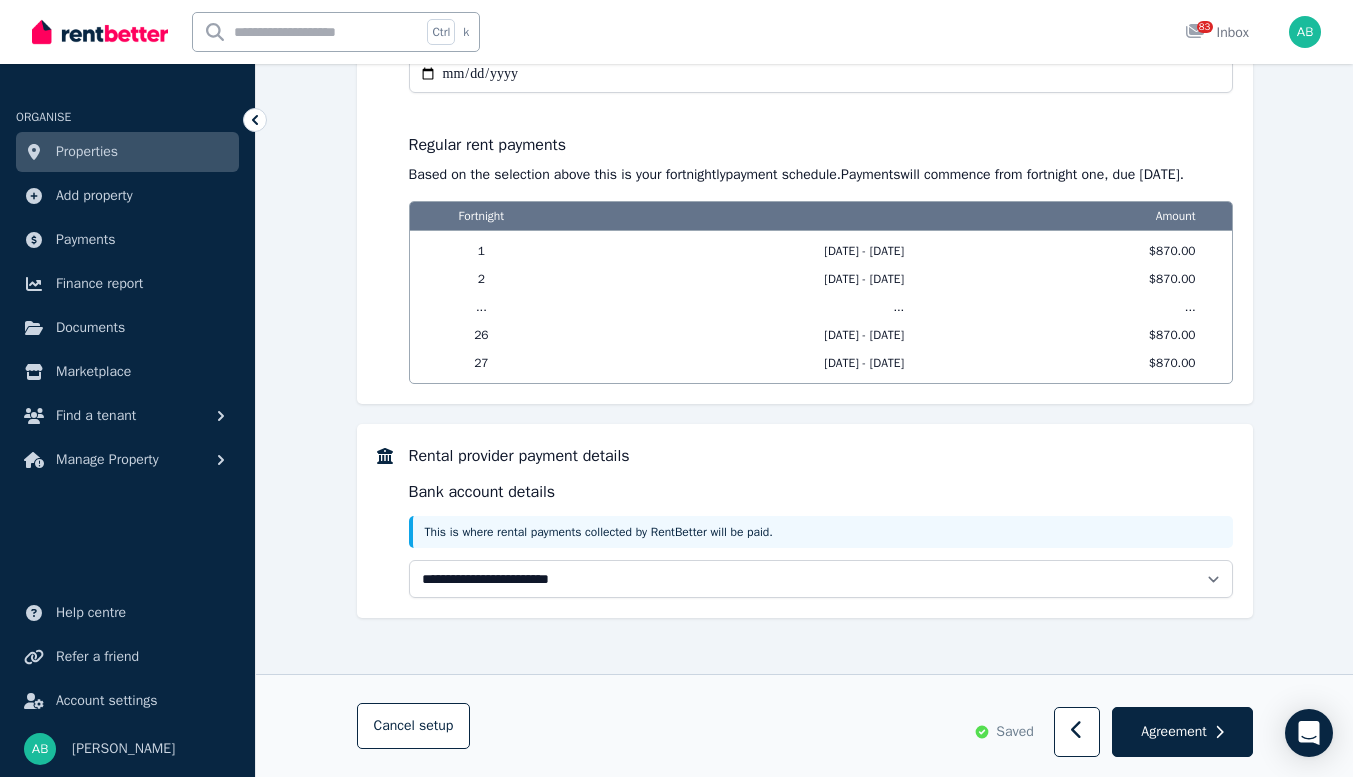 click on "**********" at bounding box center [821, 74] 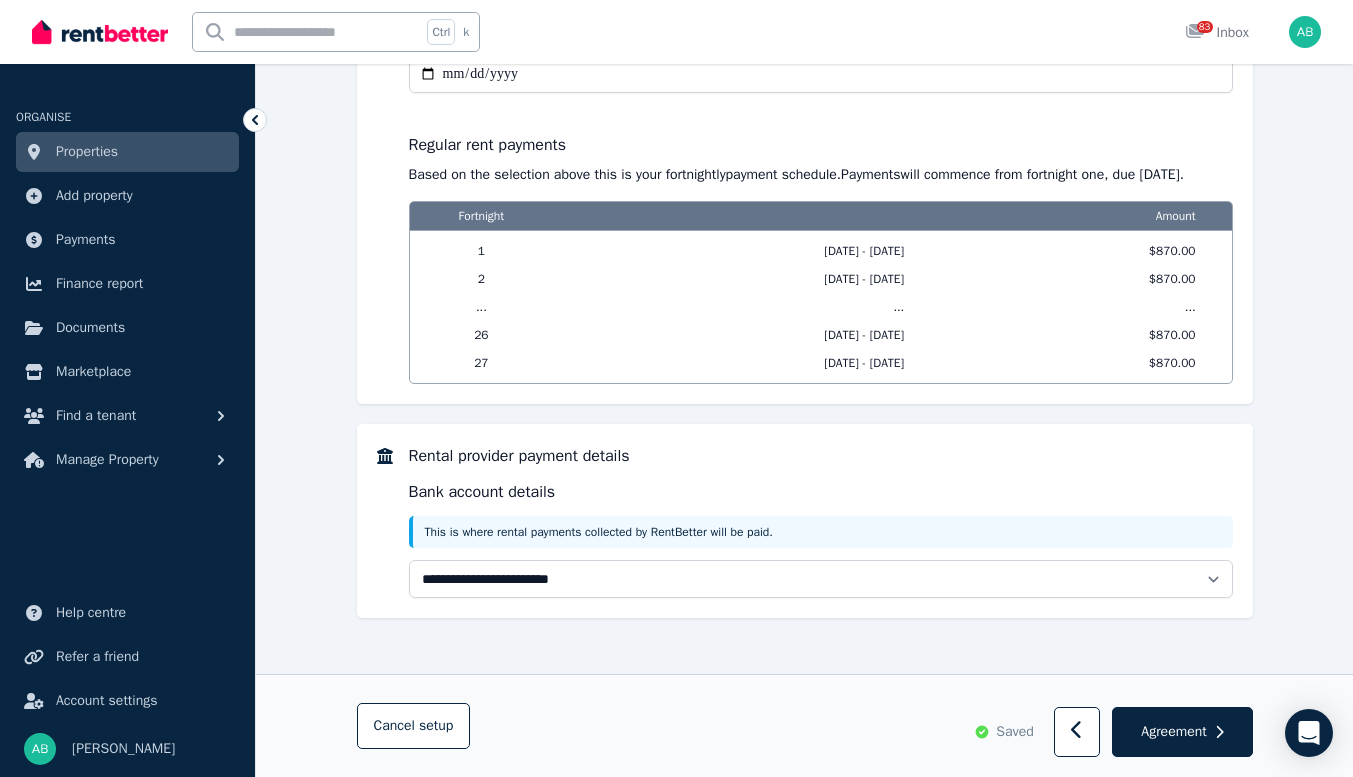 type on "**********" 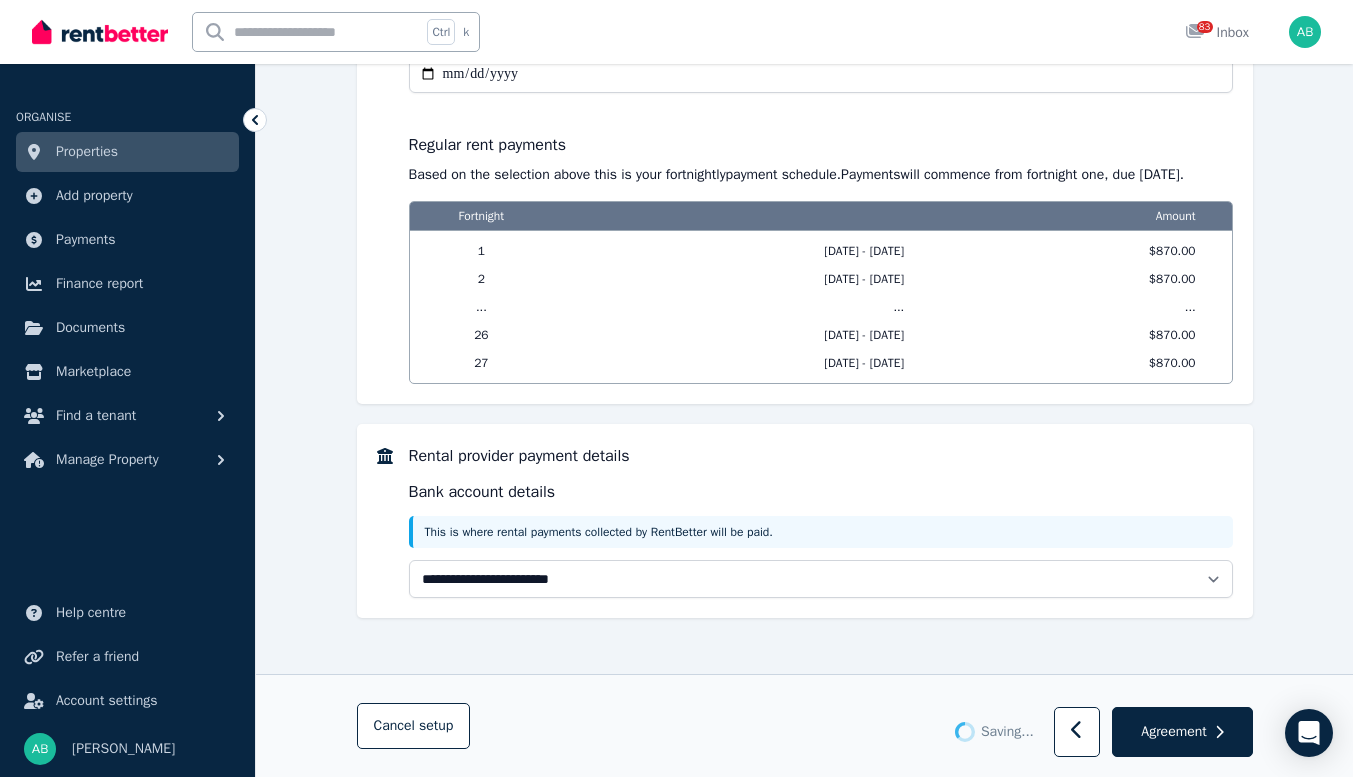 scroll, scrollTop: 1845, scrollLeft: 0, axis: vertical 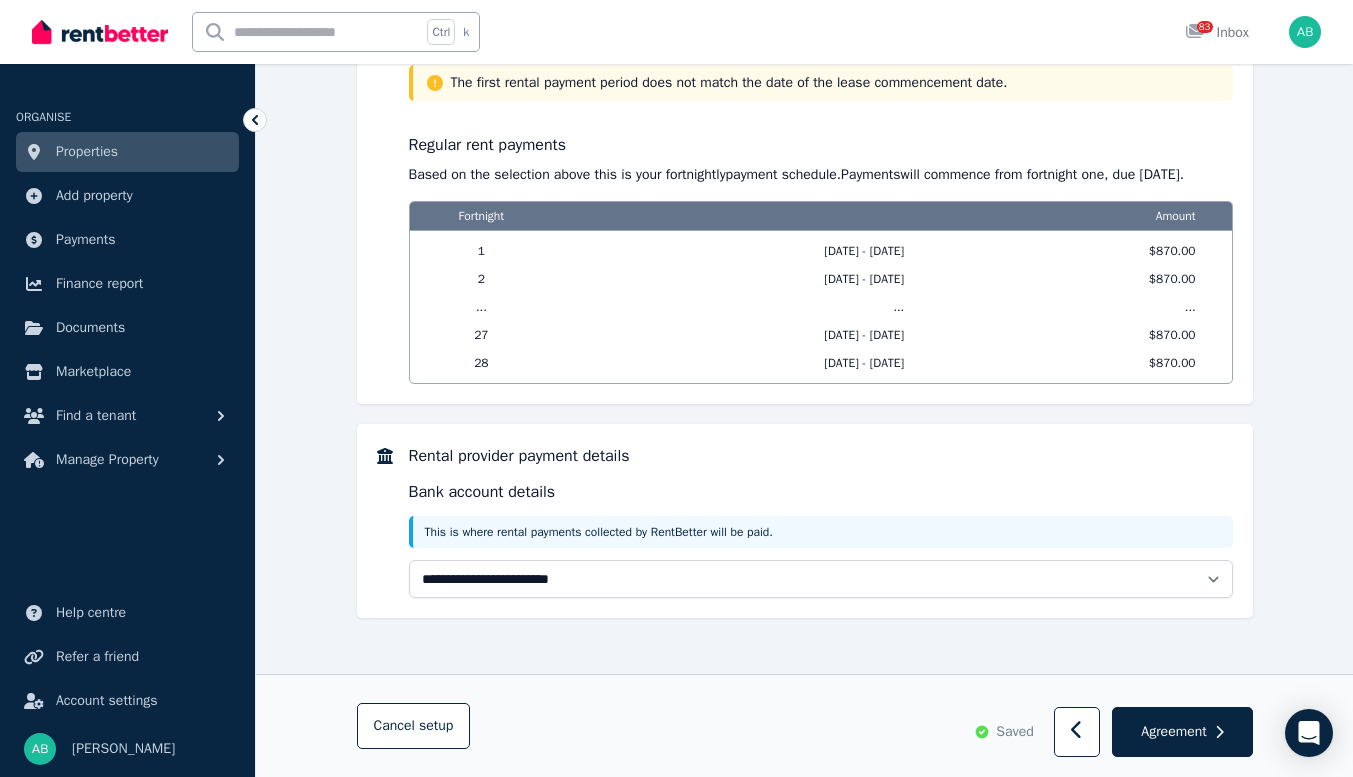 type on "**********" 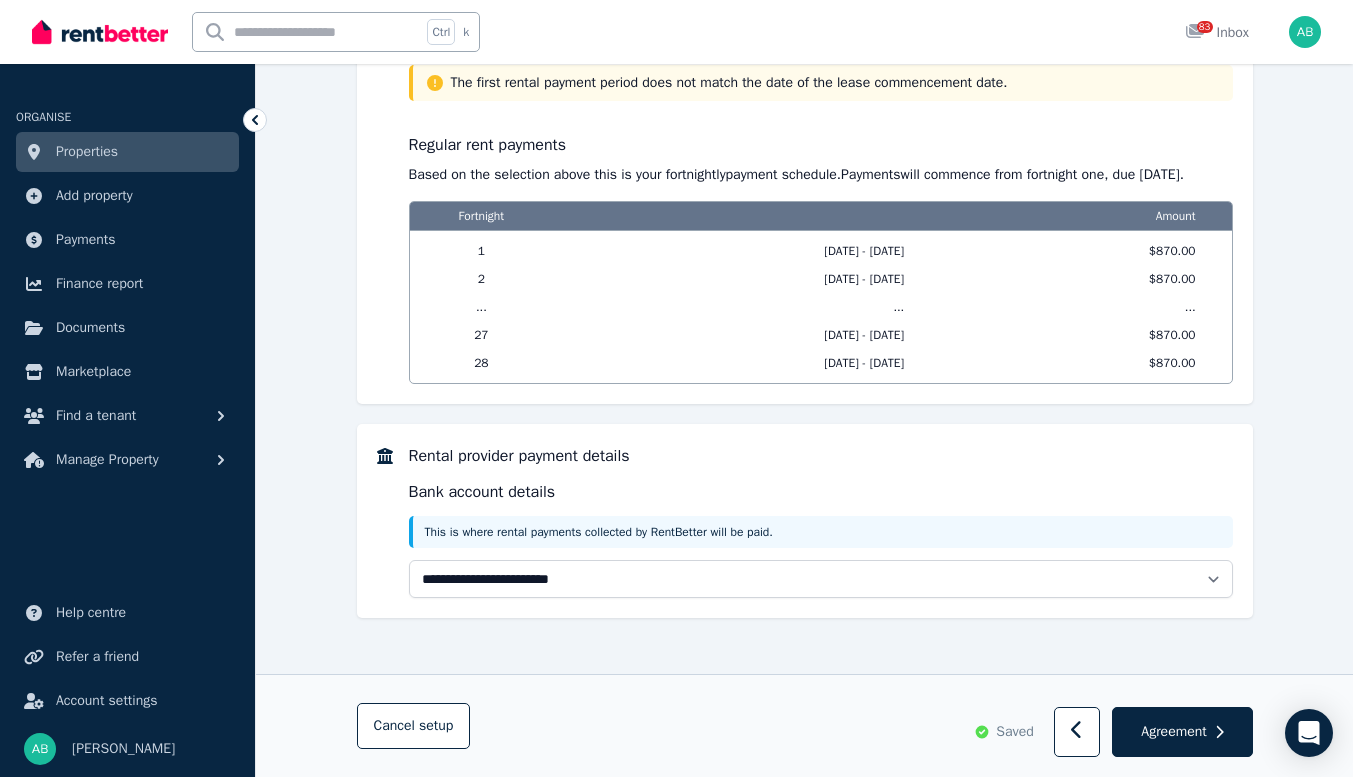 click on "Regular rent payments Based on the selection above this is your   fortnightly  payment schedule.  Payments  will commence from   fortnight   one , due   [DATE] . Fortnight Amount 1 [DATE] - [DATE] $870.00 2 [DATE] - [DATE] $870.00 ... ... ... 27 [DATE] - [DATE] $870.00 28 [DATE] - [DATE] $870.00" at bounding box center [821, 248] 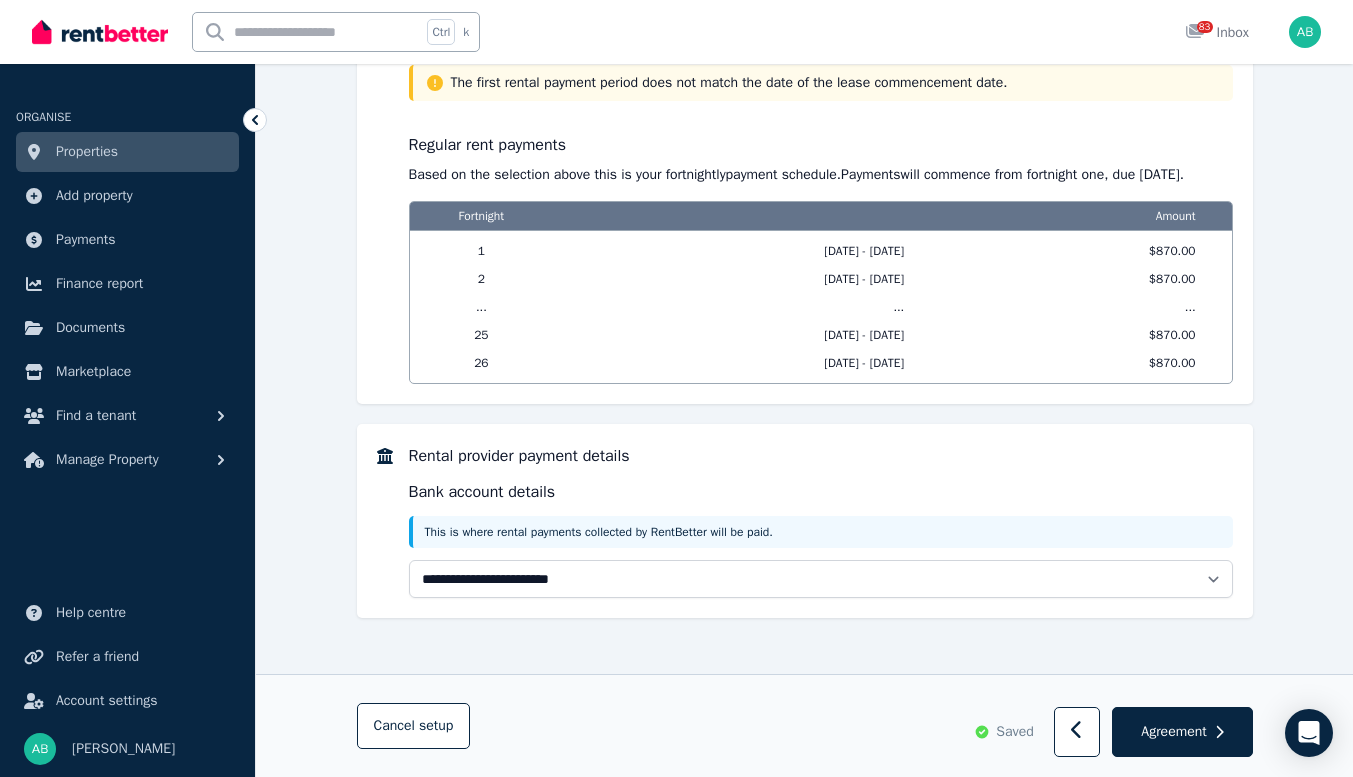 click on "**********" at bounding box center (821, 38) 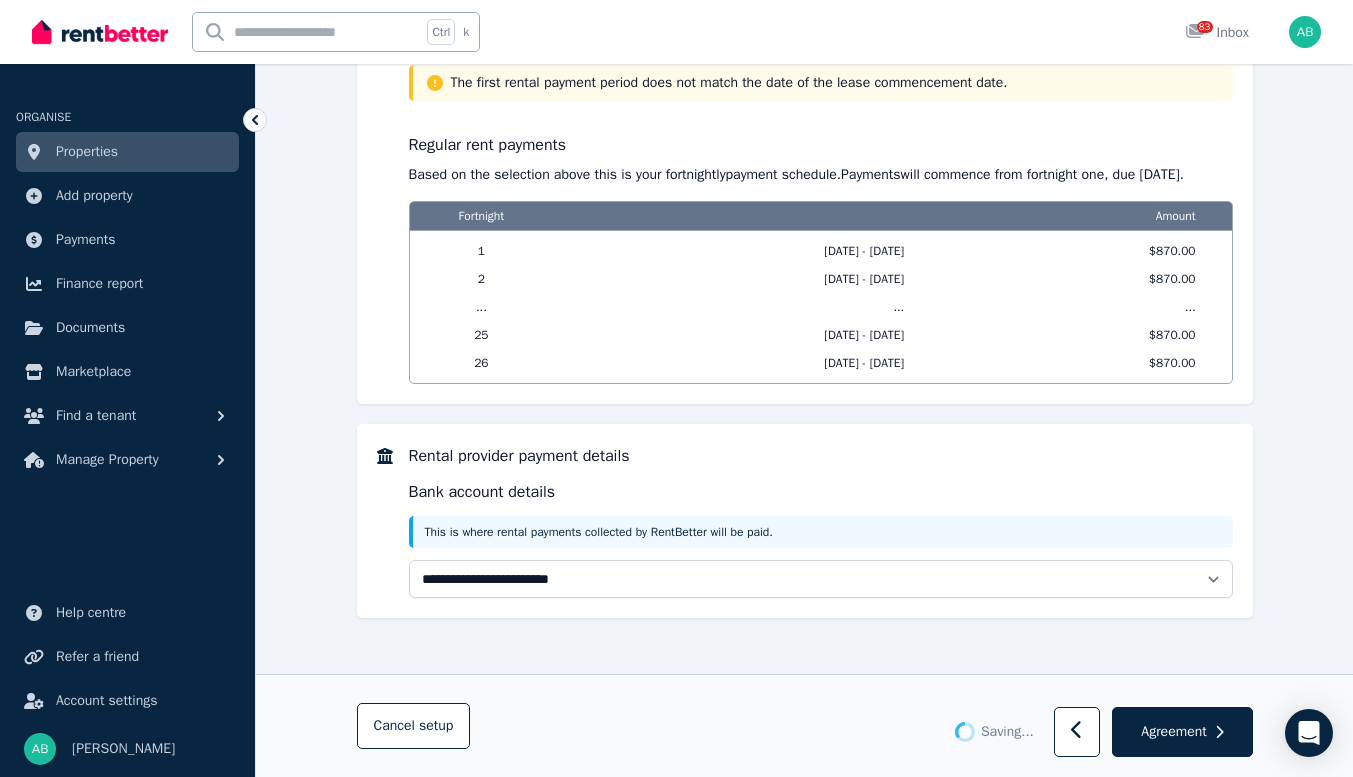 type on "**********" 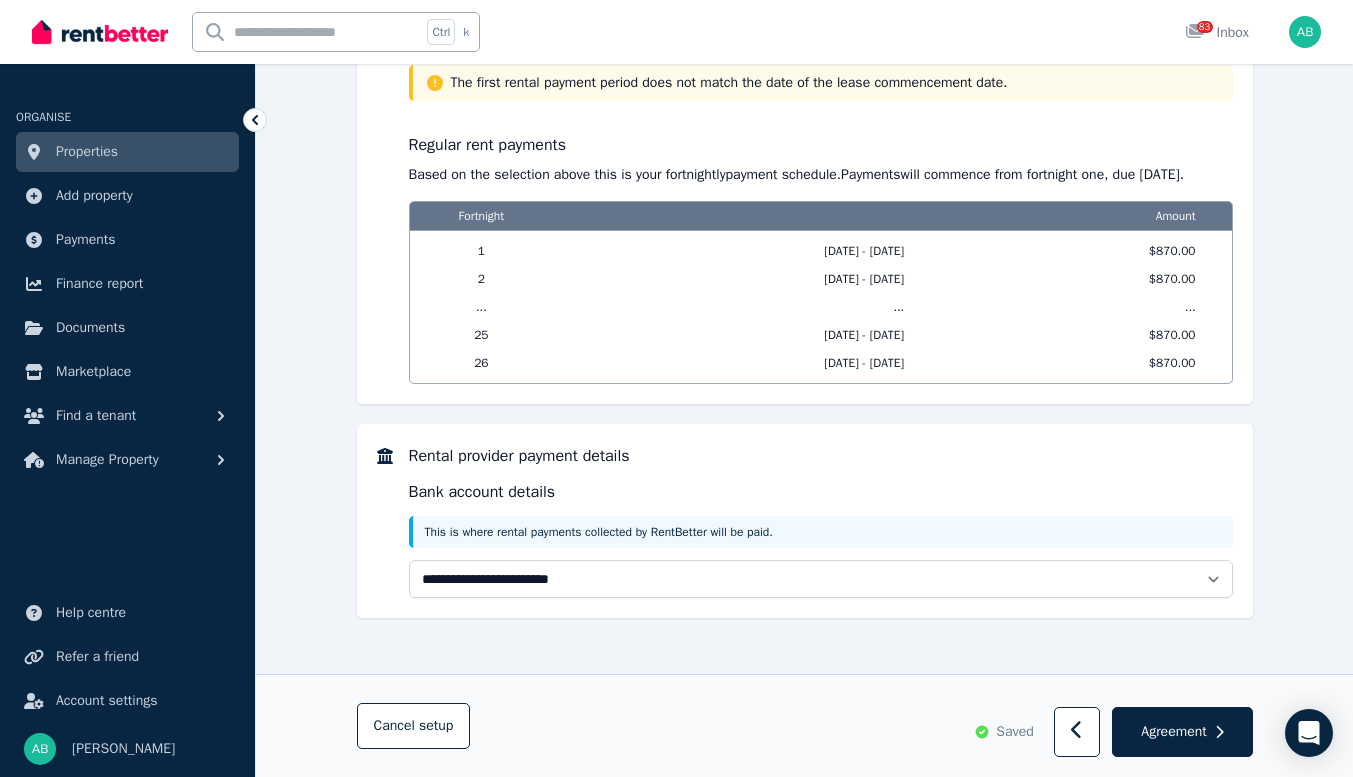 scroll, scrollTop: 1800, scrollLeft: 0, axis: vertical 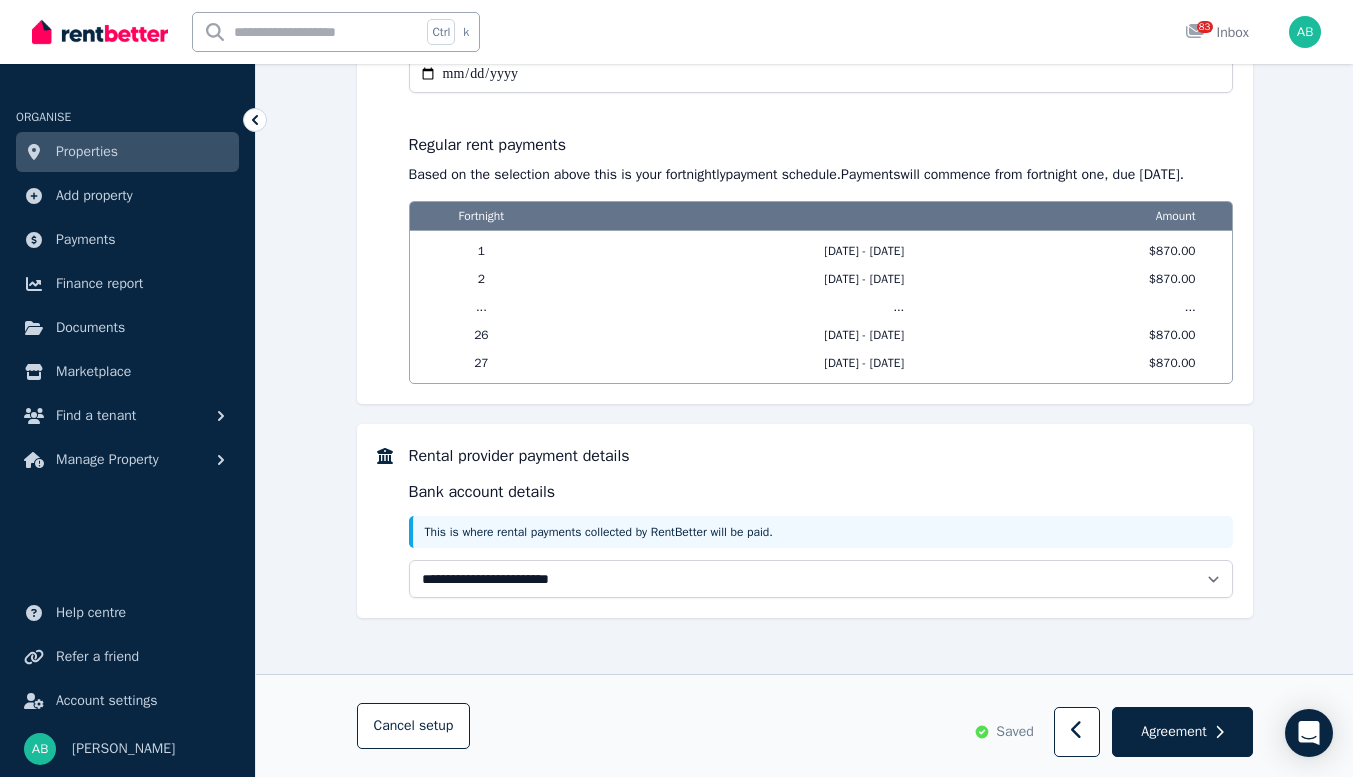 click on "**********" at bounding box center (821, 74) 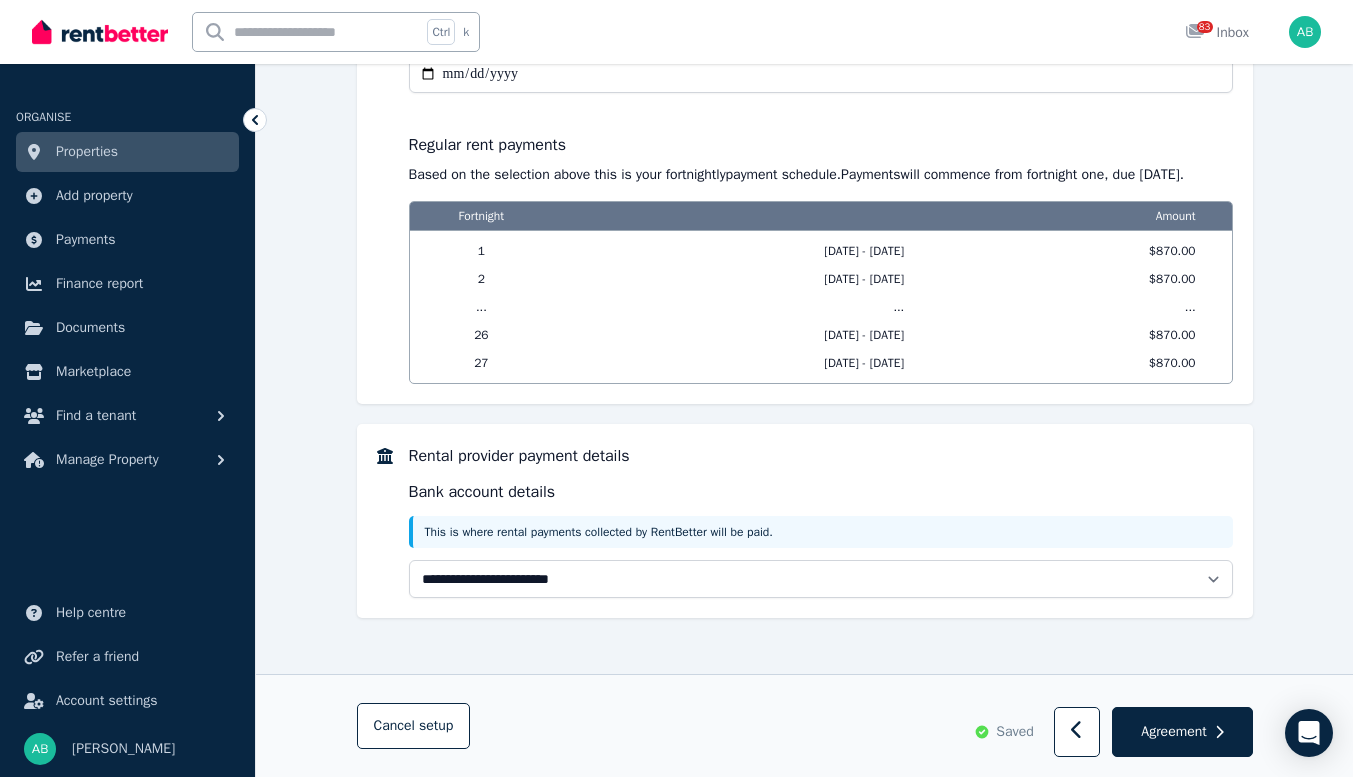 type on "**********" 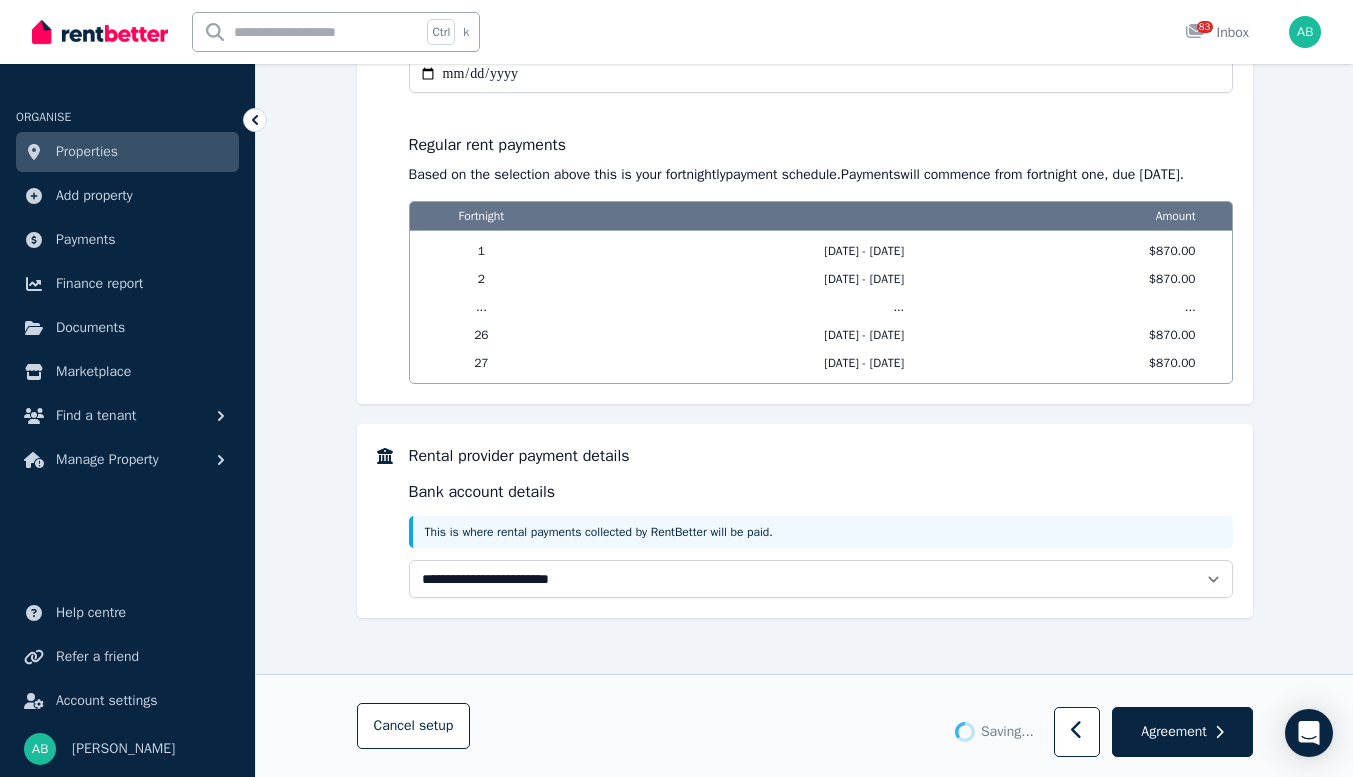 scroll, scrollTop: 1845, scrollLeft: 0, axis: vertical 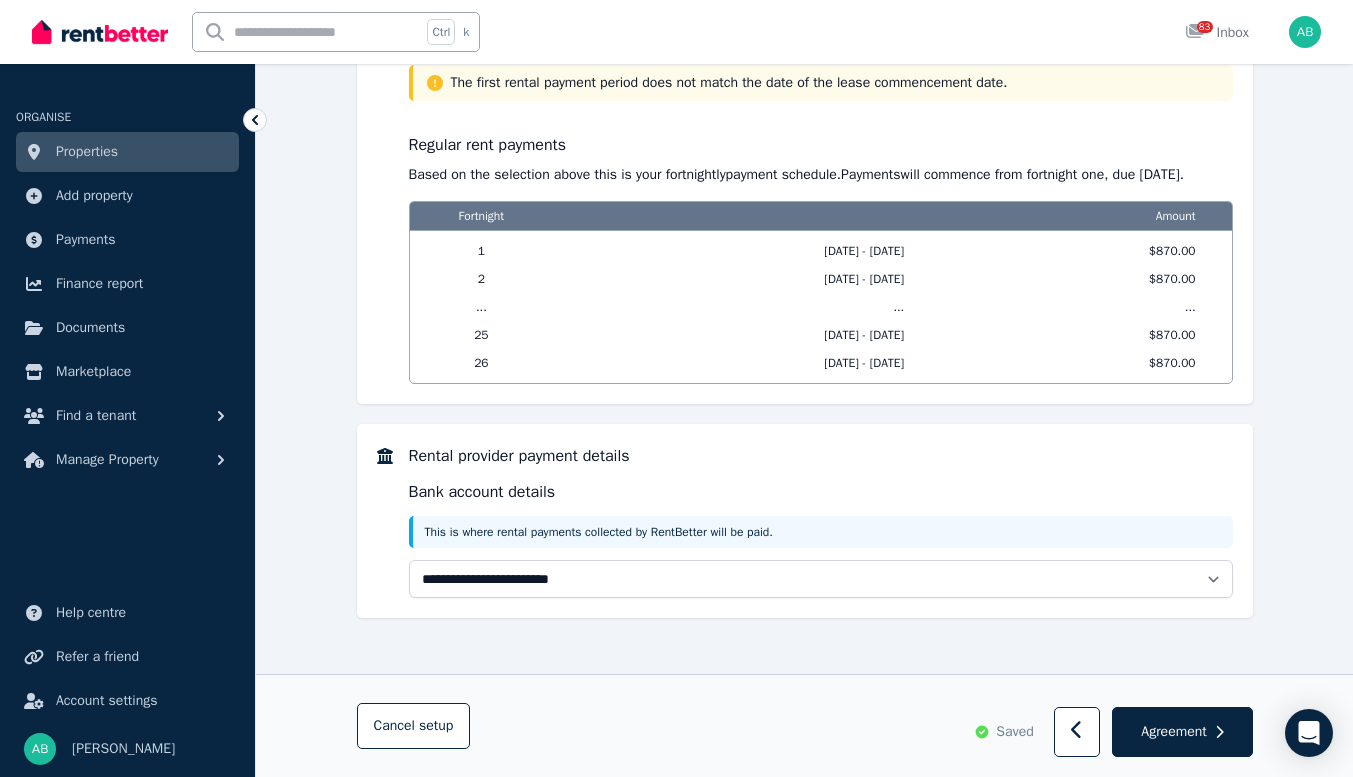 click on "**********" at bounding box center (821, 38) 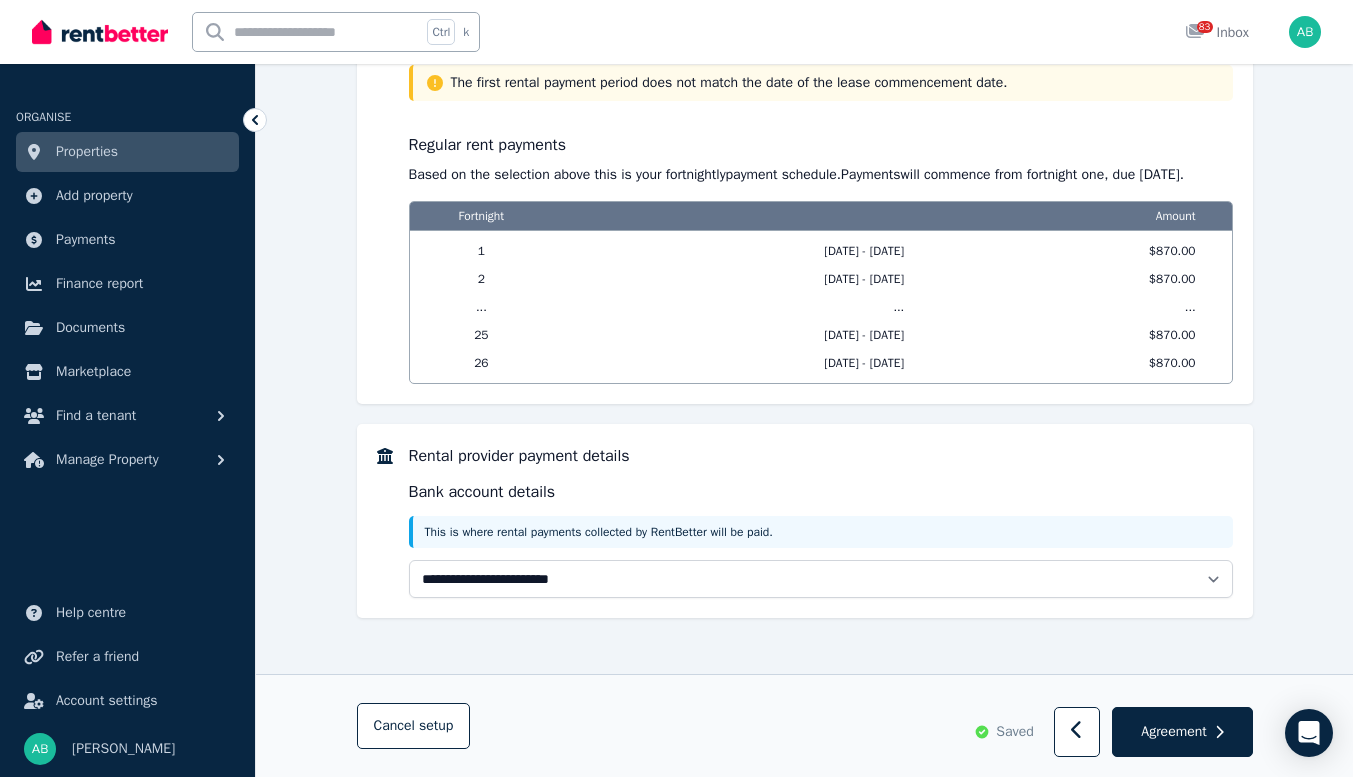 type on "**********" 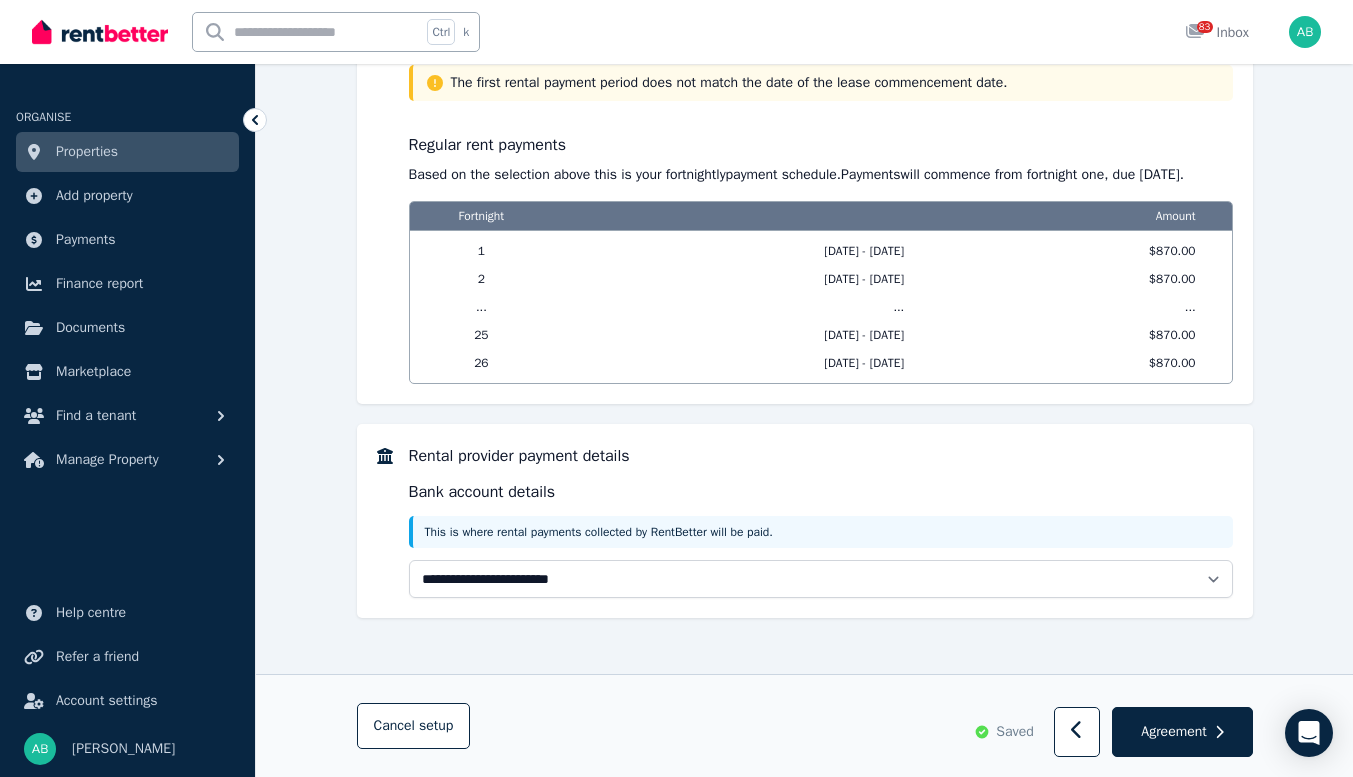 click on "**********" at bounding box center (821, 38) 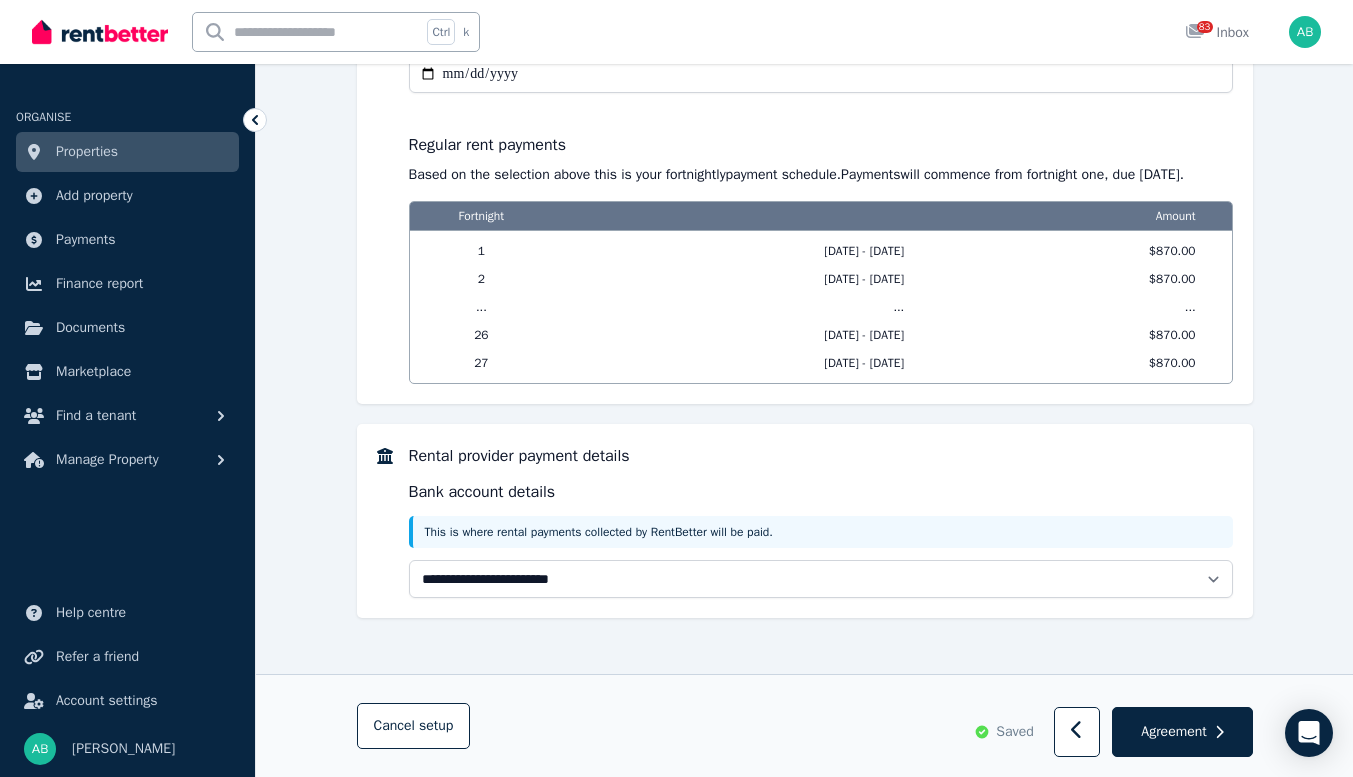scroll, scrollTop: 1900, scrollLeft: 0, axis: vertical 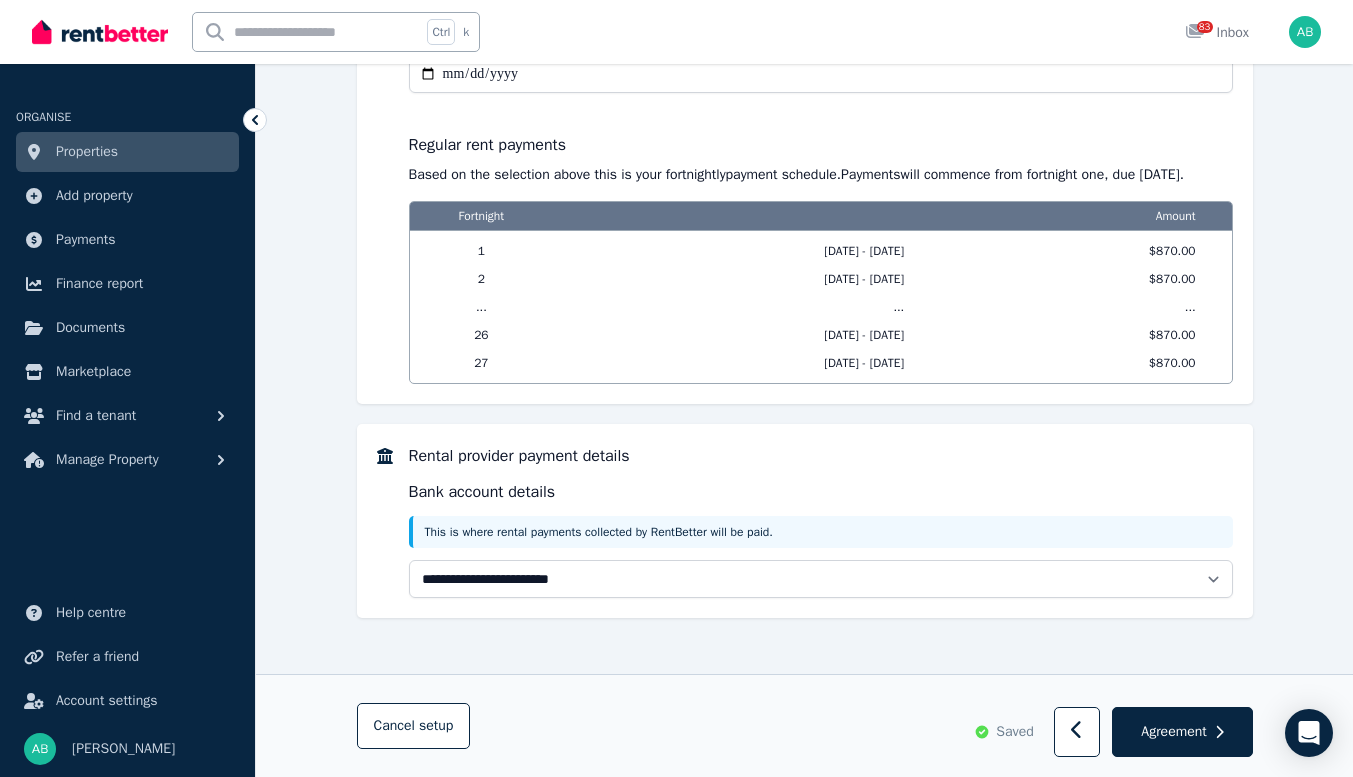 click on "**********" at bounding box center (821, 74) 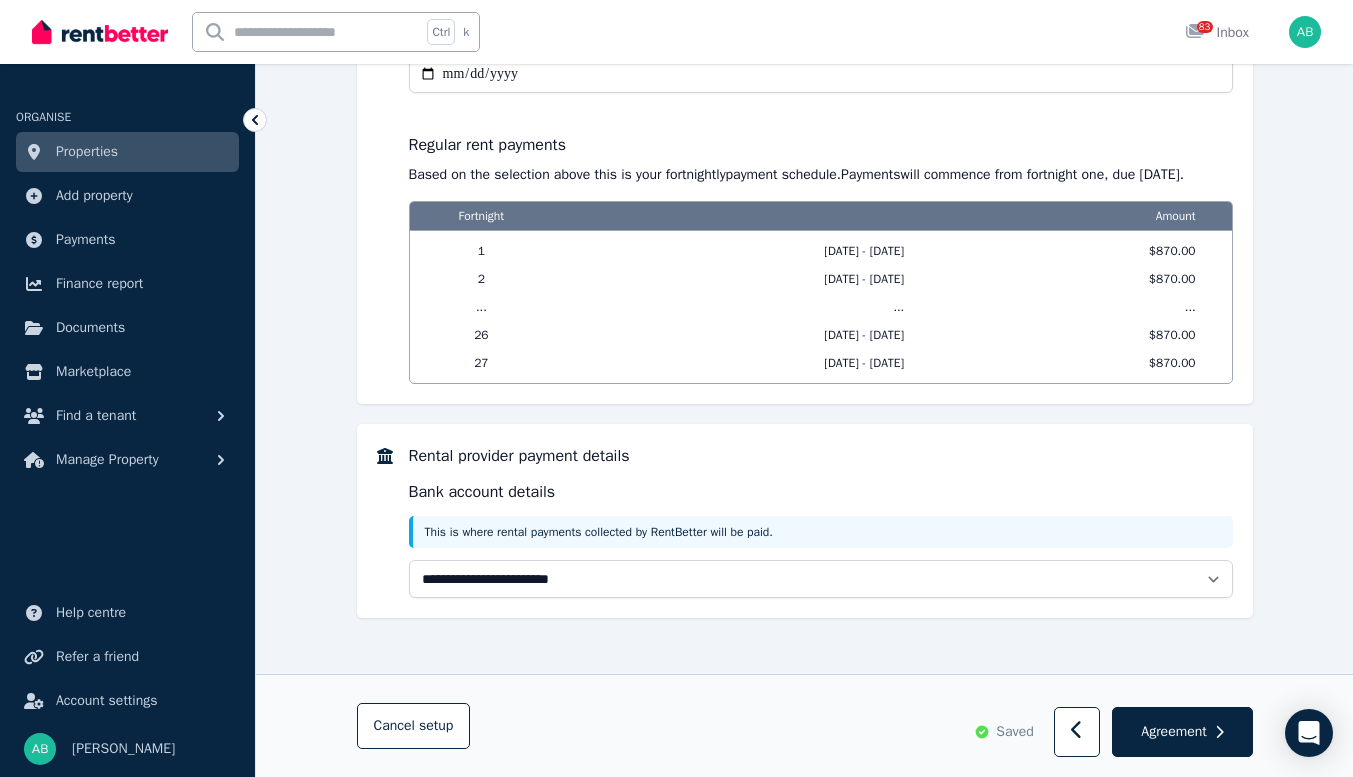 type on "**********" 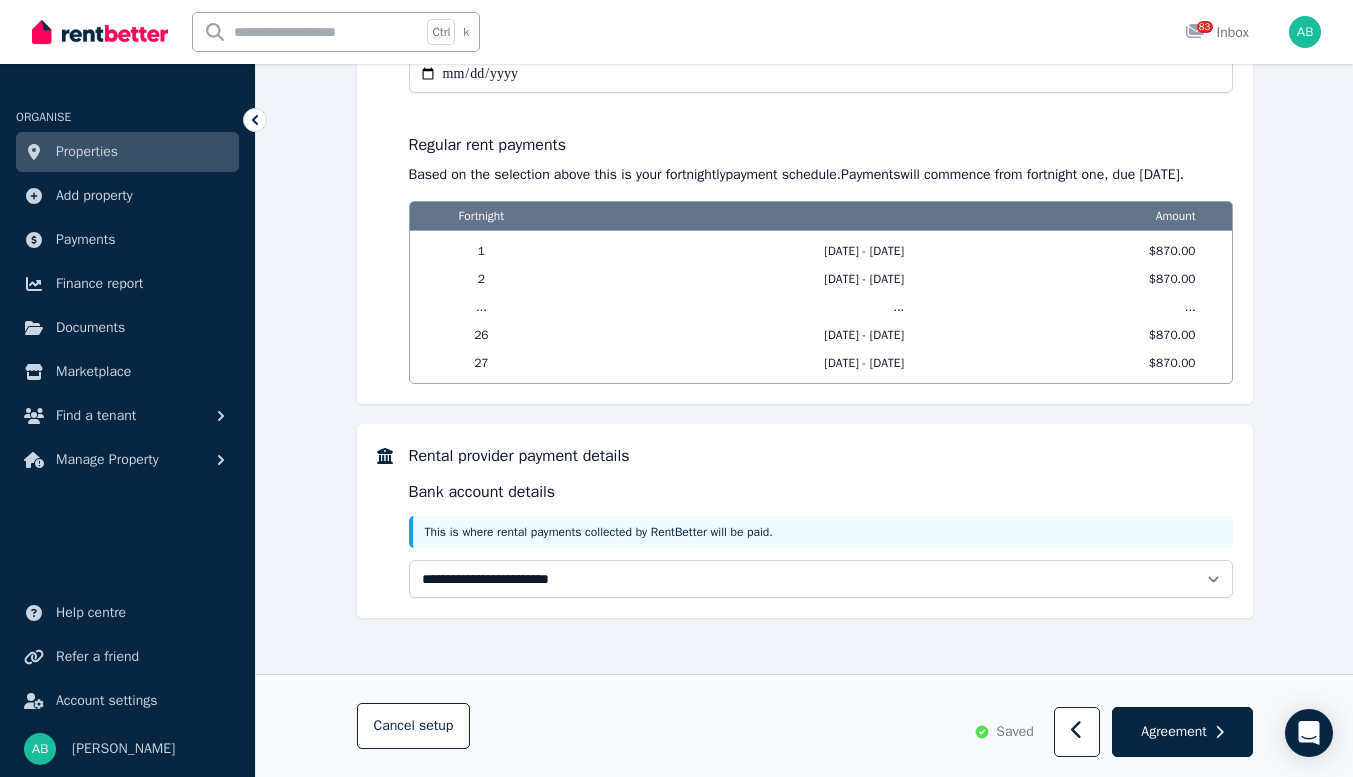 click on "**********" at bounding box center [821, 74] 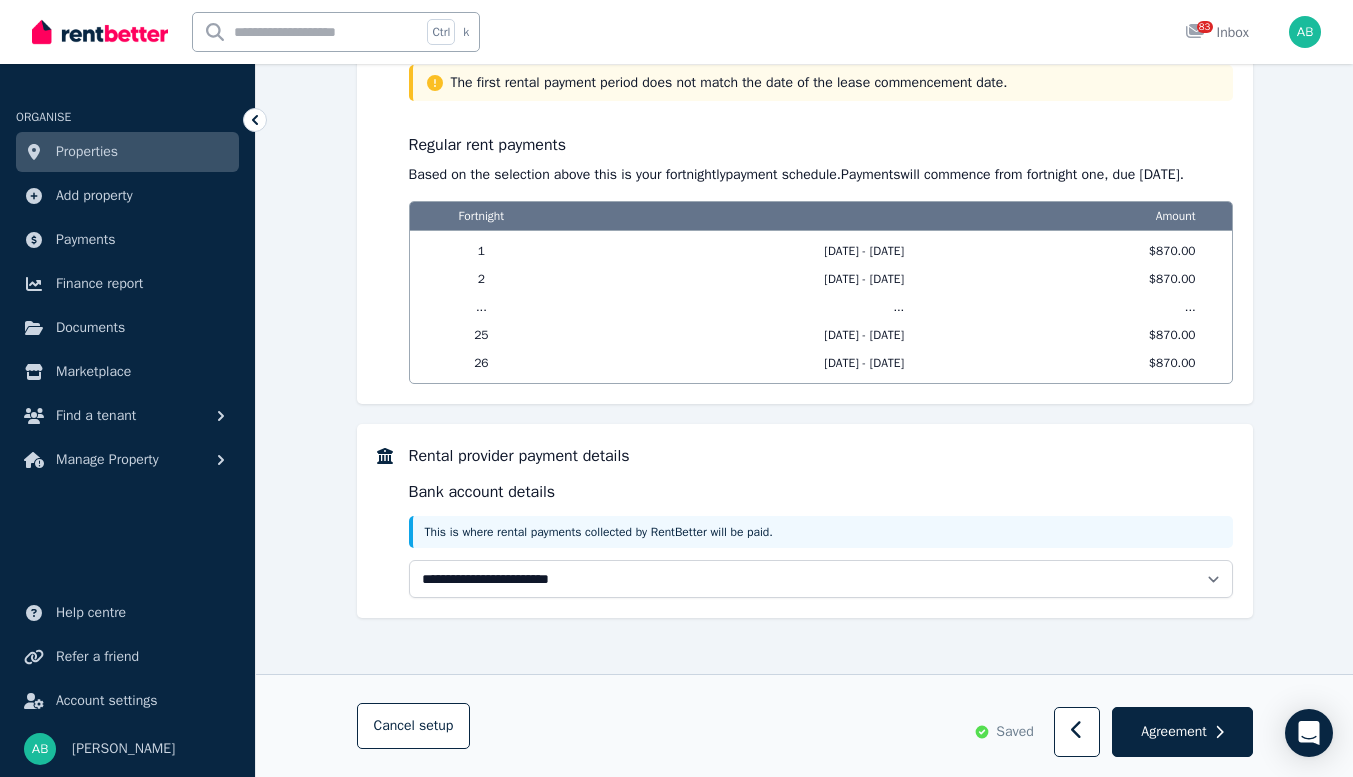 scroll, scrollTop: 2346, scrollLeft: 0, axis: vertical 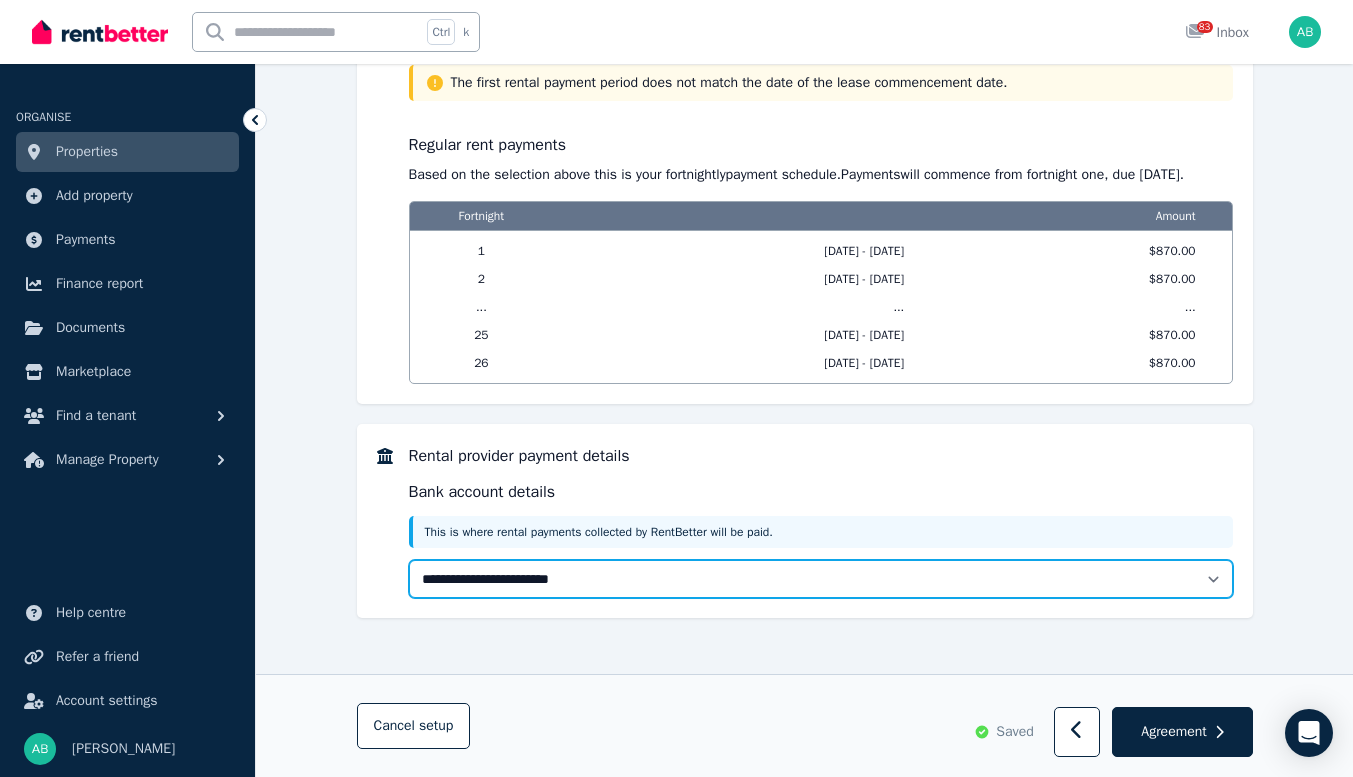 click on "**********" at bounding box center (821, 579) 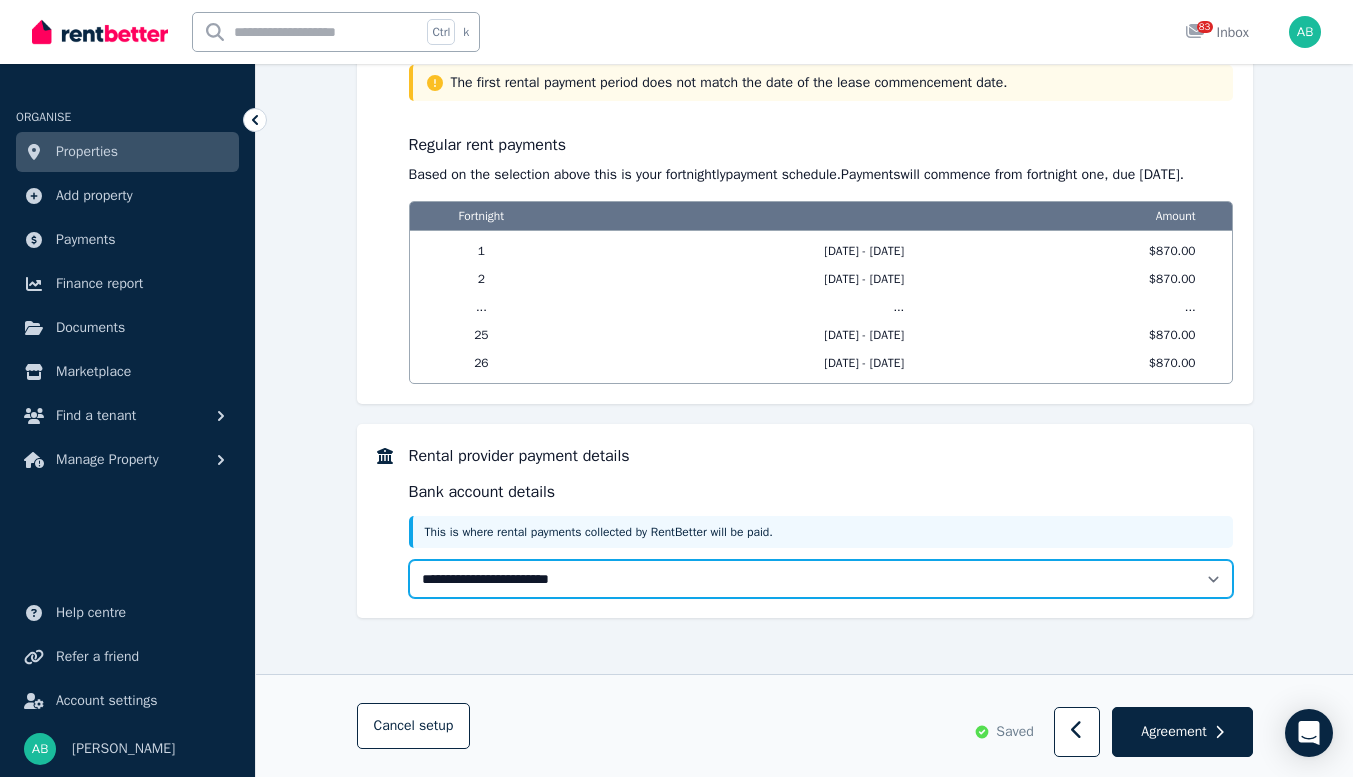 select on "**********" 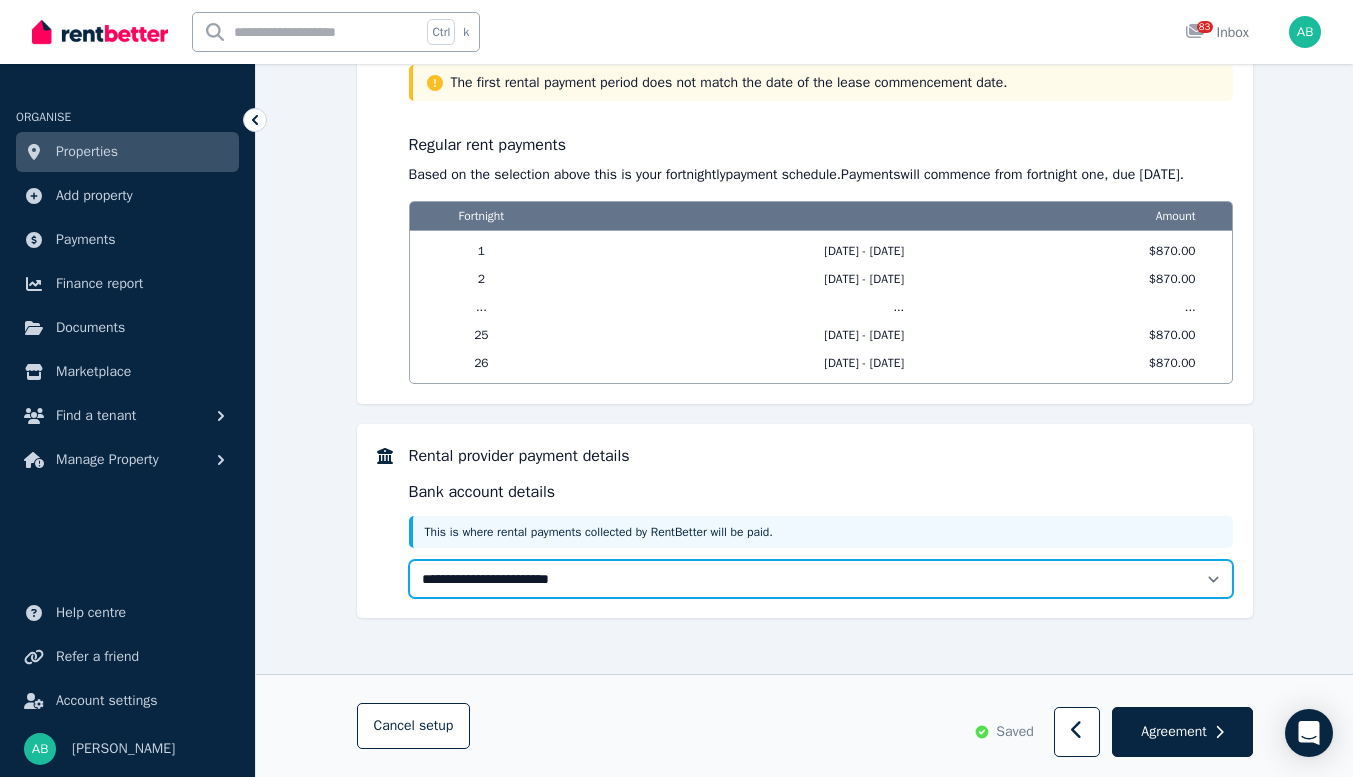 click on "**********" at bounding box center [821, 579] 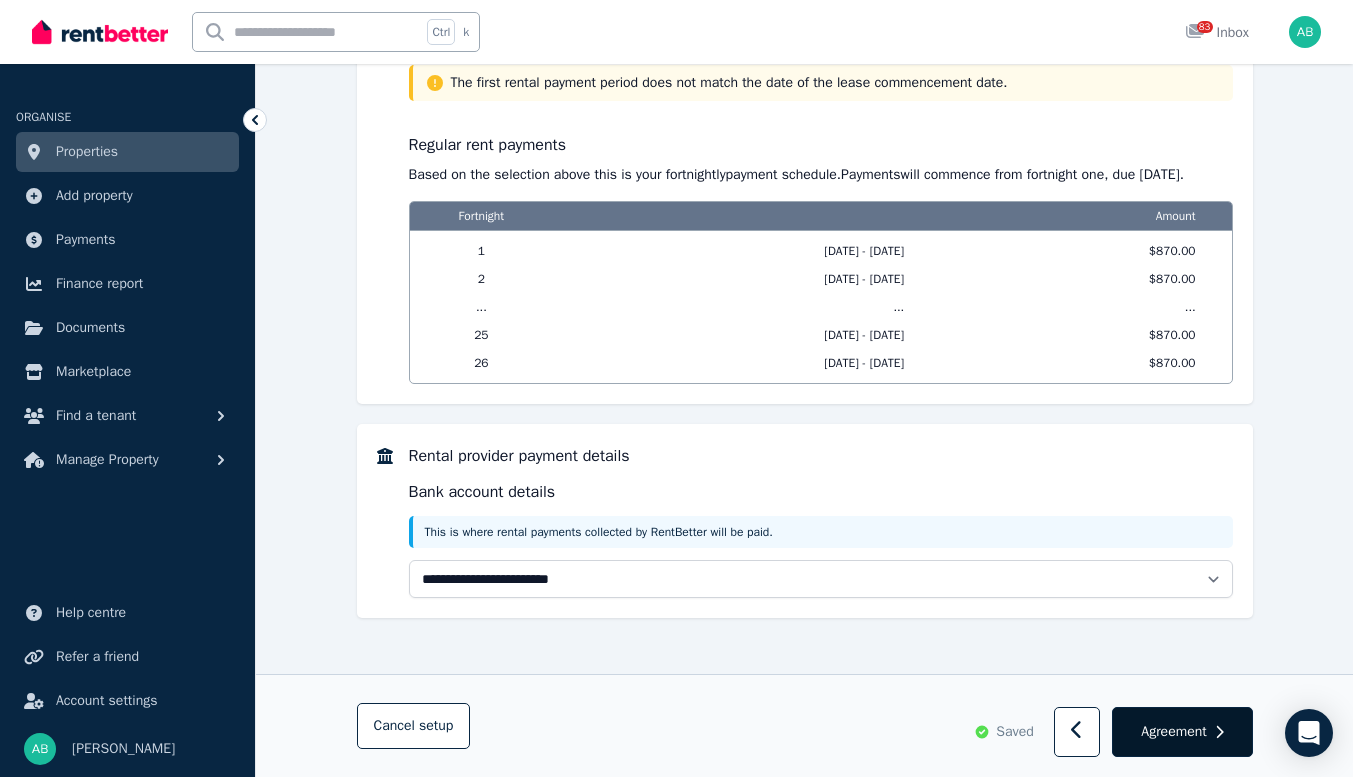 click on "Agreement" at bounding box center (1173, 732) 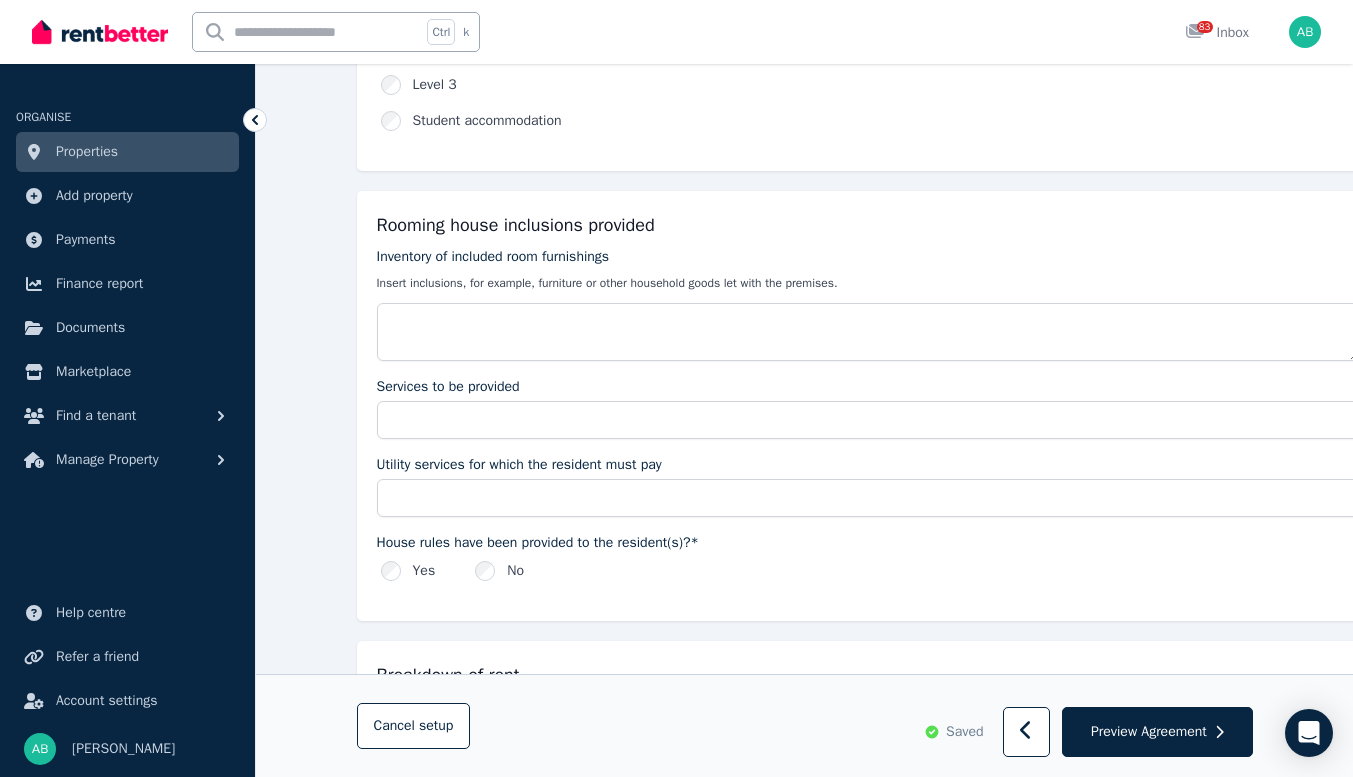 scroll, scrollTop: 500, scrollLeft: 0, axis: vertical 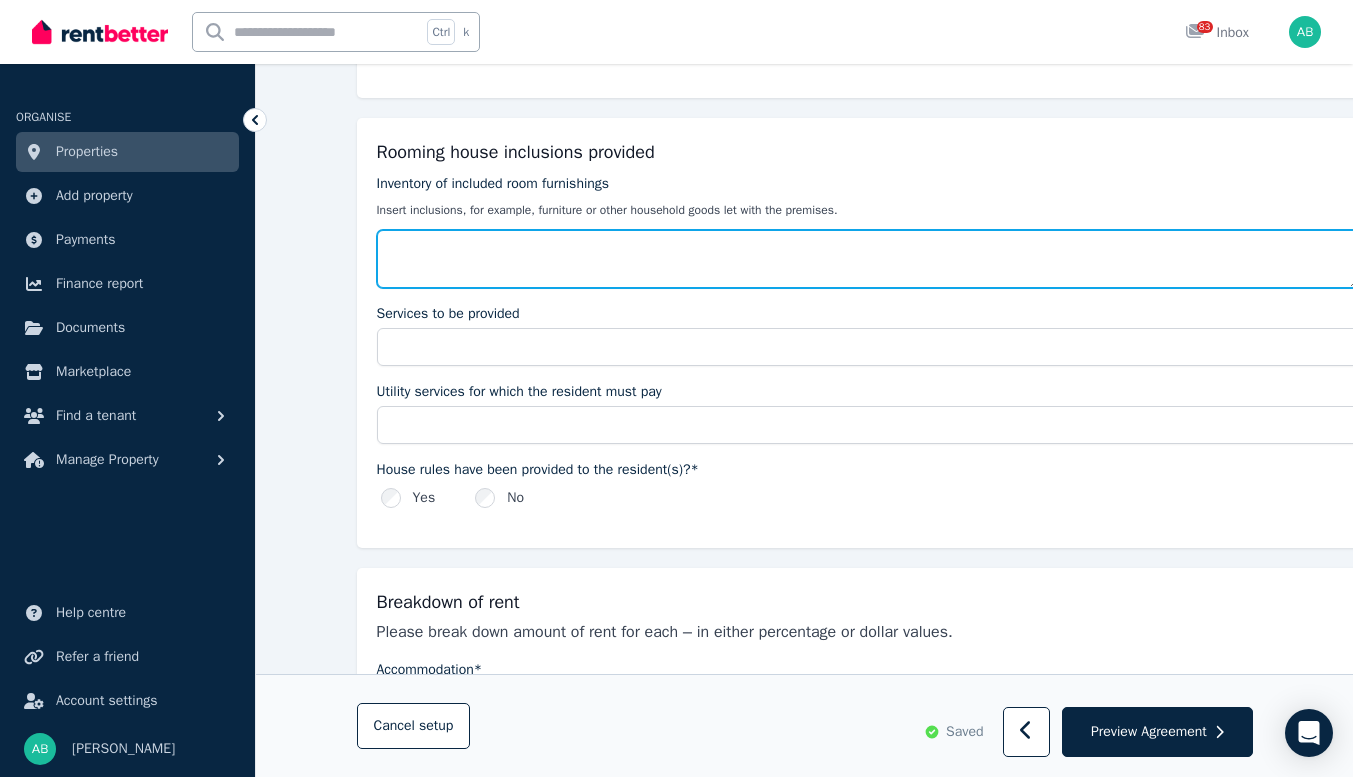 click on "Inventory of included room furnishings" at bounding box center [868, 259] 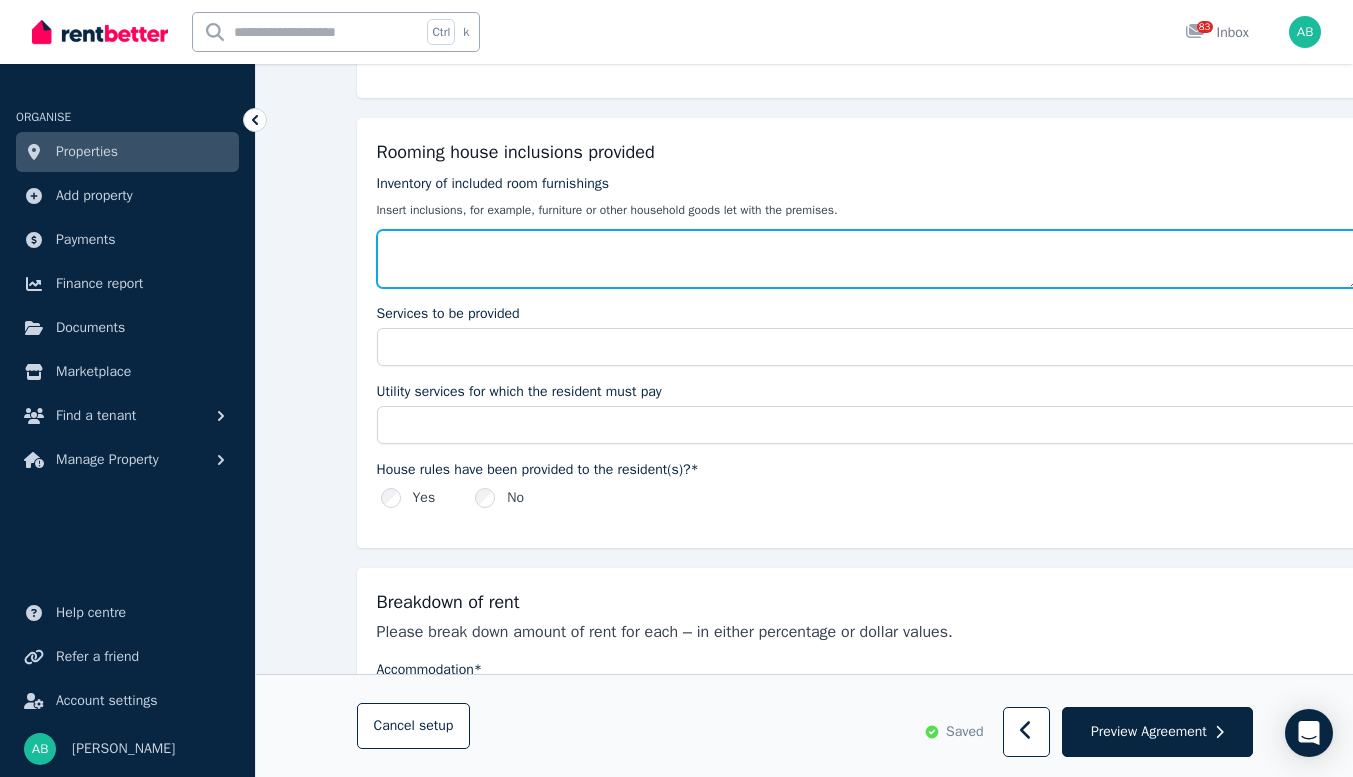 type on "*" 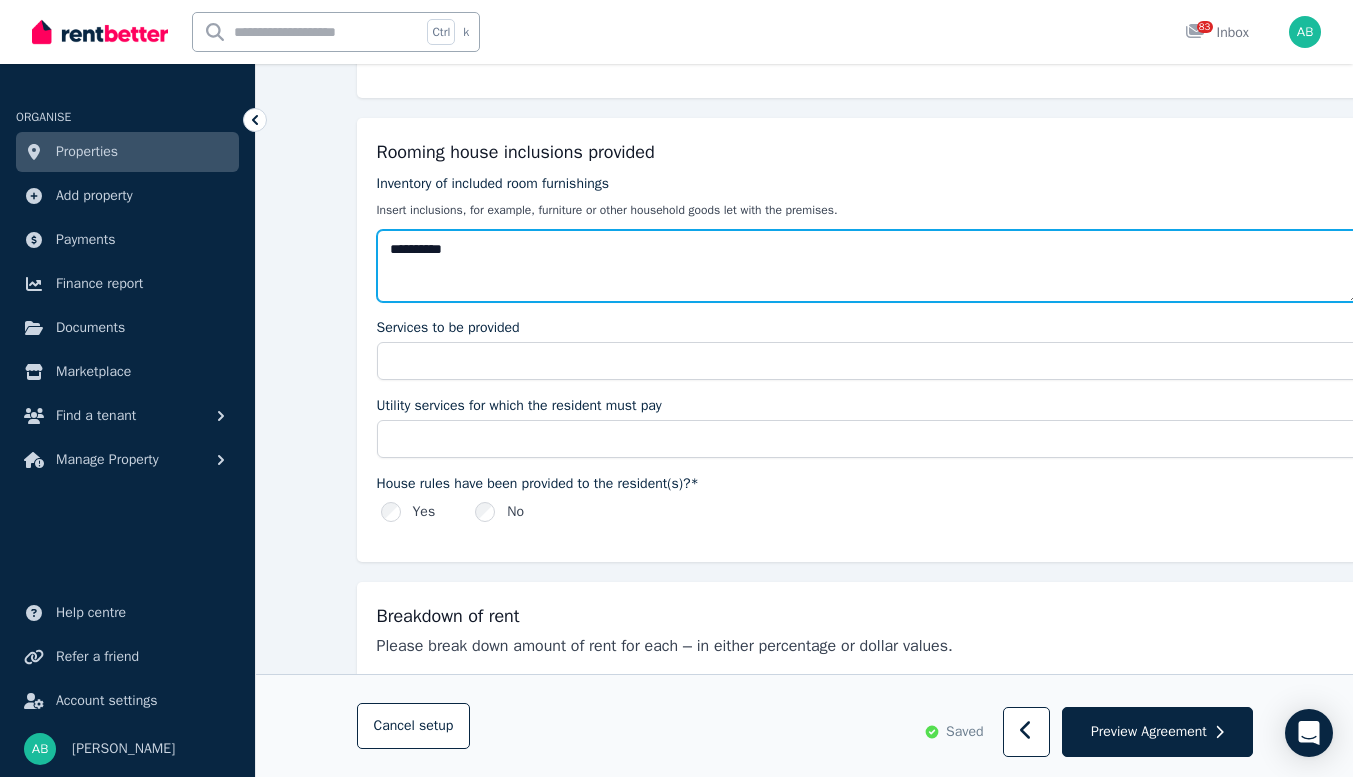 type on "**********" 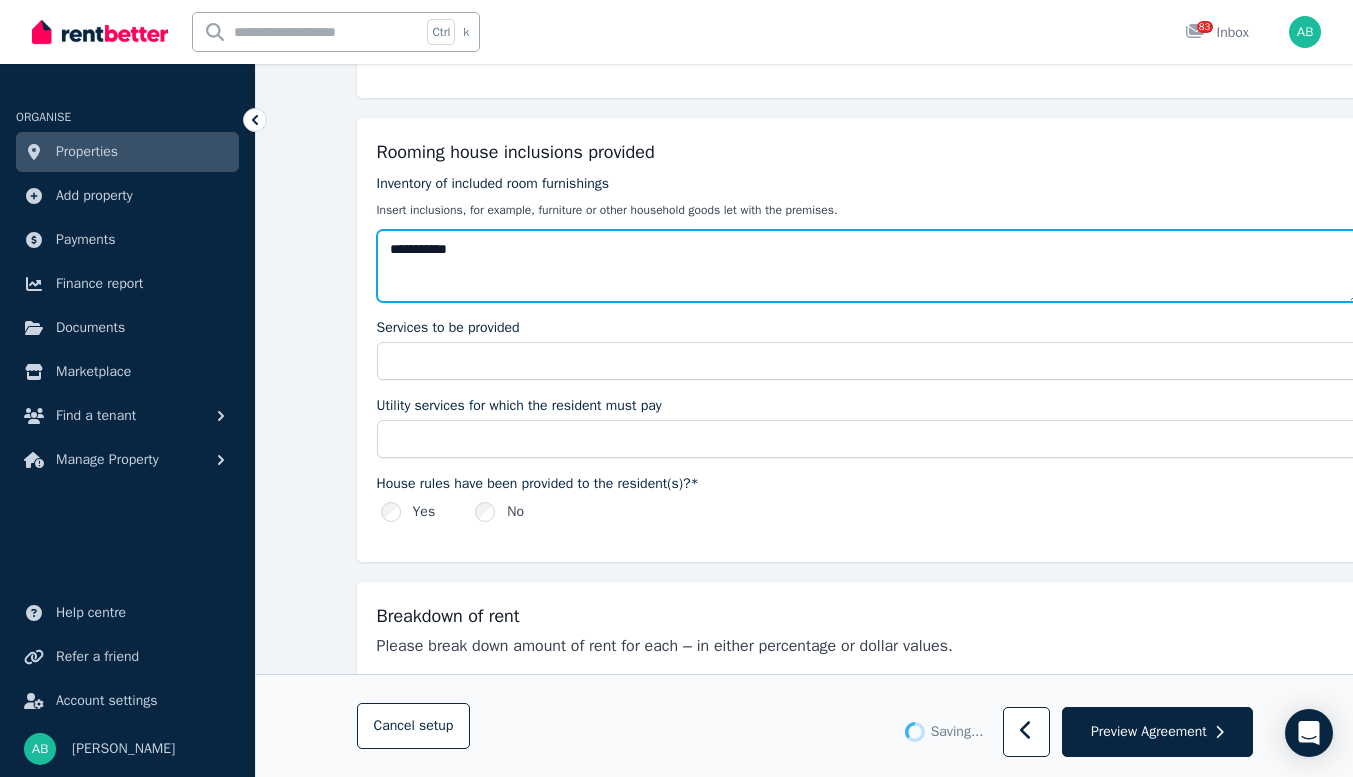 scroll, scrollTop: 400, scrollLeft: 0, axis: vertical 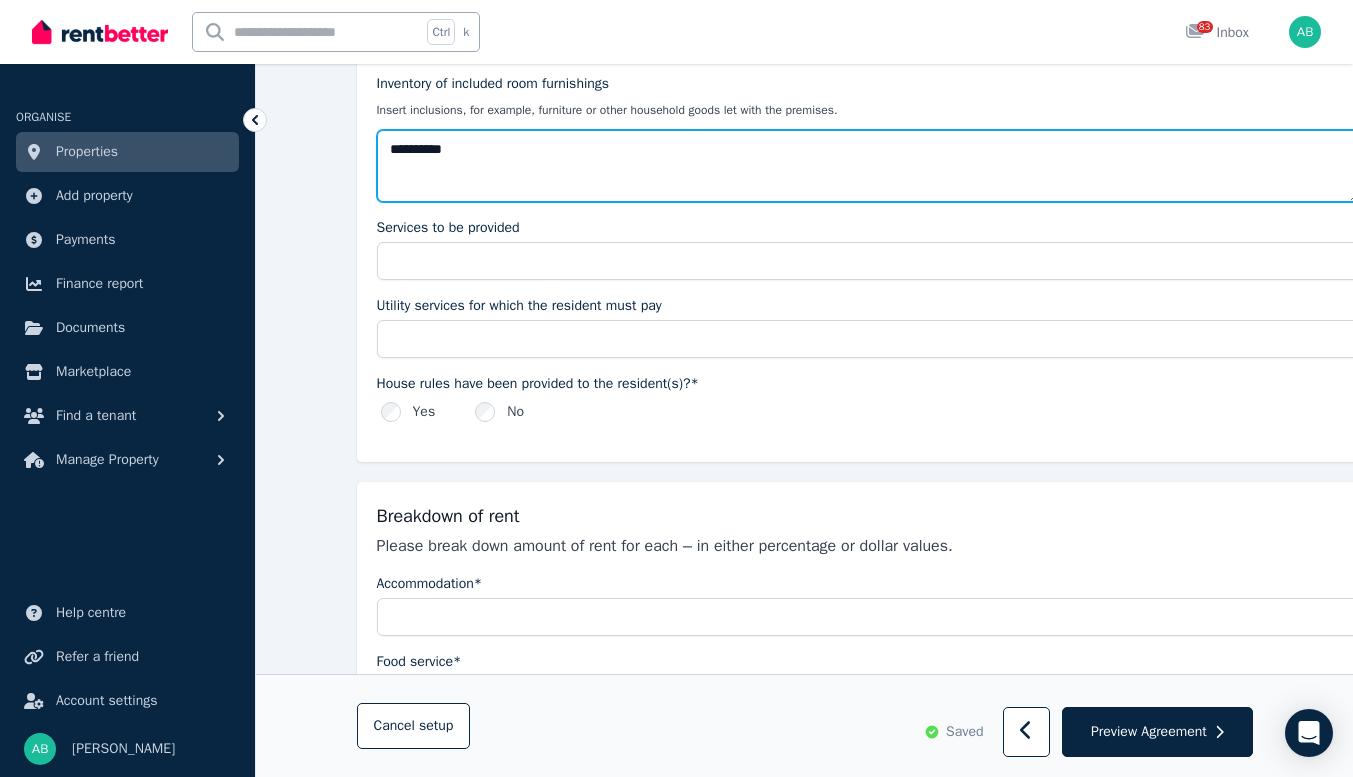click on "**********" at bounding box center (868, 166) 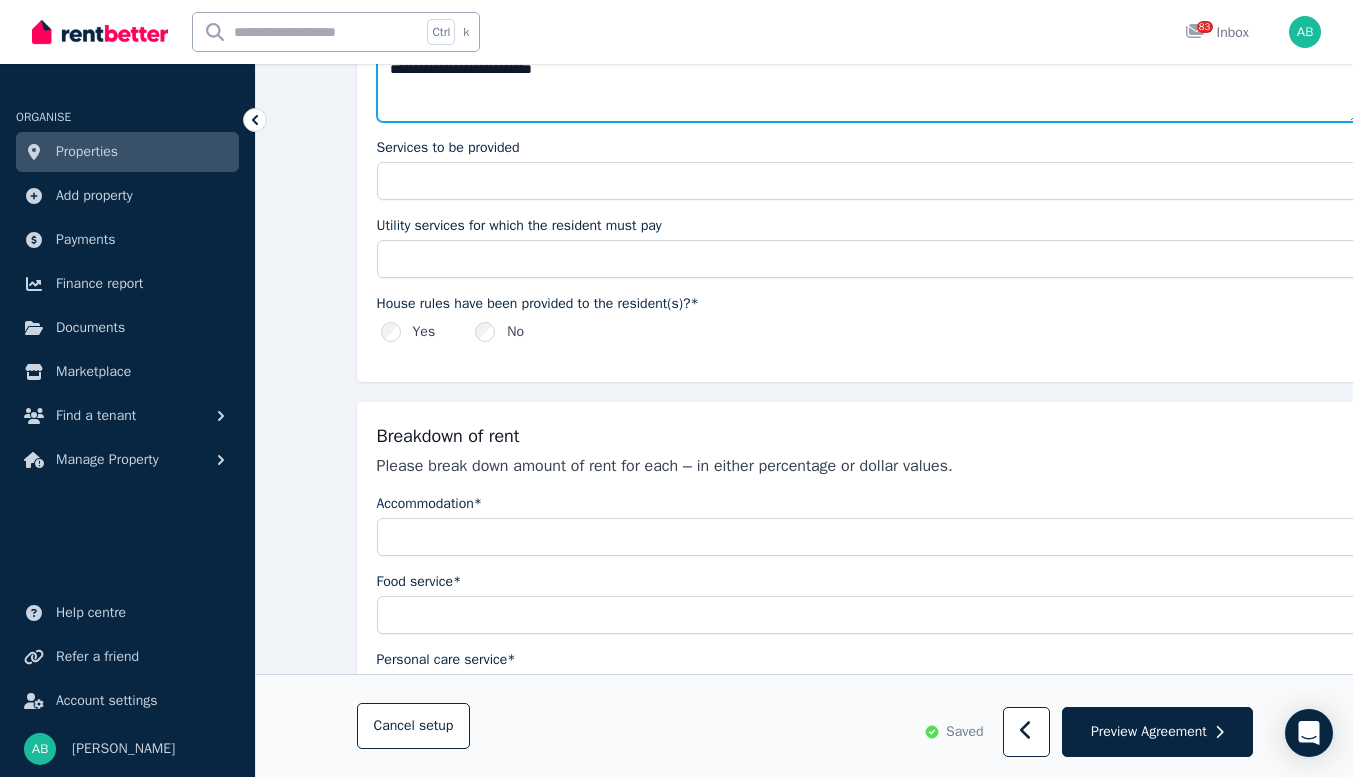 scroll, scrollTop: 700, scrollLeft: 0, axis: vertical 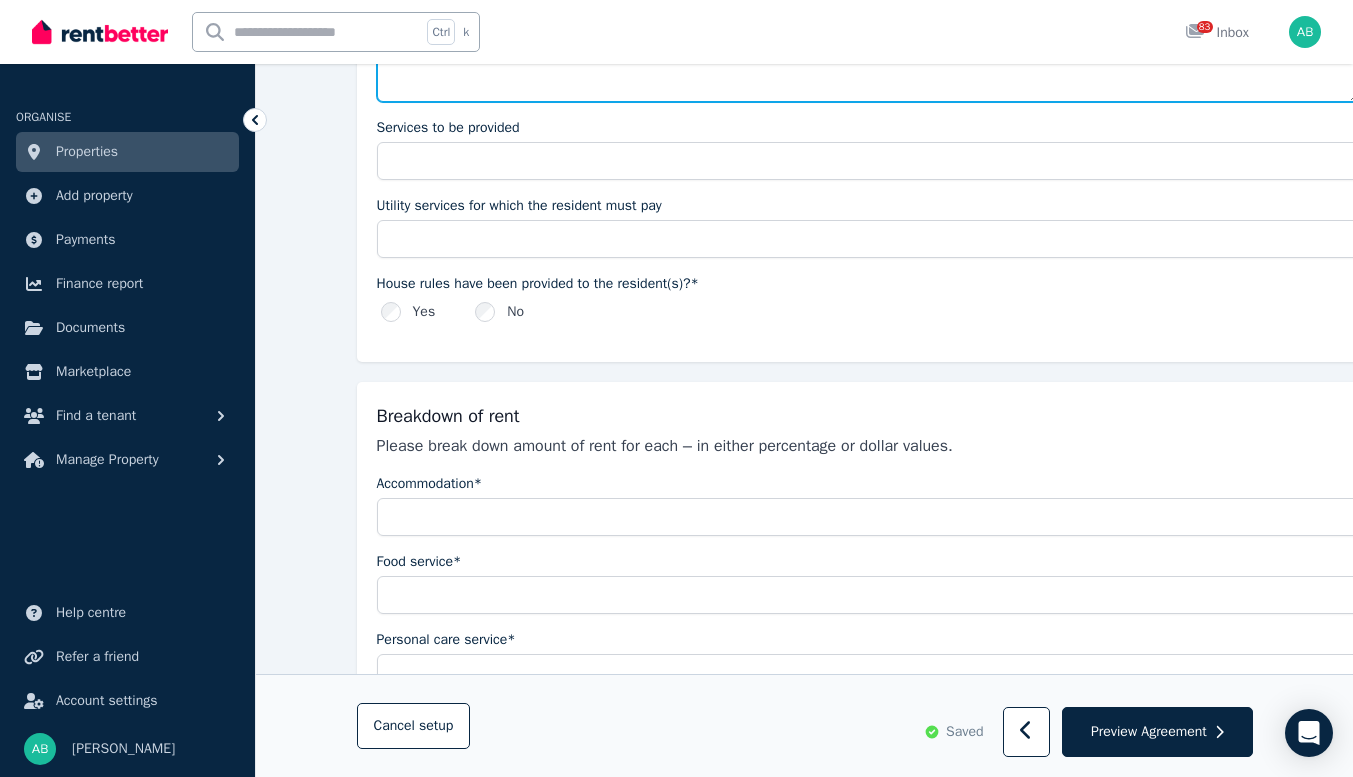 type on "**********" 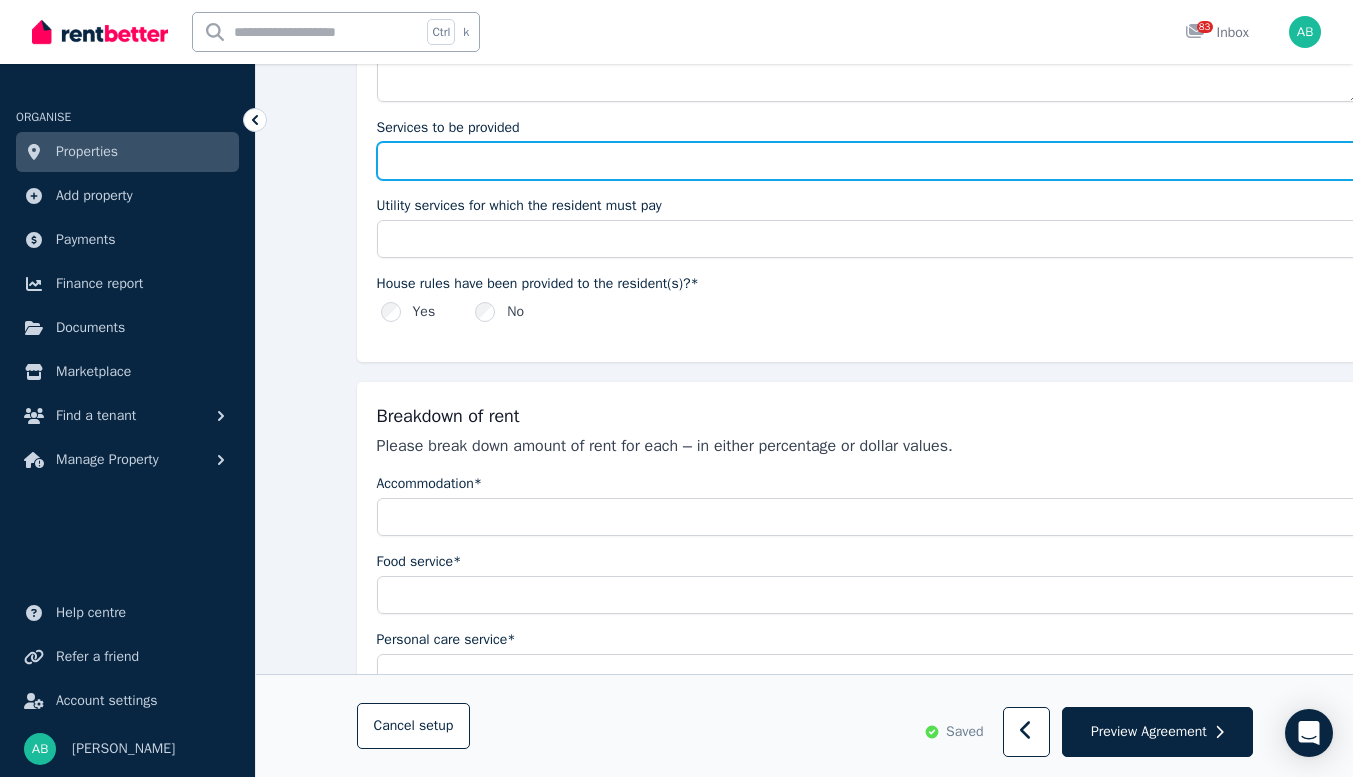 click on "Services to be provided" at bounding box center [868, 161] 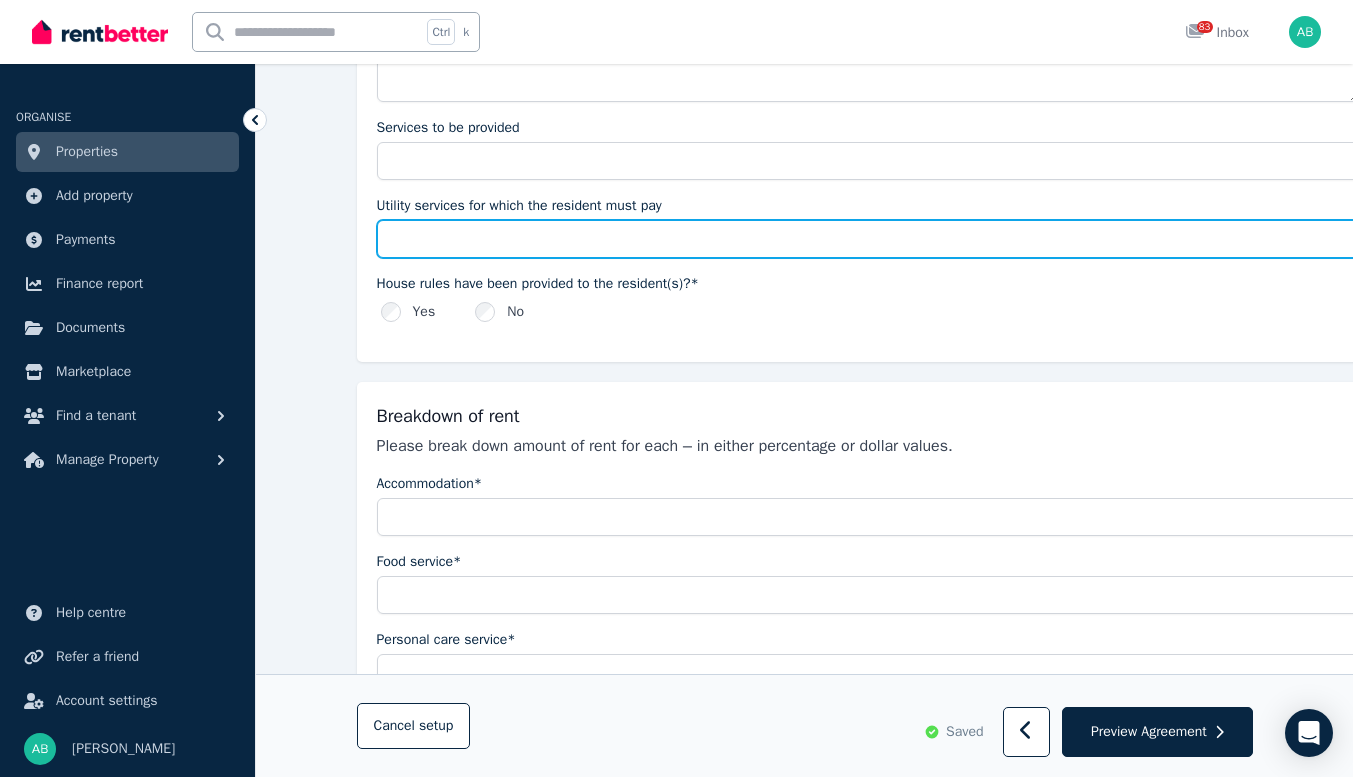 click on "Utility services for which the resident must pay" at bounding box center (868, 239) 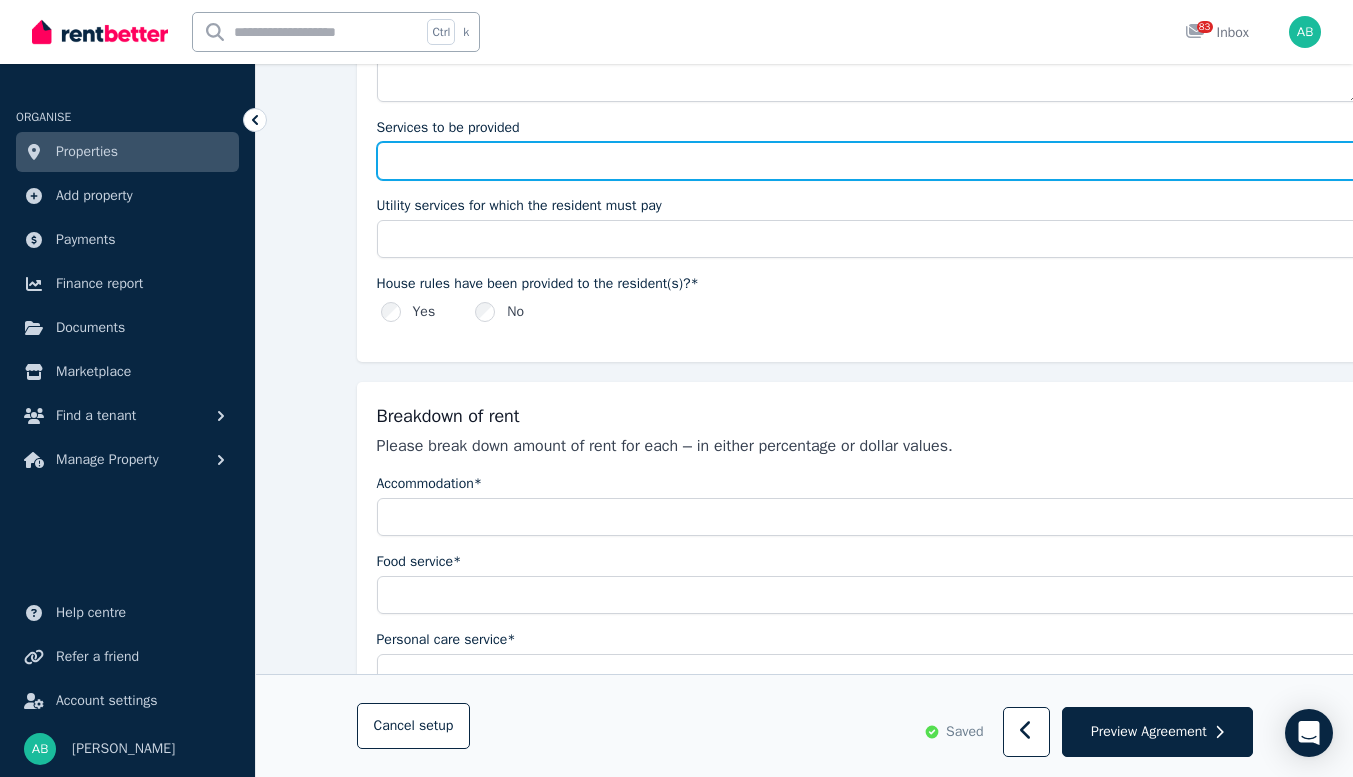 click on "Services to be provided" at bounding box center [868, 161] 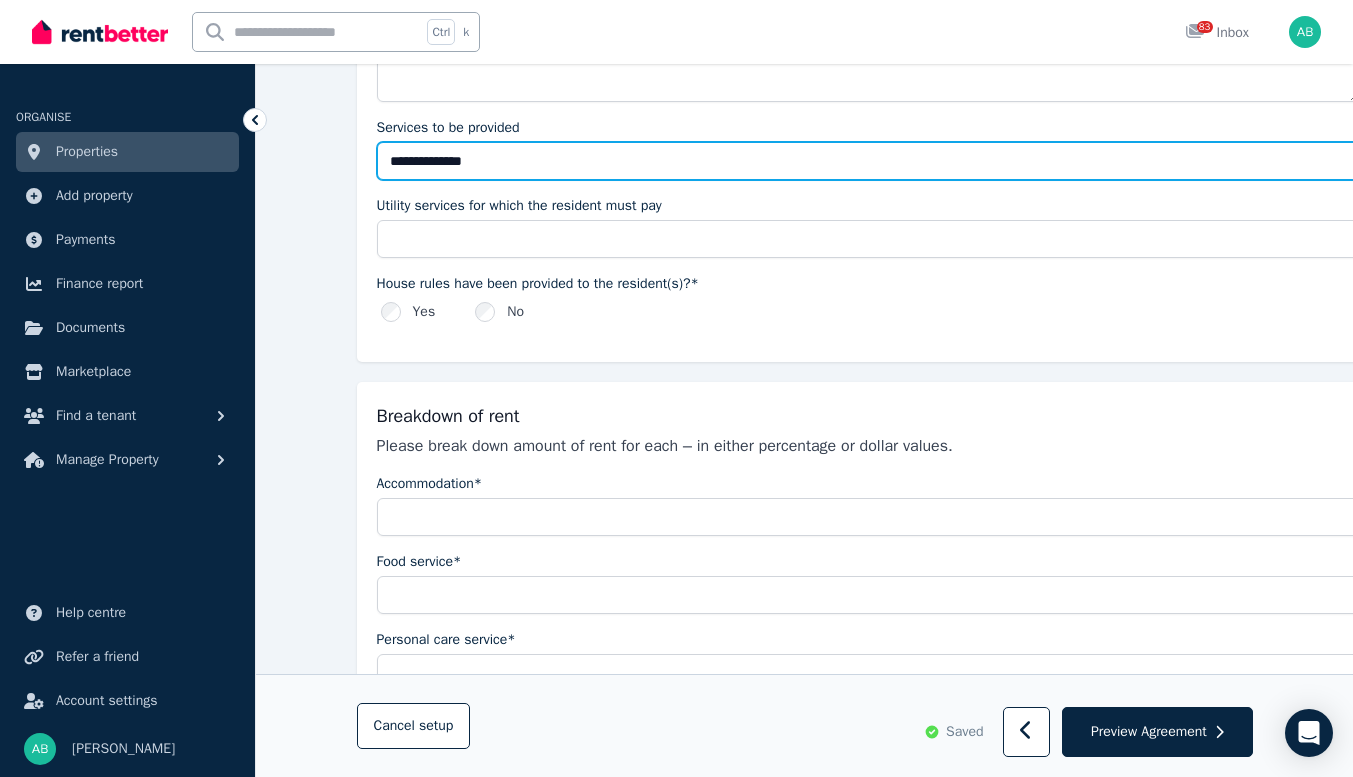 type on "**********" 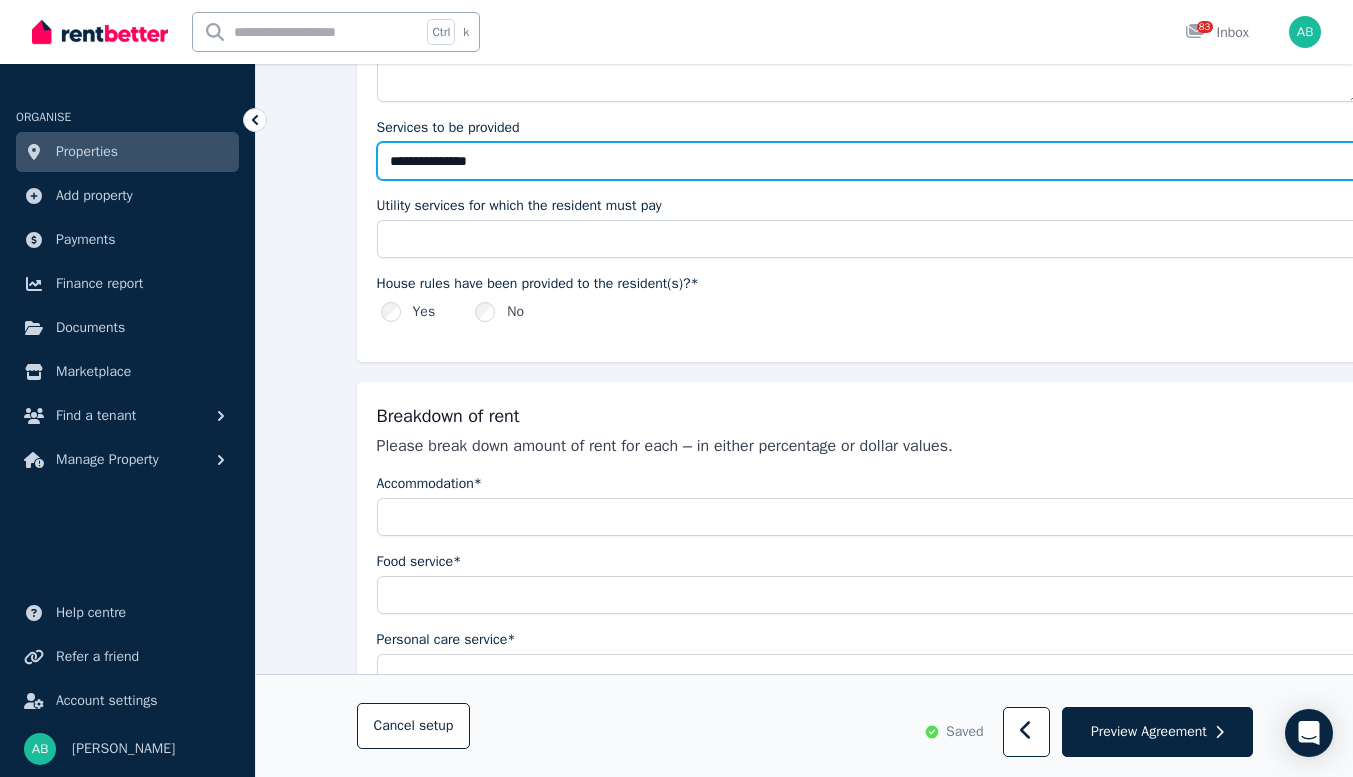 click on "**********" at bounding box center [868, 161] 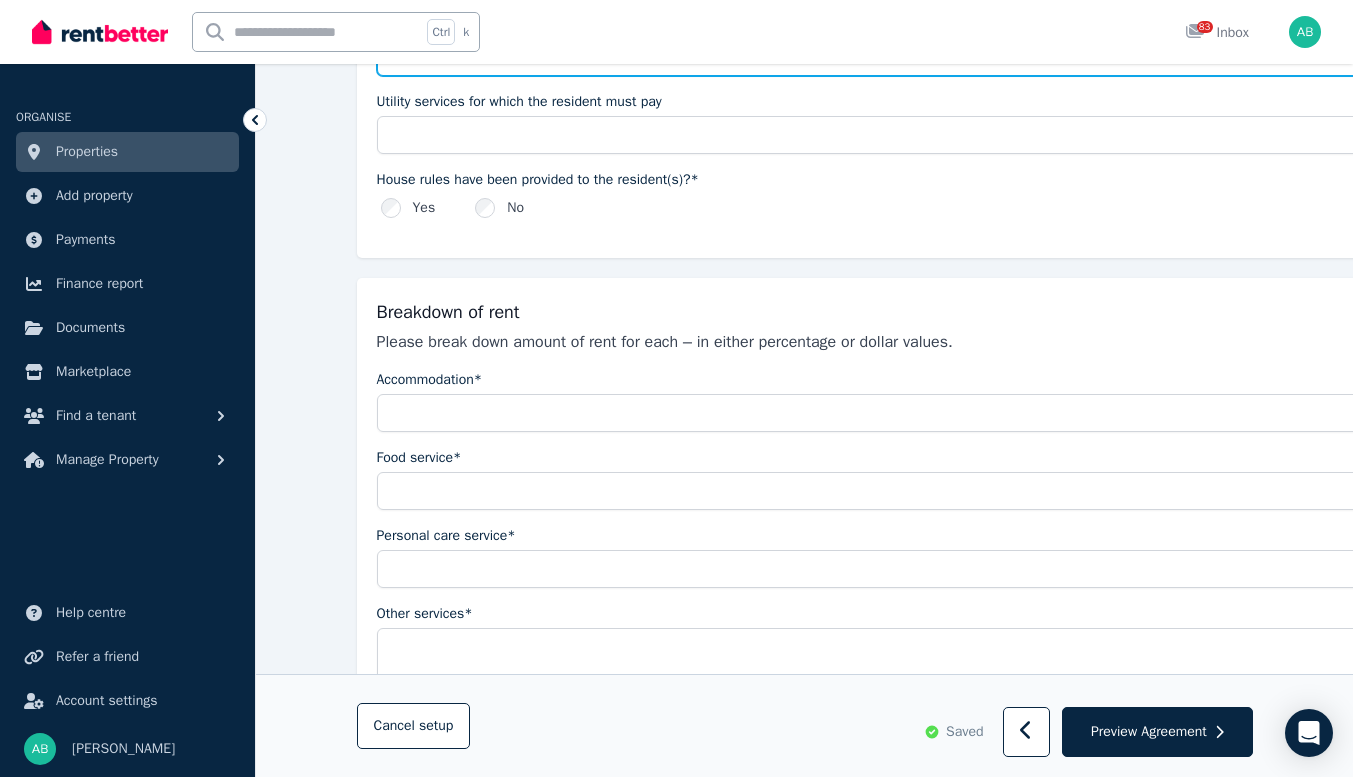 scroll, scrollTop: 900, scrollLeft: 0, axis: vertical 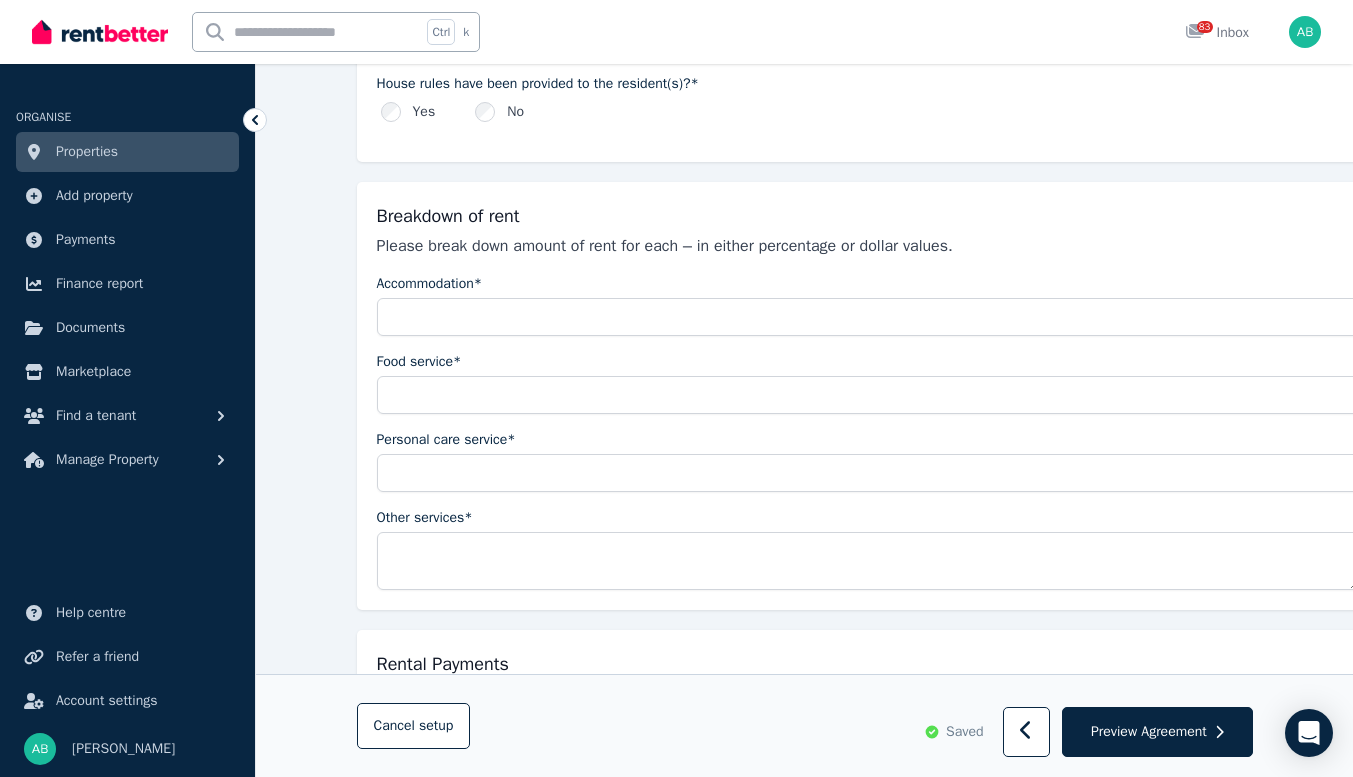 type on "**********" 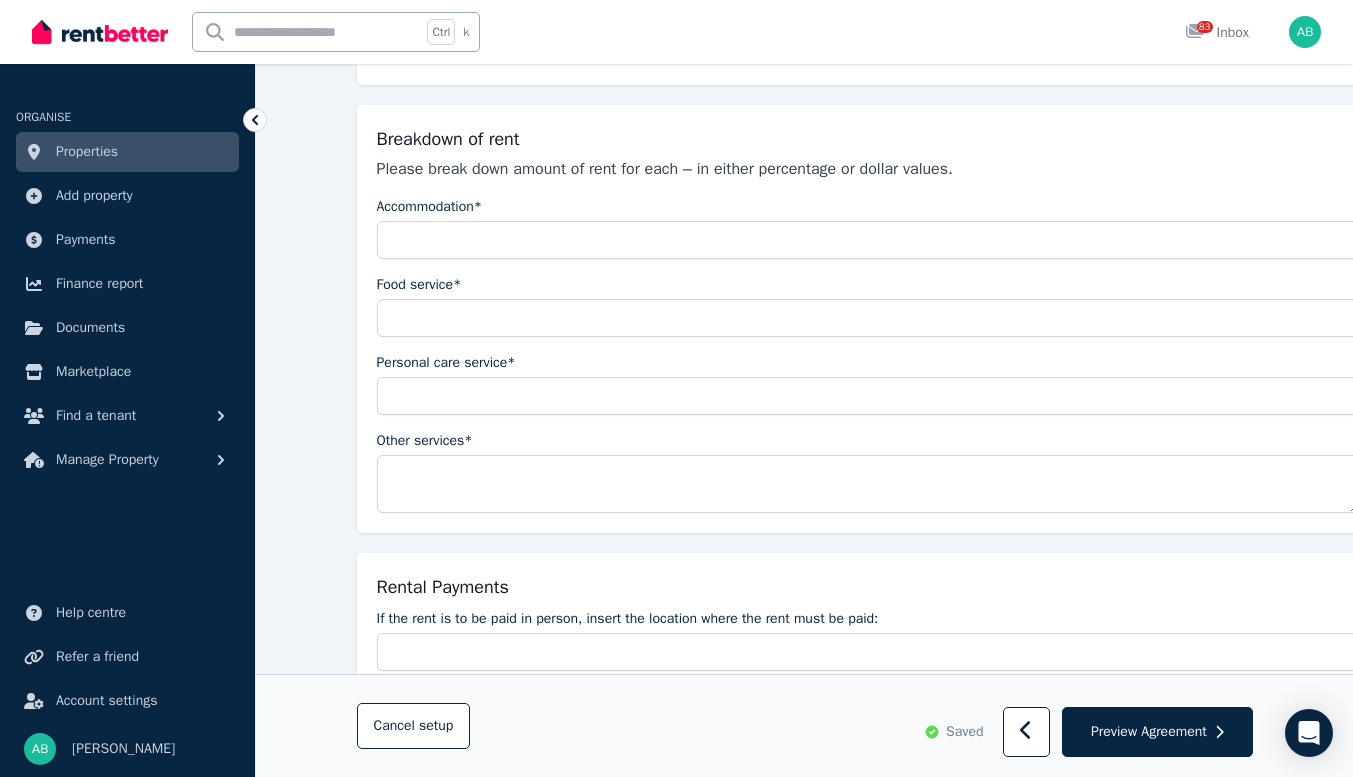 scroll, scrollTop: 1000, scrollLeft: 0, axis: vertical 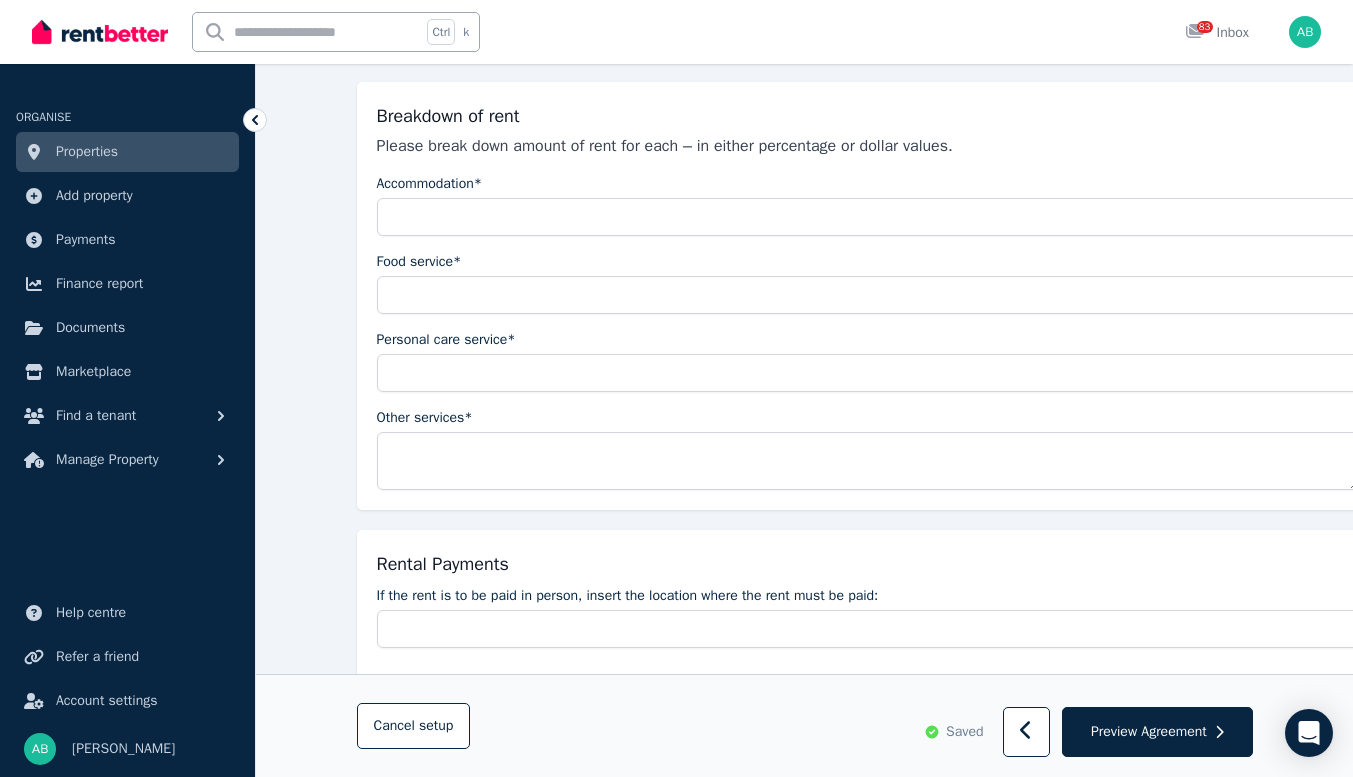 type on "**********" 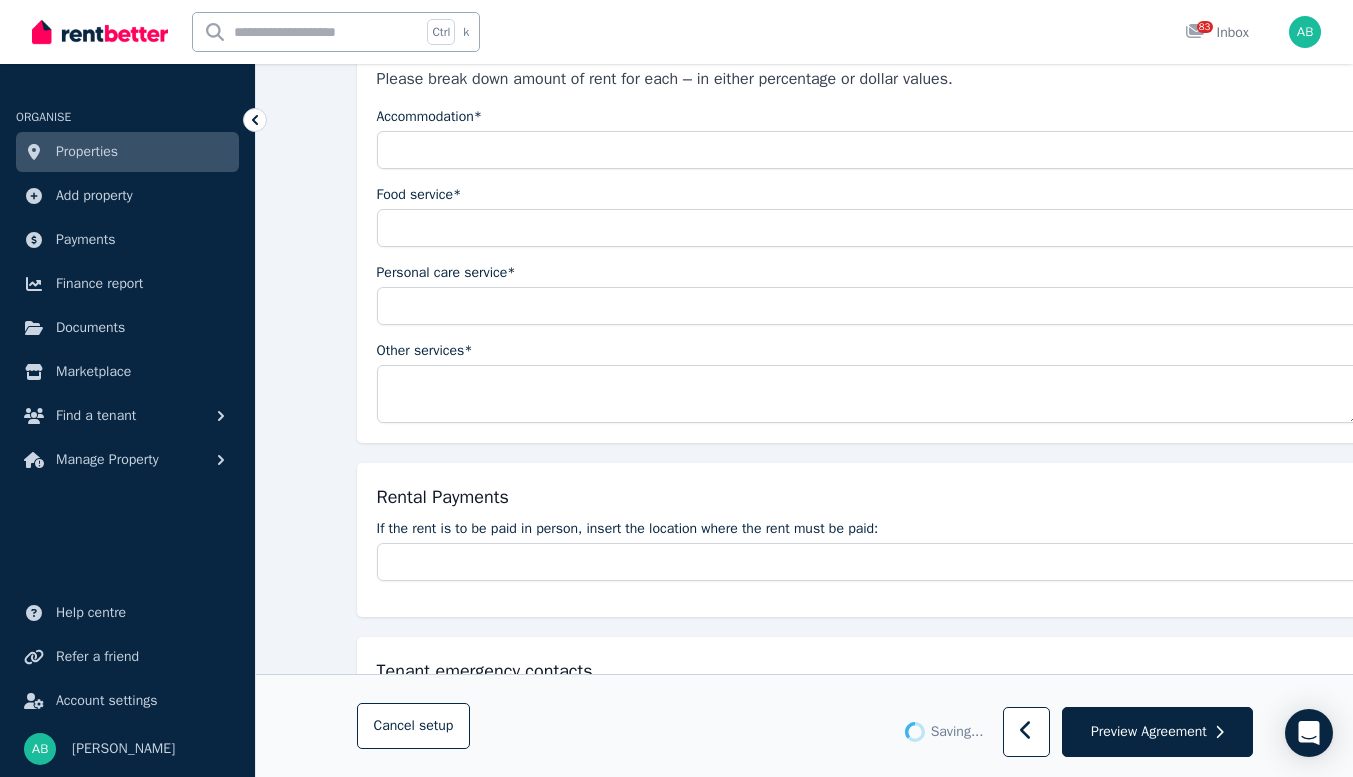 scroll, scrollTop: 1200, scrollLeft: 0, axis: vertical 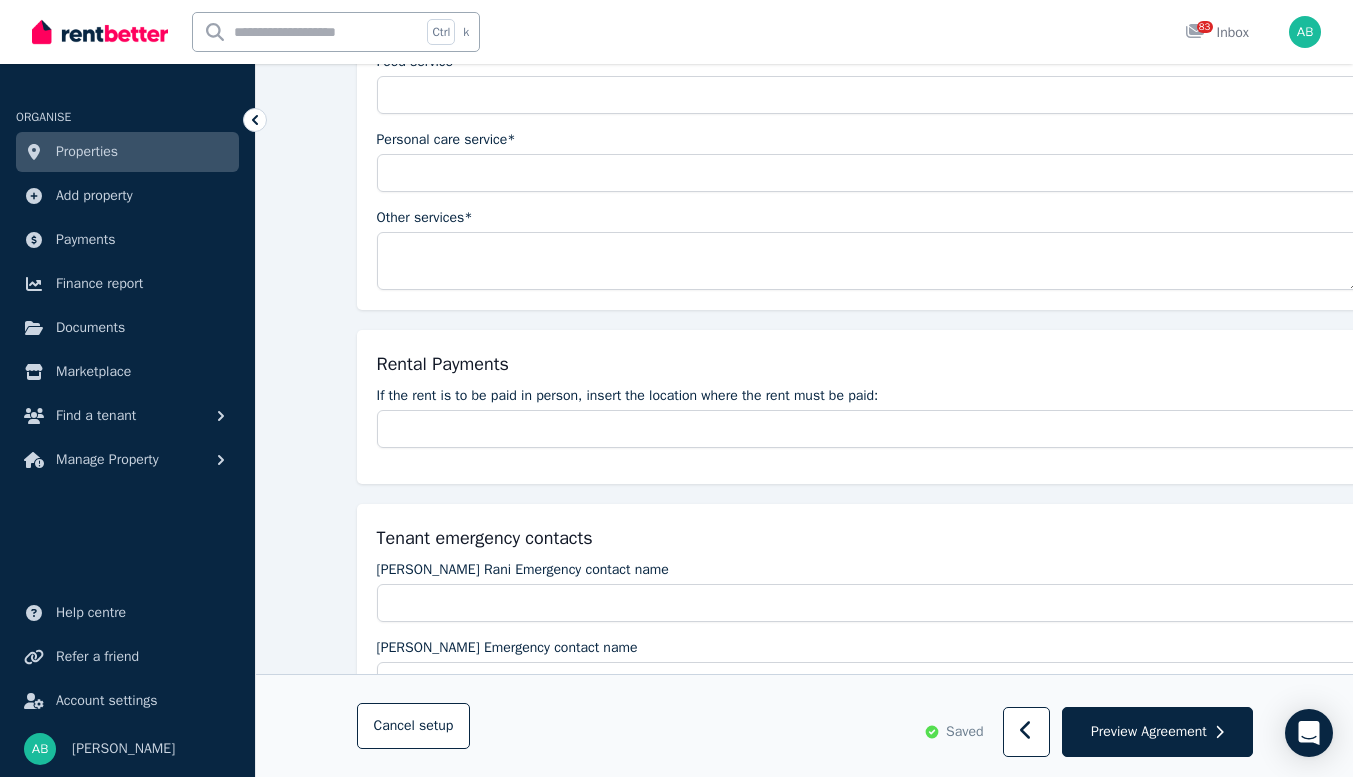 type on "**********" 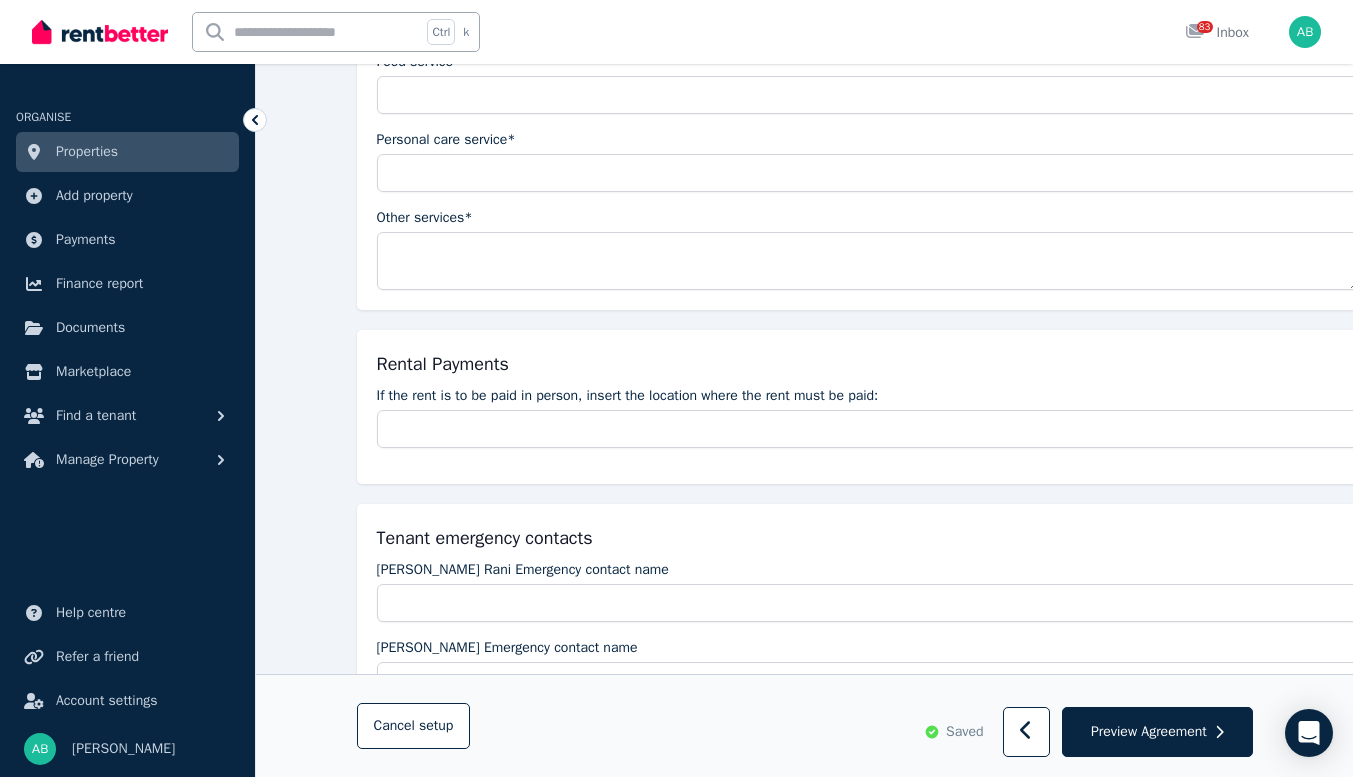 click on "Accommodation*" at bounding box center [868, 17] 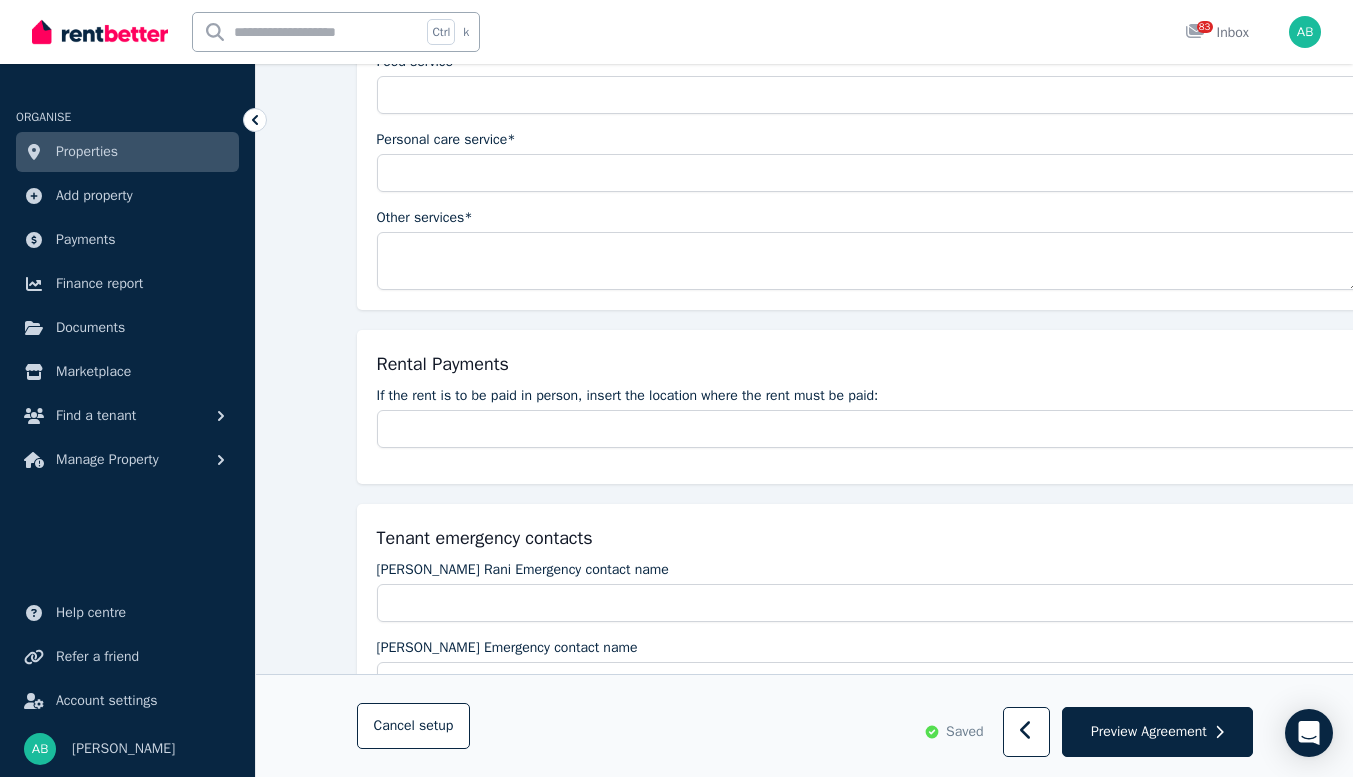 type on "***" 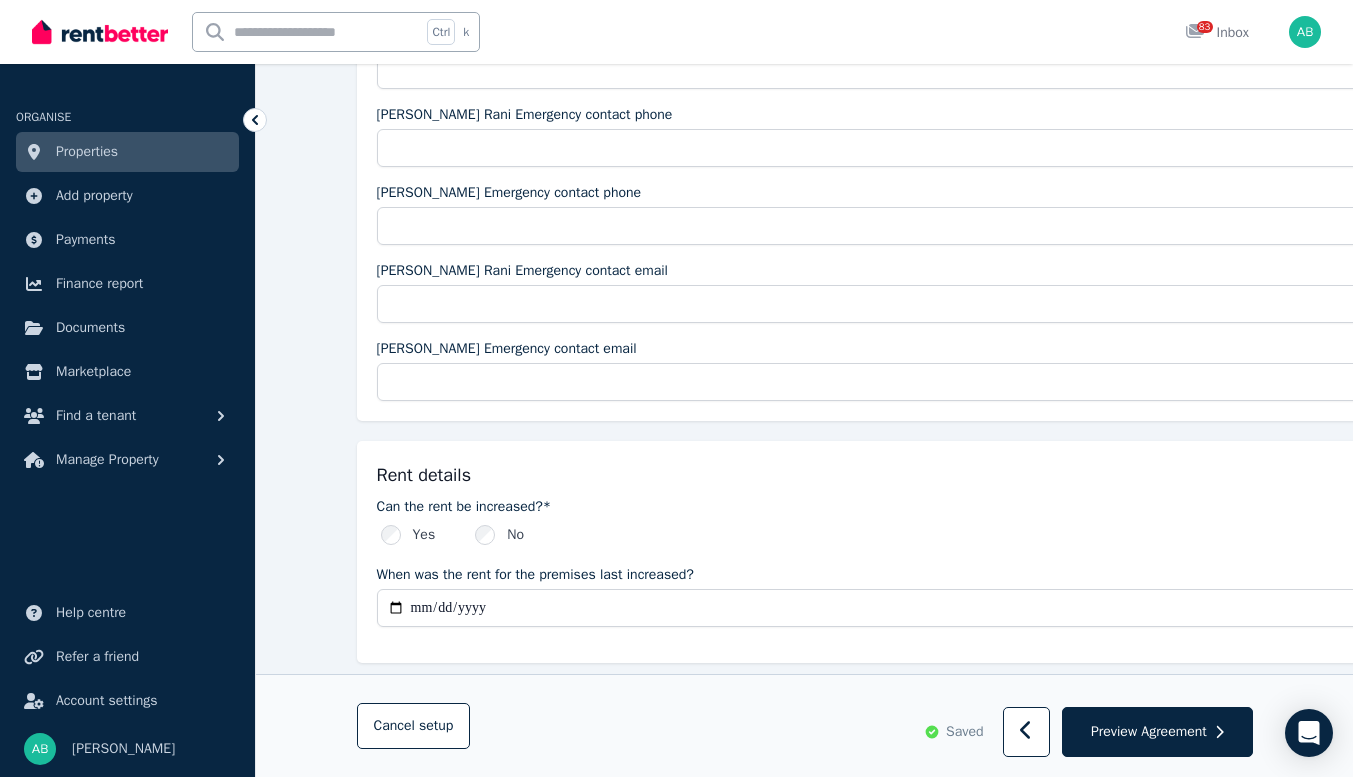 scroll, scrollTop: 1900, scrollLeft: 0, axis: vertical 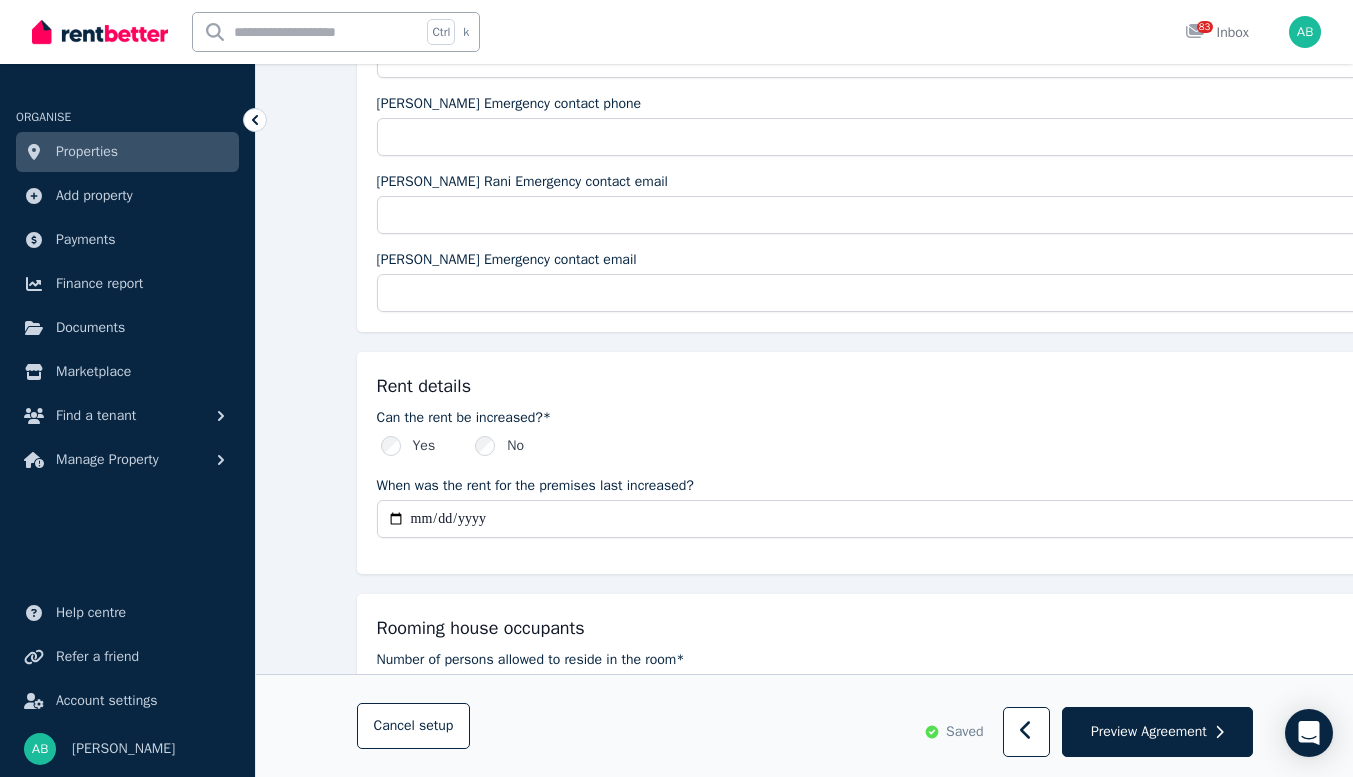 type on "***" 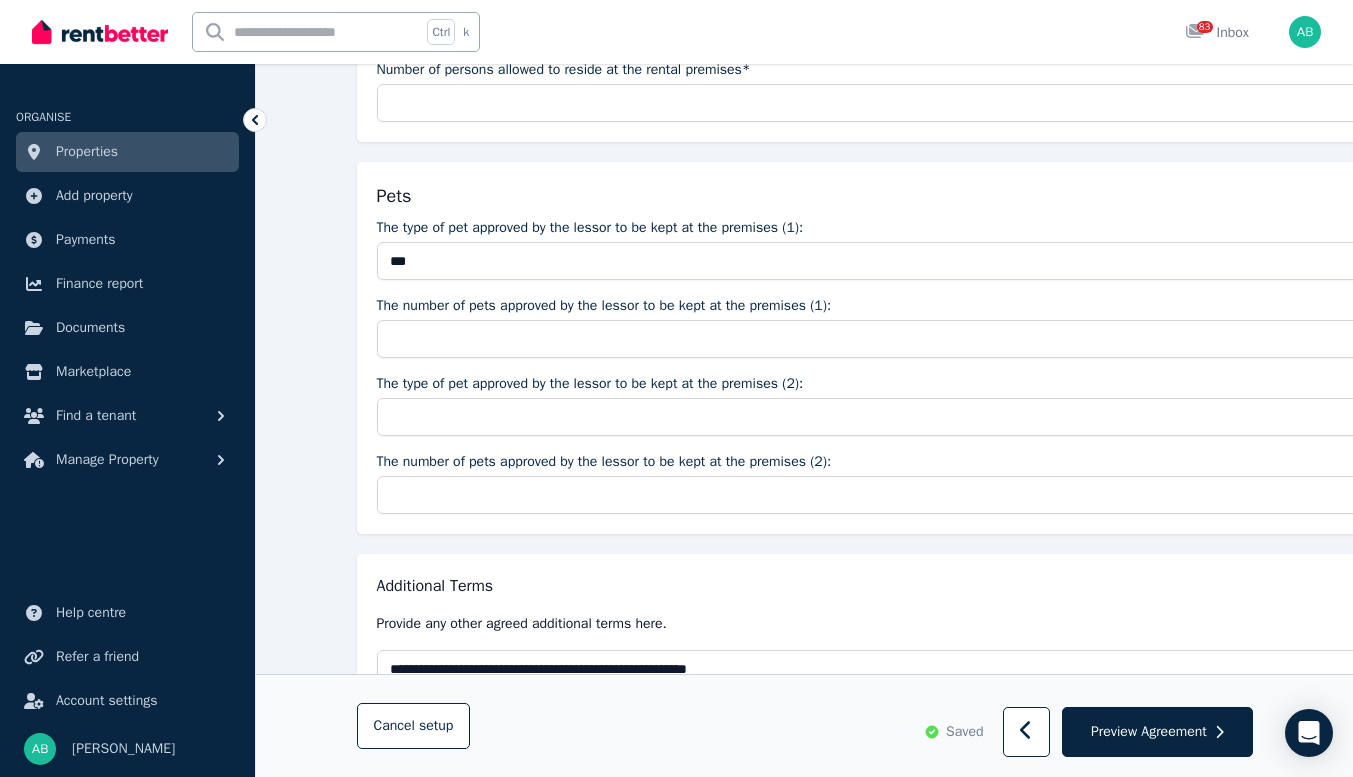 scroll, scrollTop: 2600, scrollLeft: 0, axis: vertical 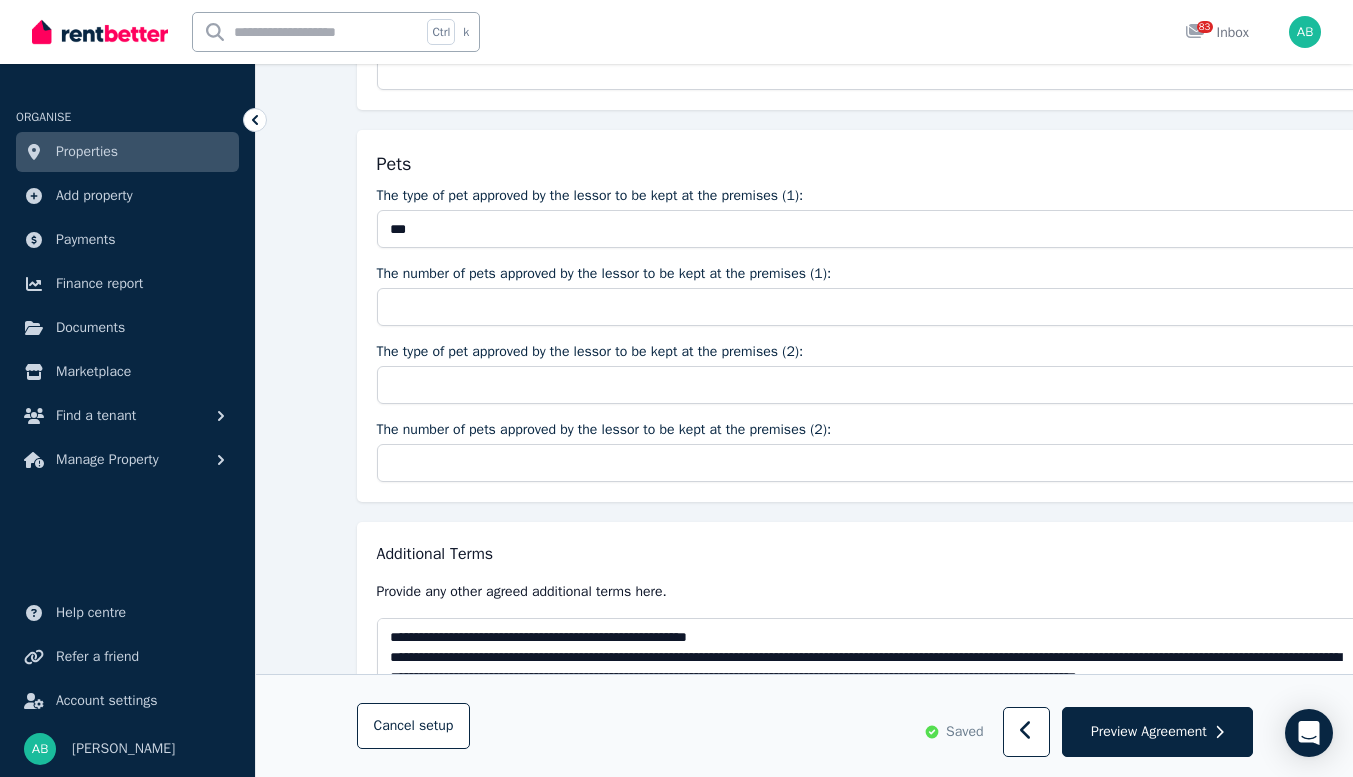 click on "When was the rent for the premises last increased?" at bounding box center (868, -181) 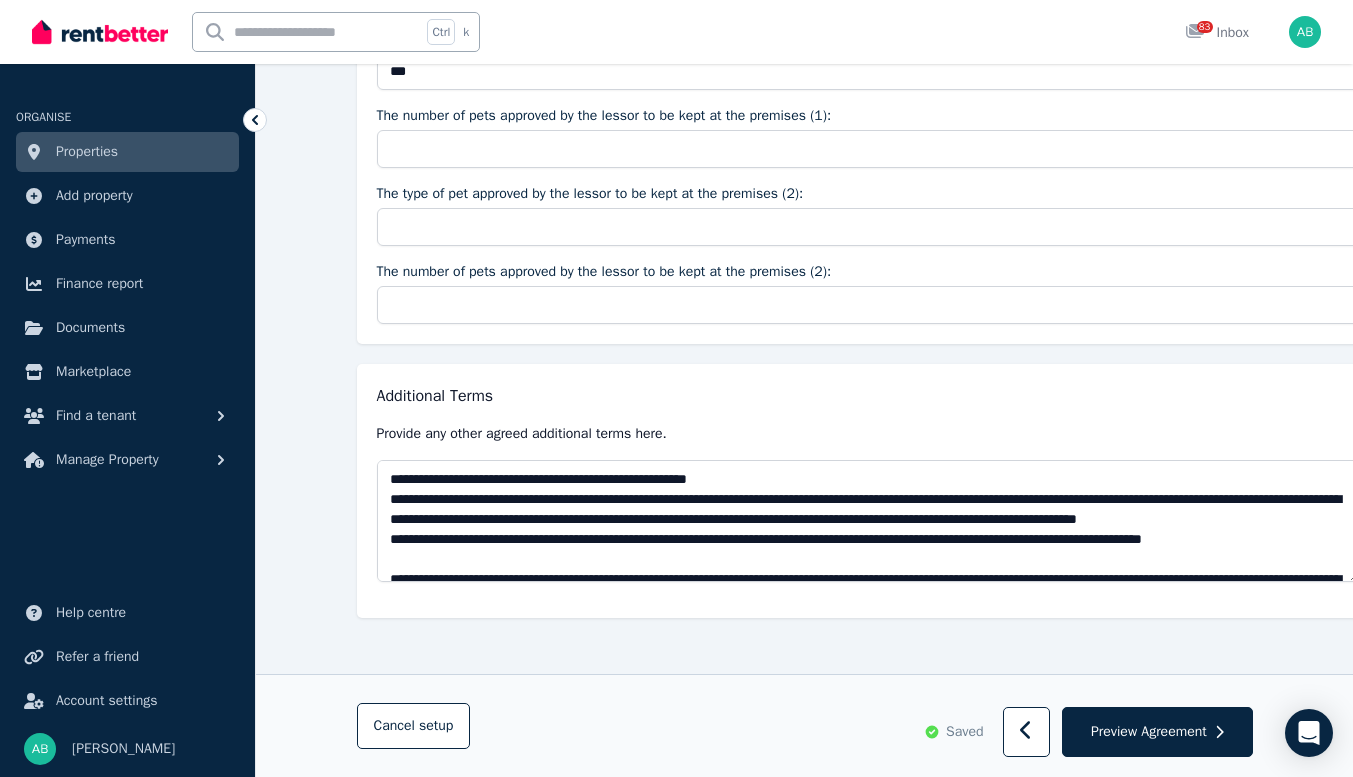 scroll, scrollTop: 2900, scrollLeft: 0, axis: vertical 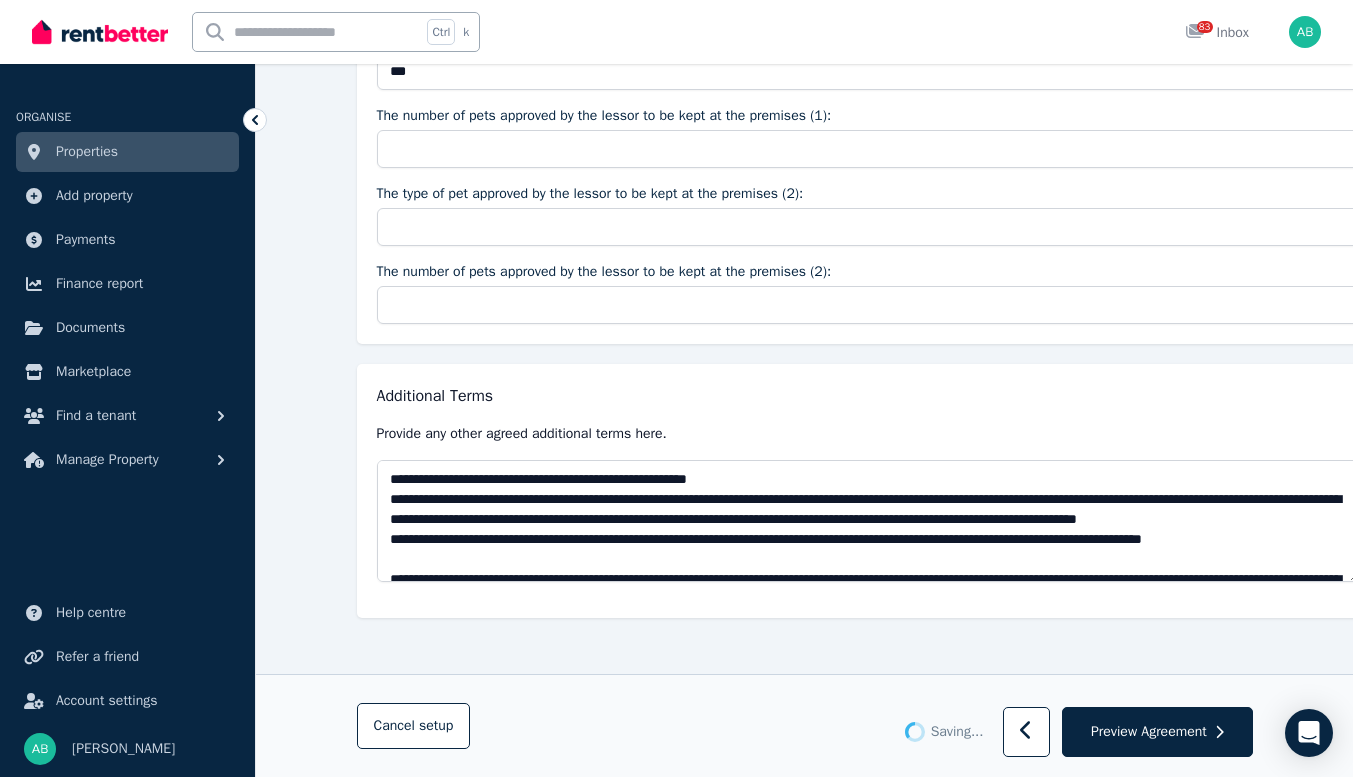 type on "**********" 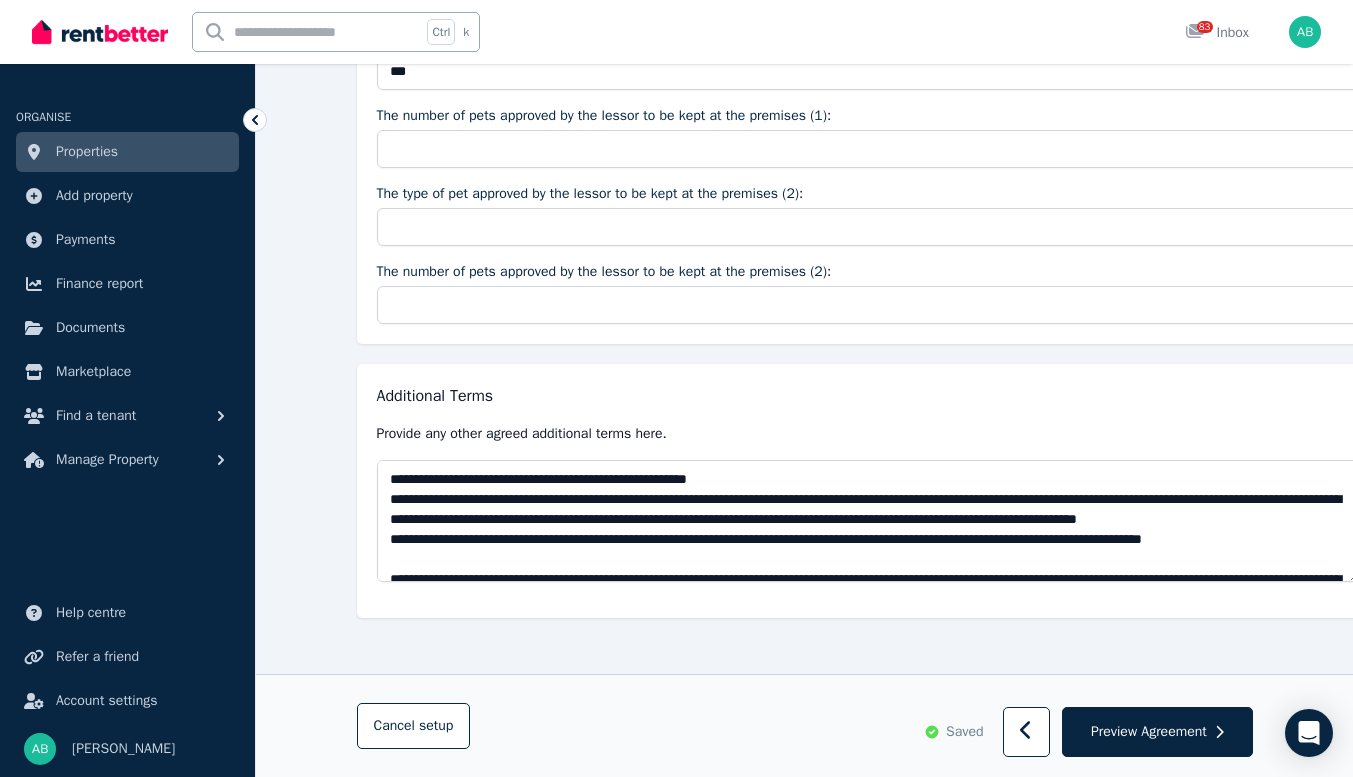 click on "Number of persons allowed to reside in the room*" at bounding box center (868, -165) 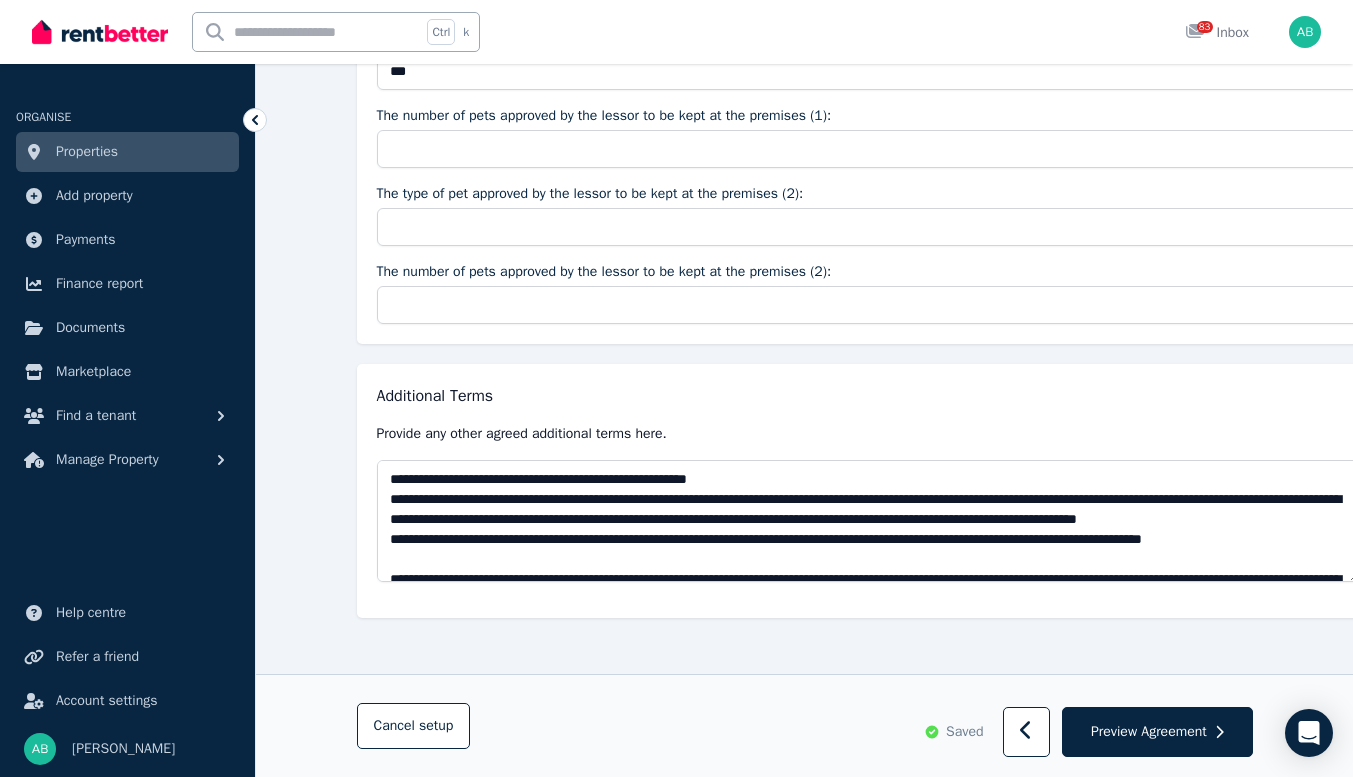 type on "*" 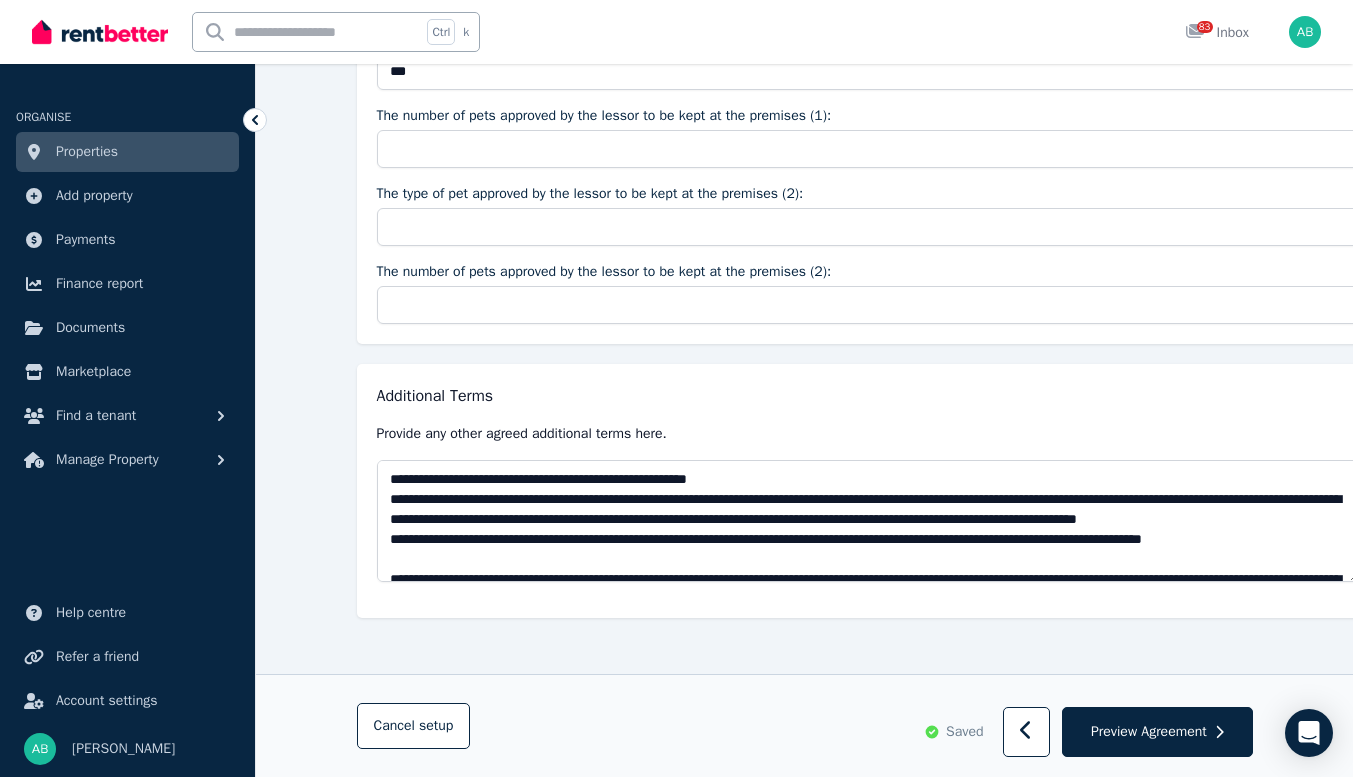 type on "*" 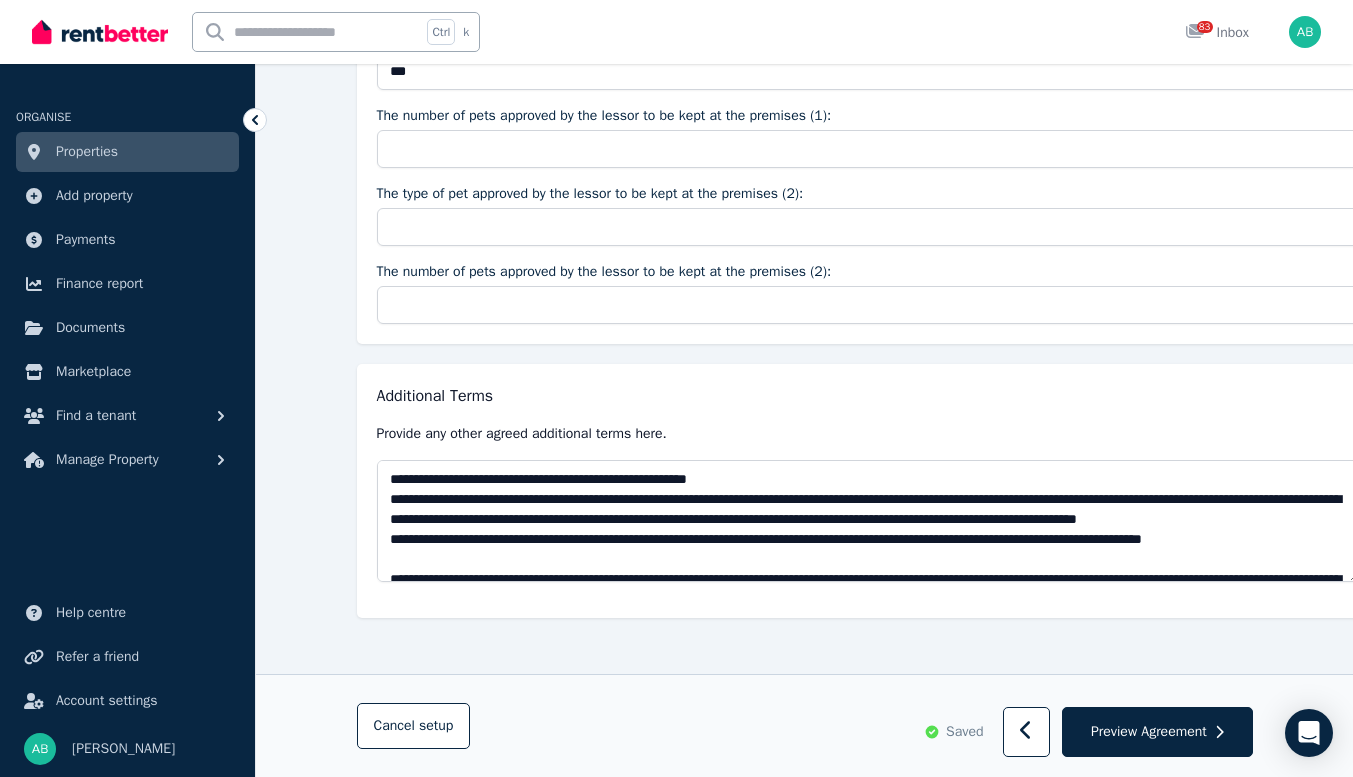 drag, startPoint x: 379, startPoint y: 305, endPoint x: 344, endPoint y: 310, distance: 35.35534 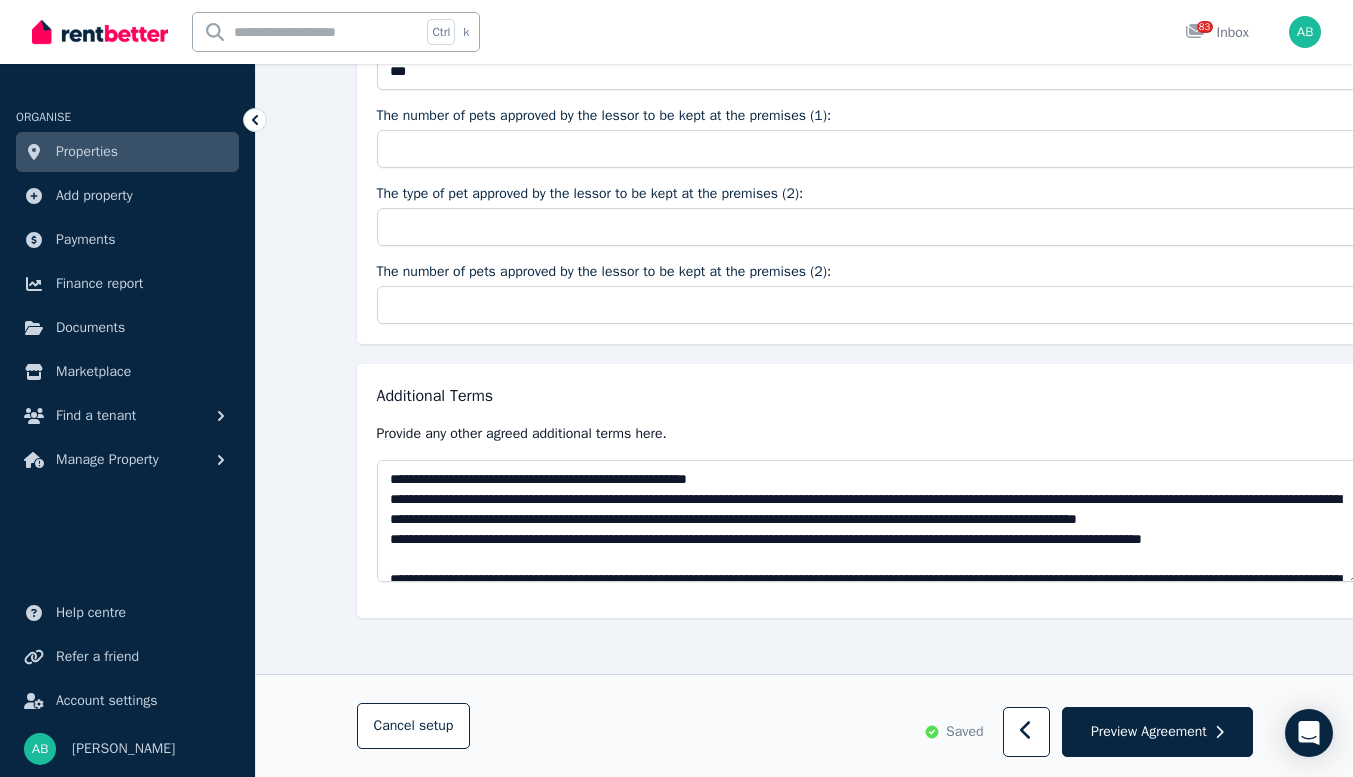 scroll, scrollTop: 3579, scrollLeft: 0, axis: vertical 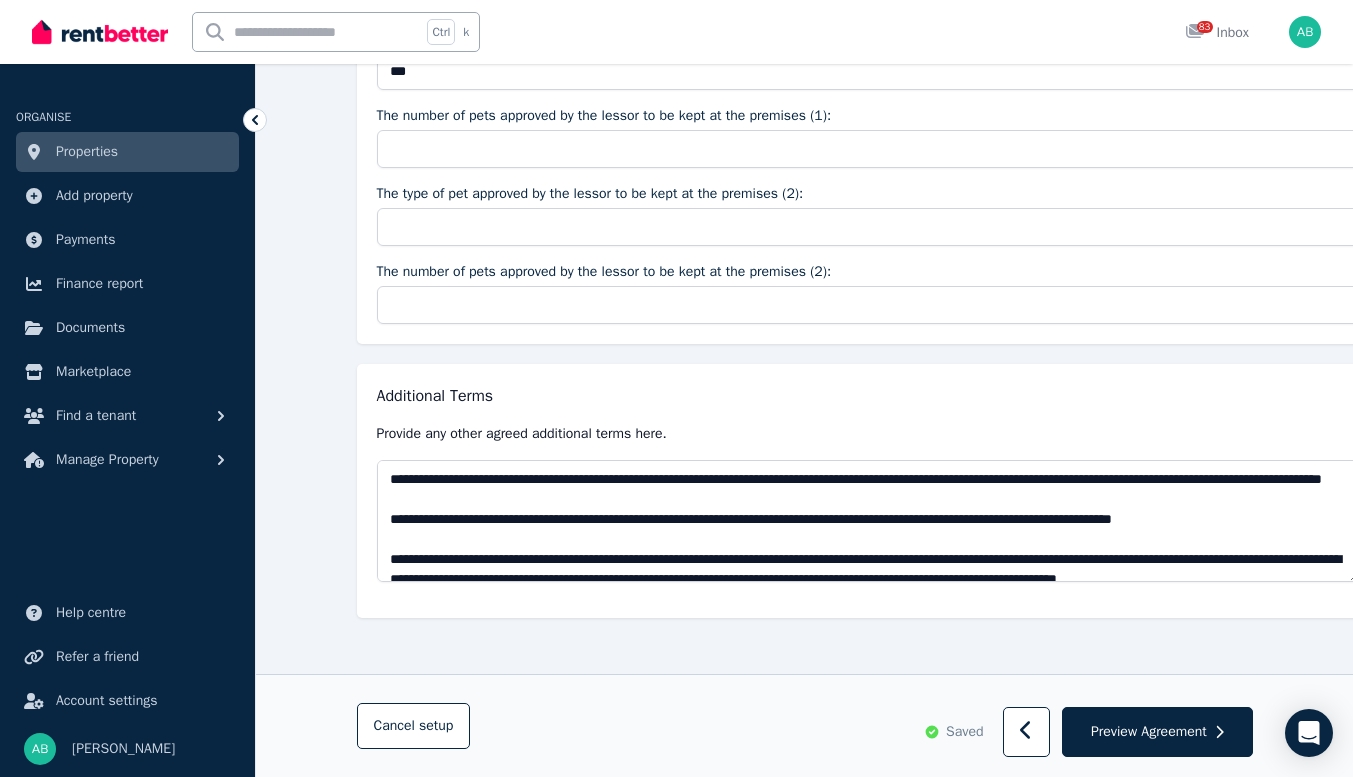 type on "*" 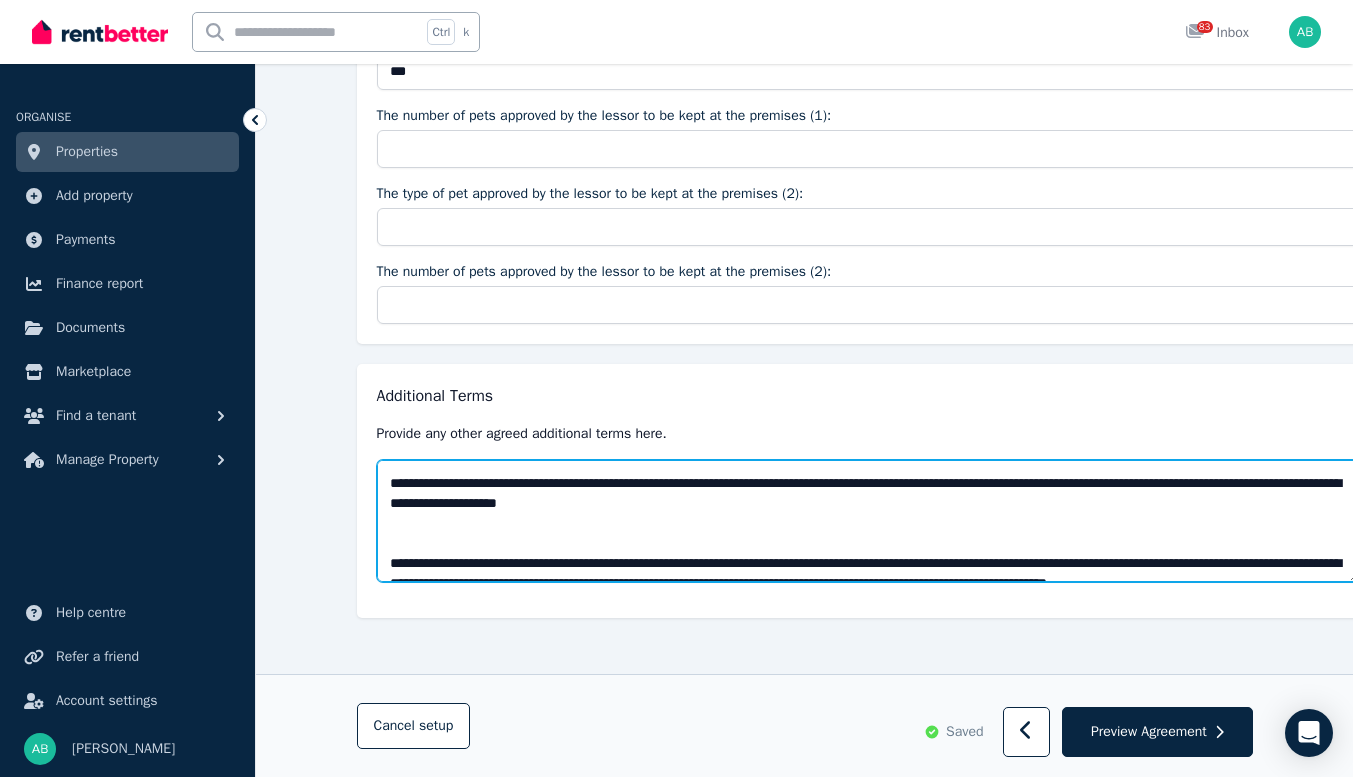 scroll, scrollTop: 575, scrollLeft: 0, axis: vertical 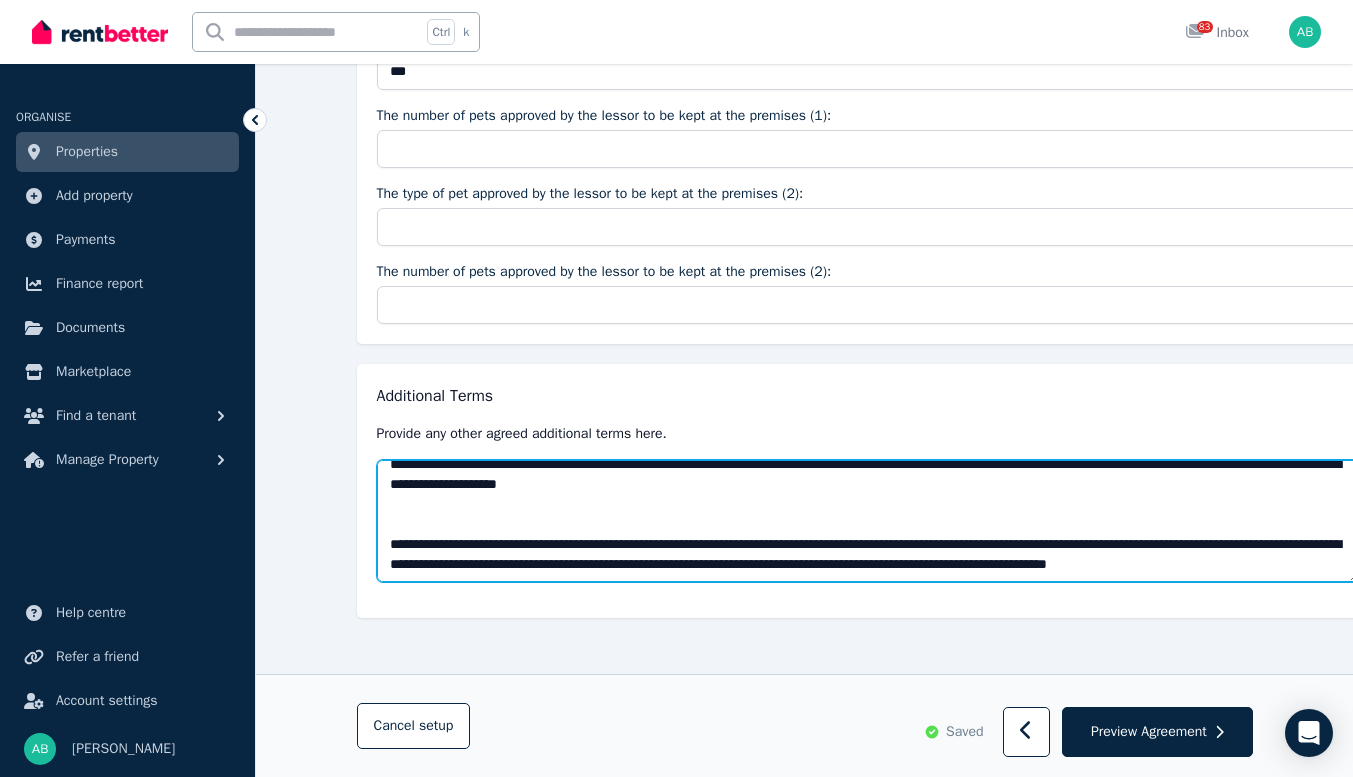 drag, startPoint x: 698, startPoint y: 441, endPoint x: 578, endPoint y: 443, distance: 120.01666 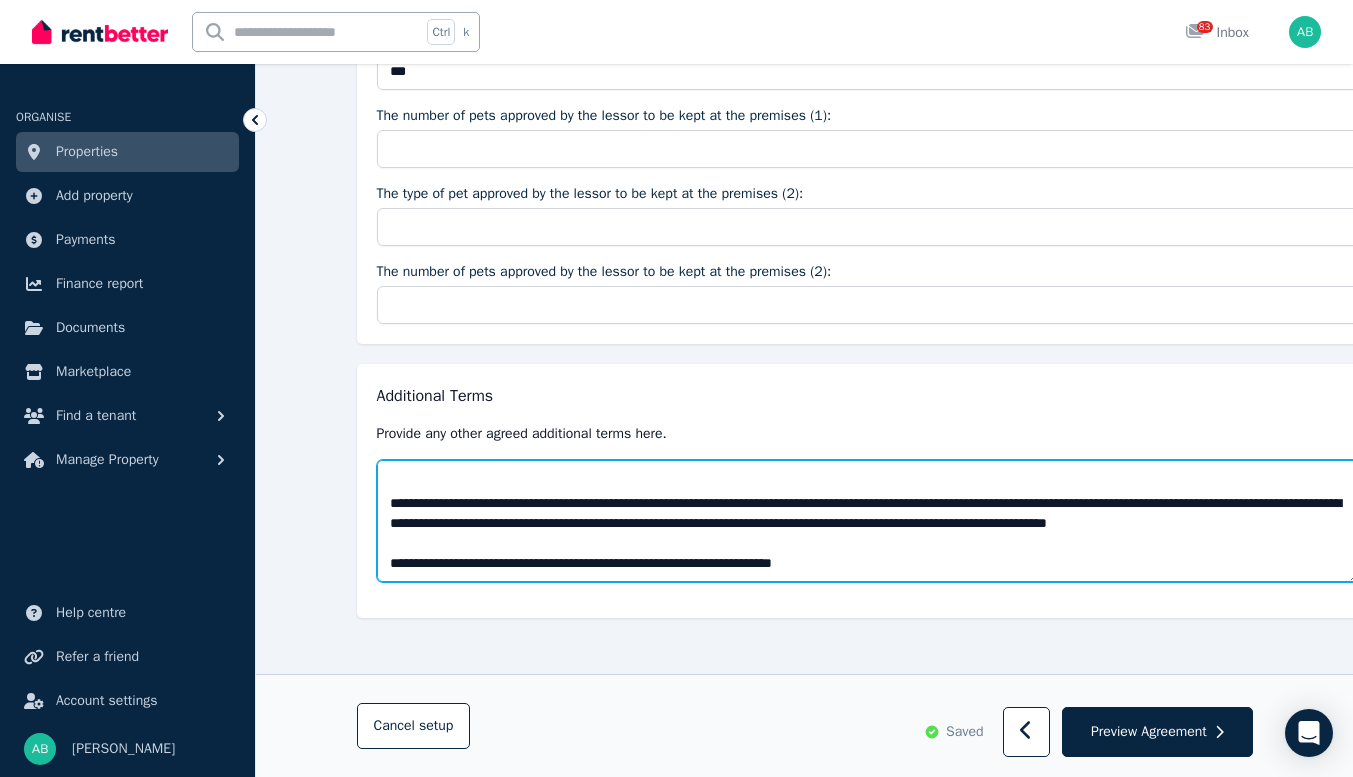 scroll, scrollTop: 669, scrollLeft: 0, axis: vertical 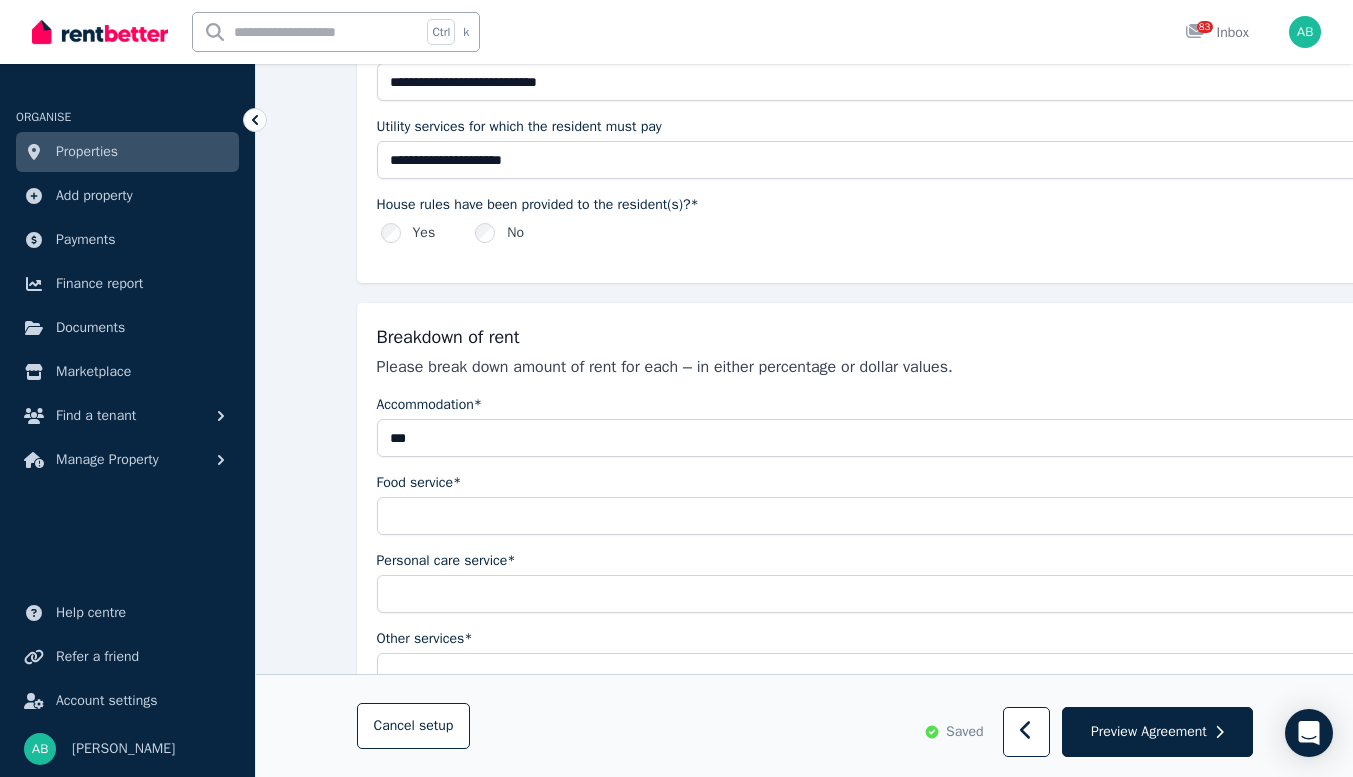 type on "**********" 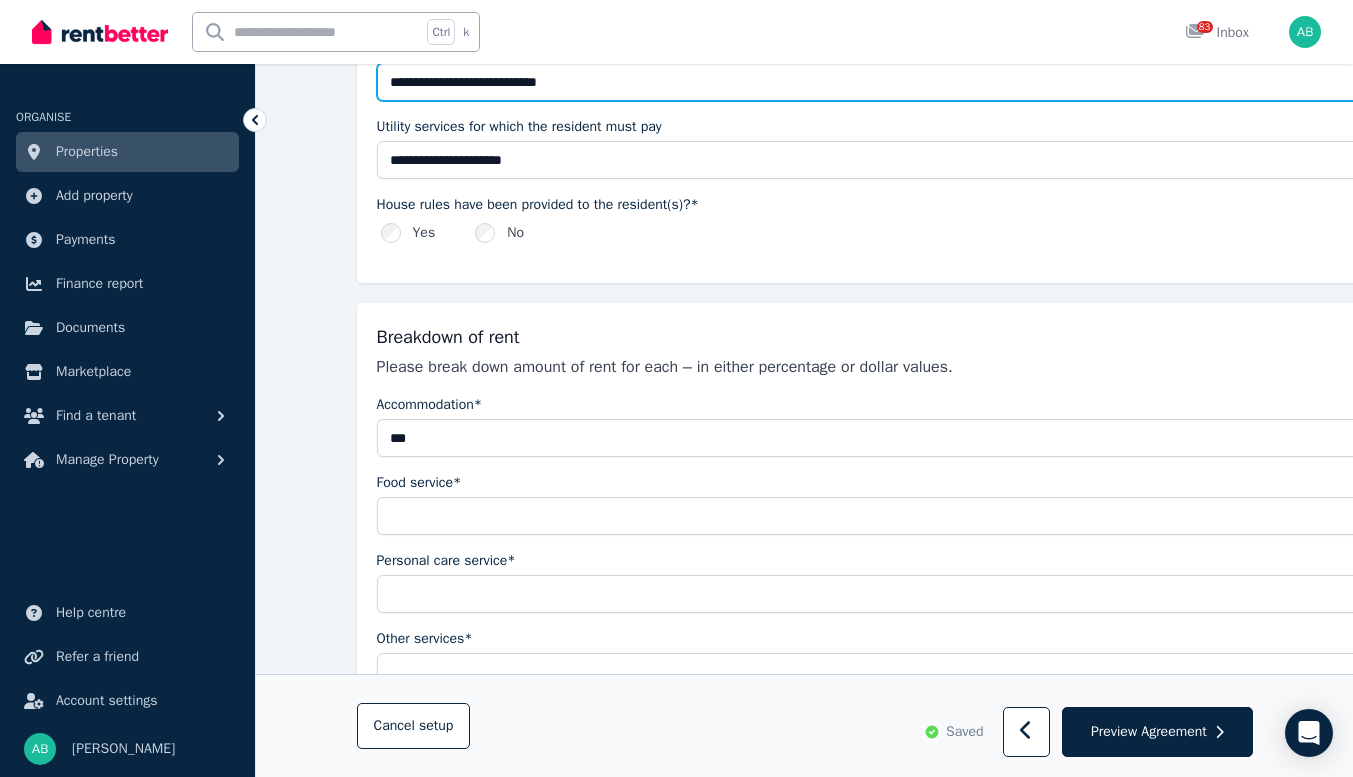 click on "**********" at bounding box center (868, 82) 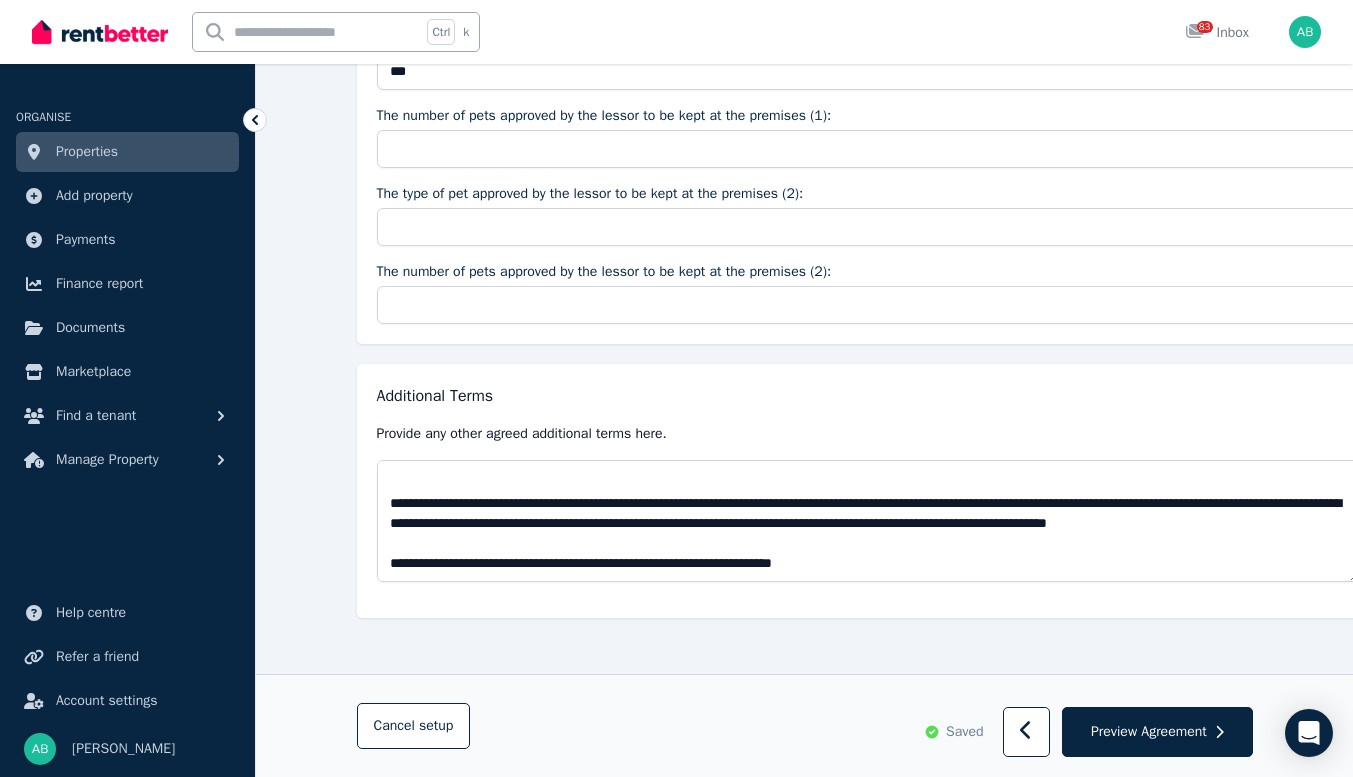 scroll, scrollTop: 3579, scrollLeft: 0, axis: vertical 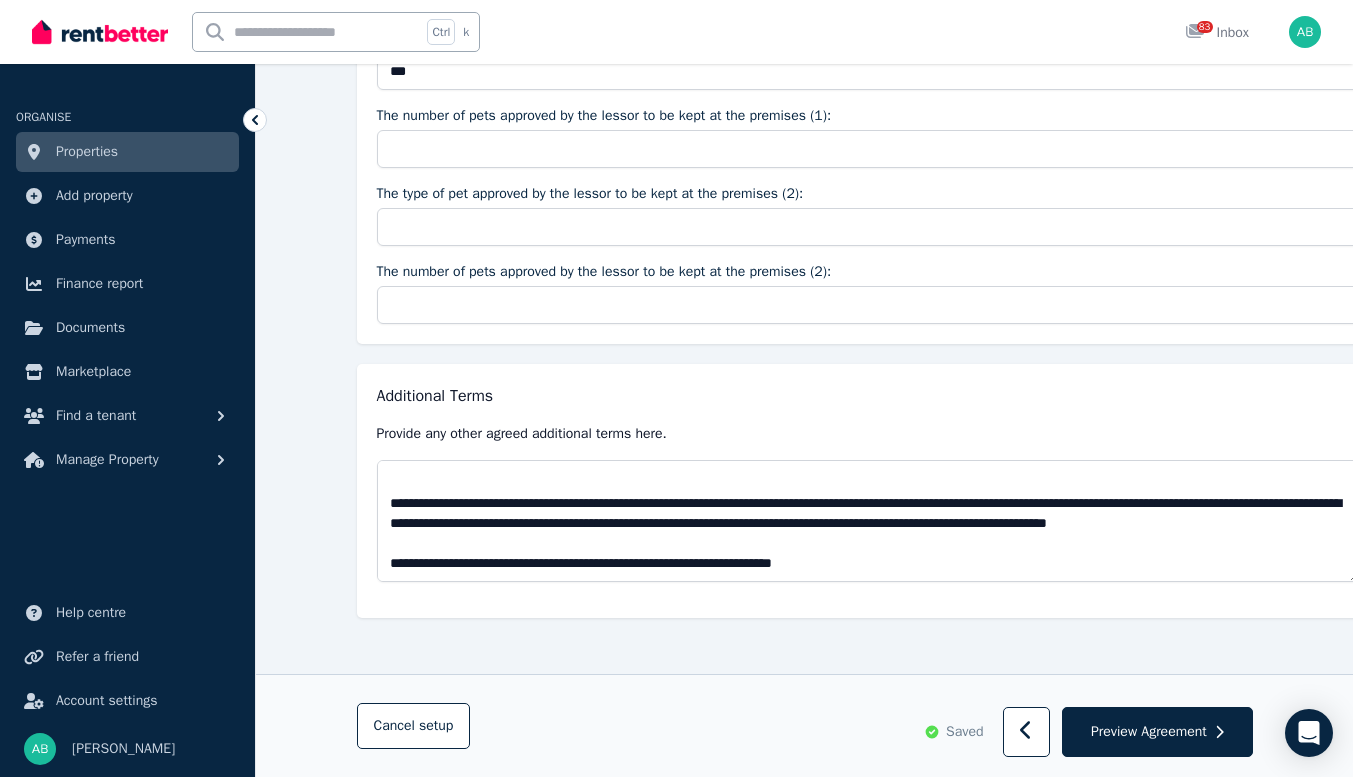type on "**********" 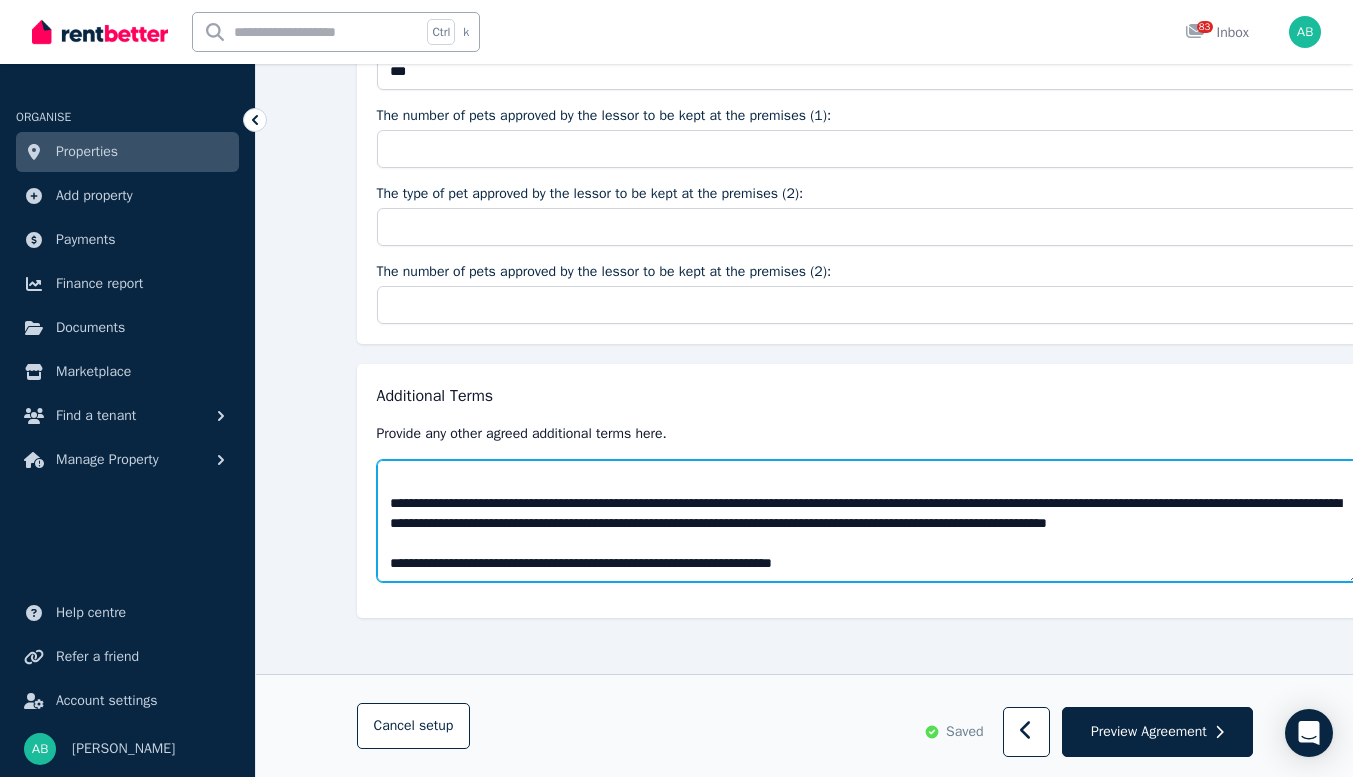 click at bounding box center (868, 521) 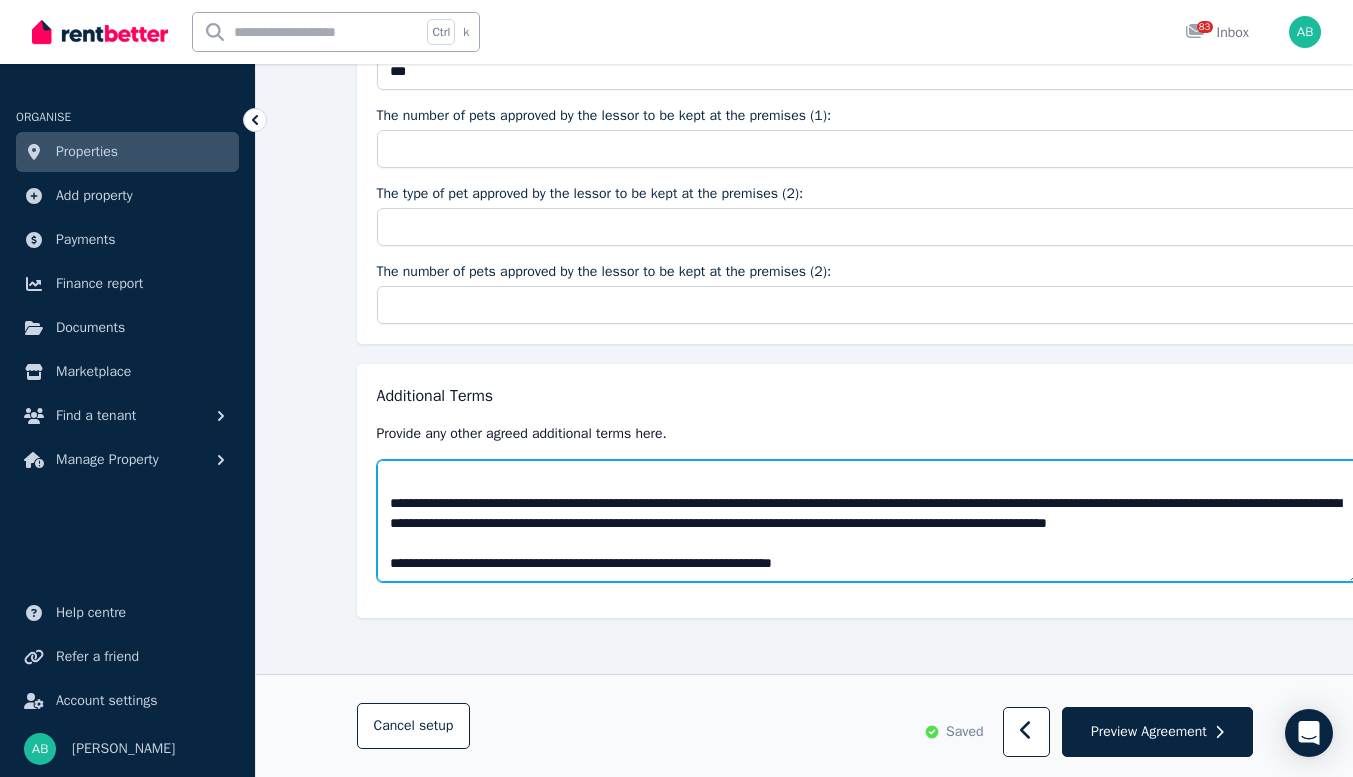 scroll, scrollTop: 769, scrollLeft: 0, axis: vertical 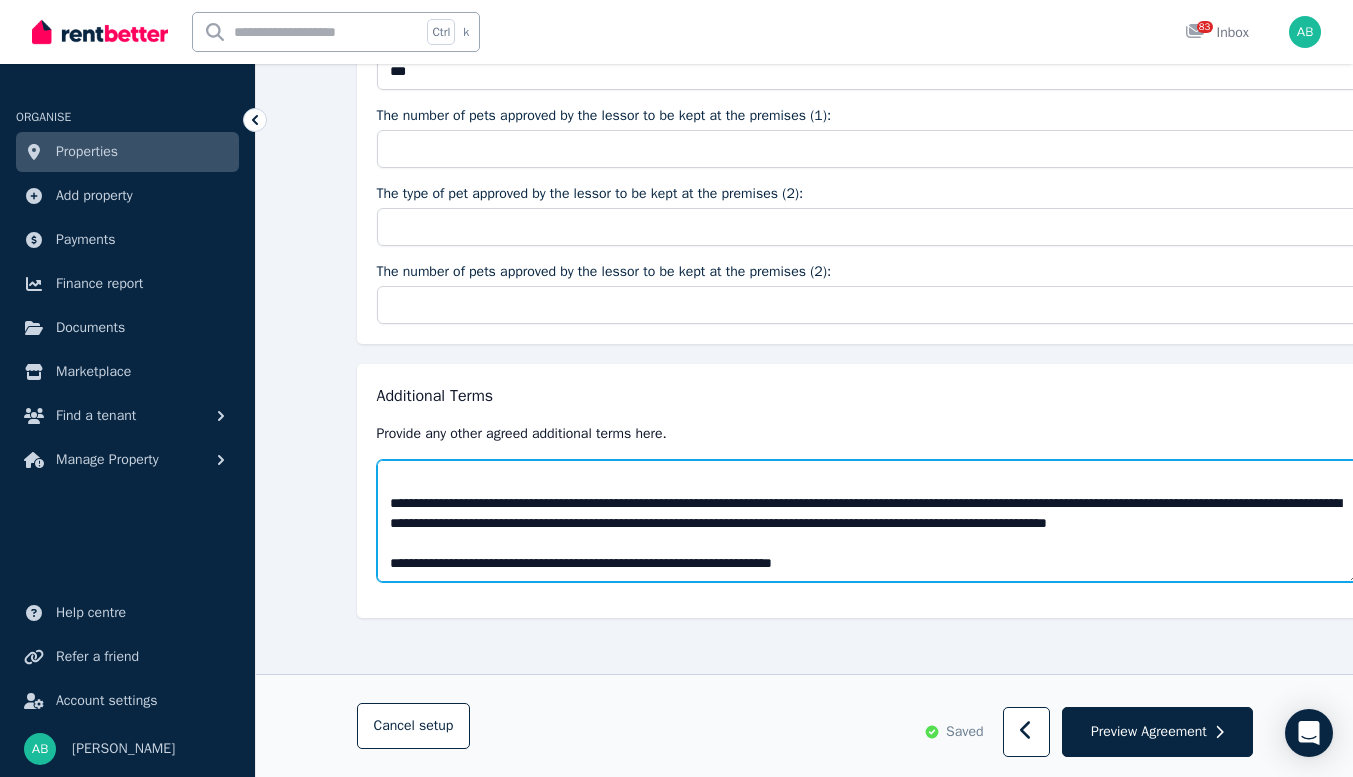 click at bounding box center [868, 521] 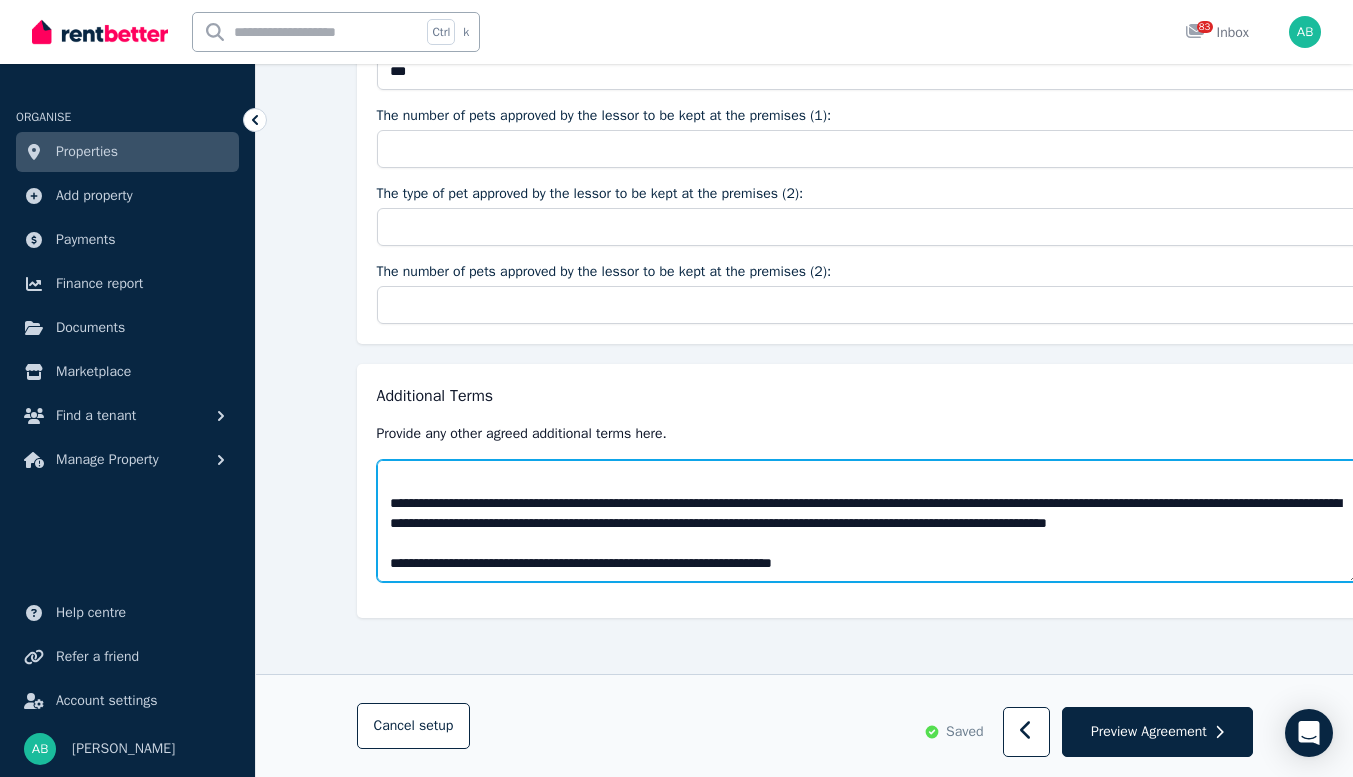 scroll, scrollTop: 869, scrollLeft: 0, axis: vertical 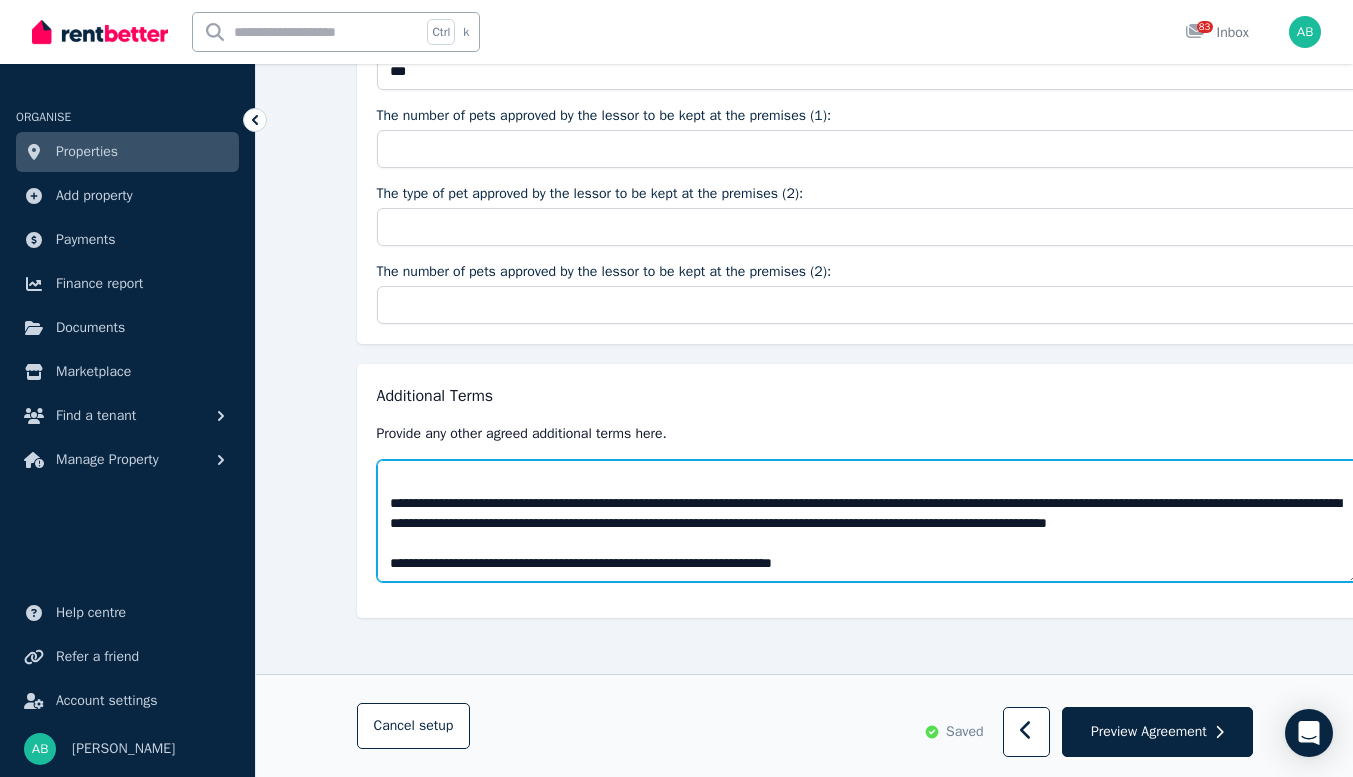 drag, startPoint x: 681, startPoint y: 422, endPoint x: 659, endPoint y: 517, distance: 97.5141 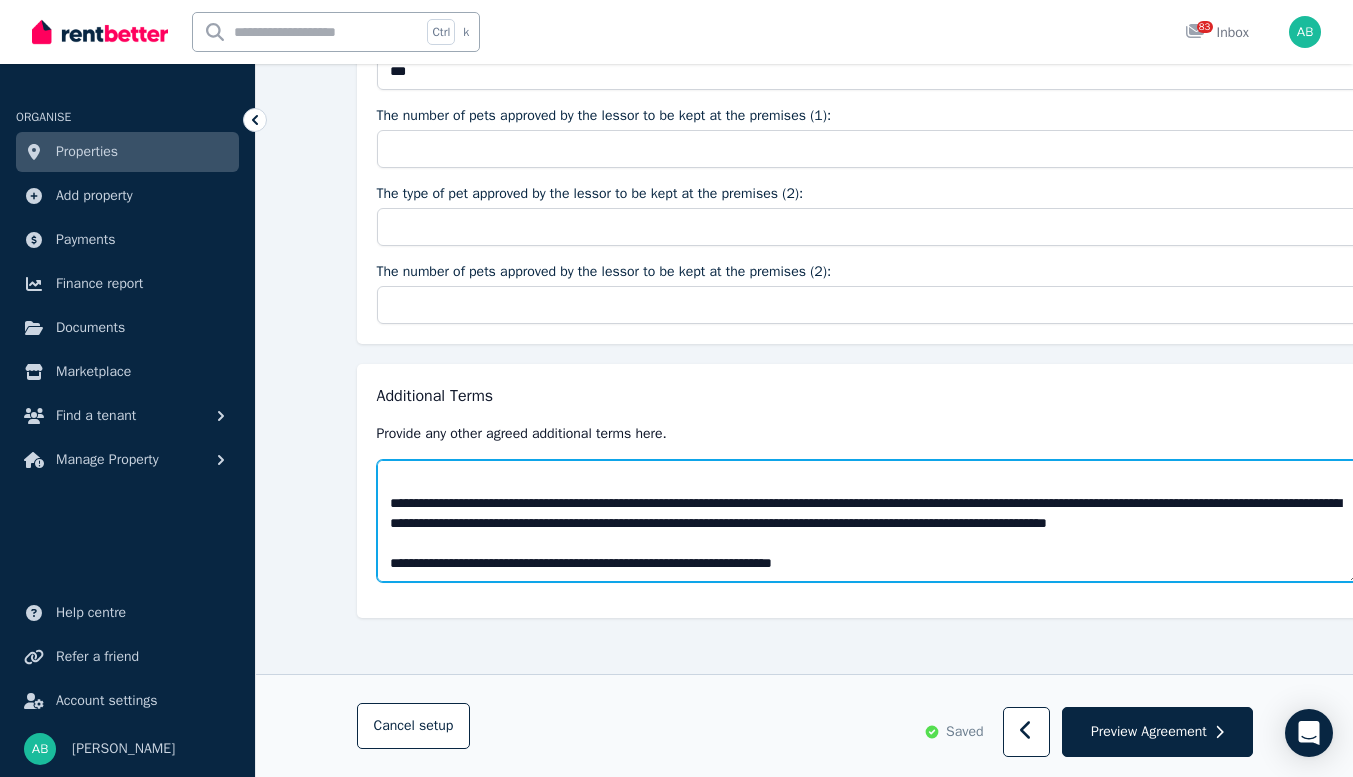 drag, startPoint x: 1158, startPoint y: 512, endPoint x: 1022, endPoint y: 520, distance: 136.23509 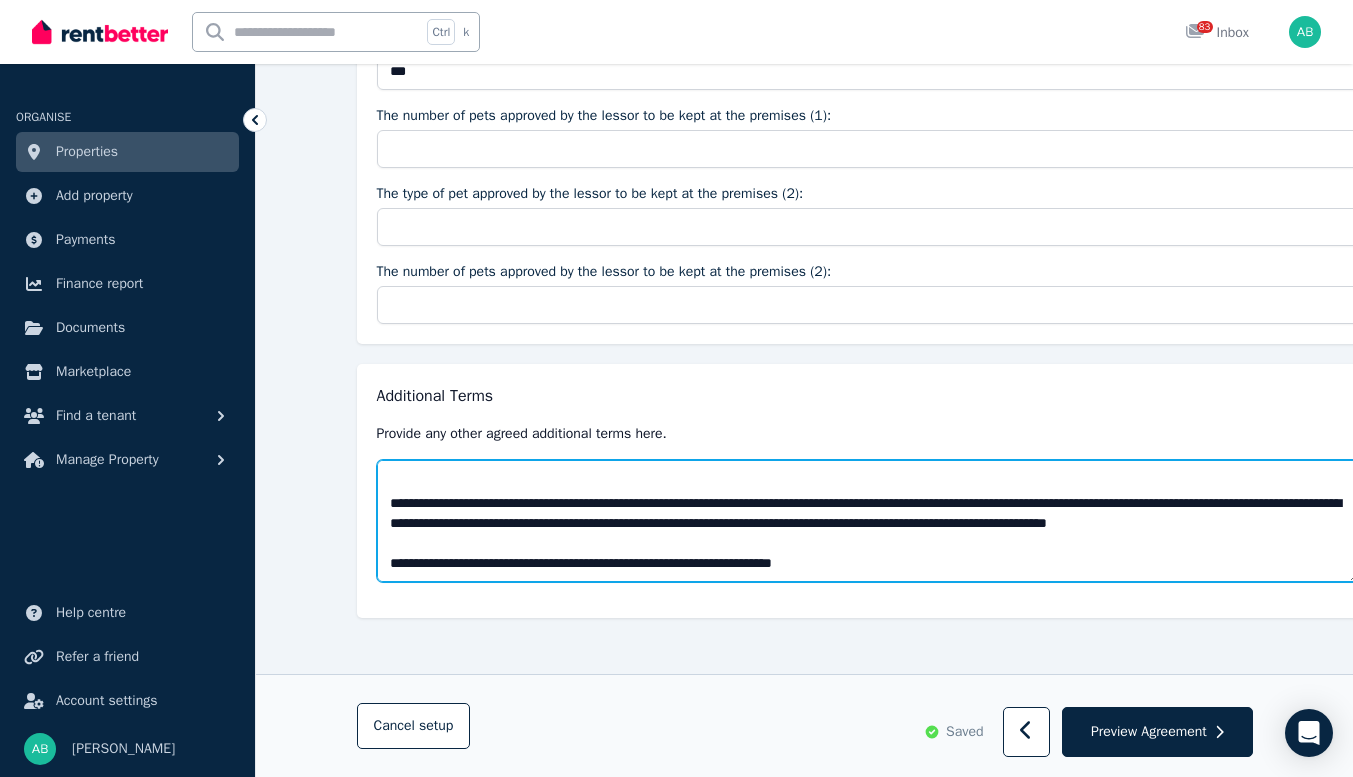 click at bounding box center [868, 521] 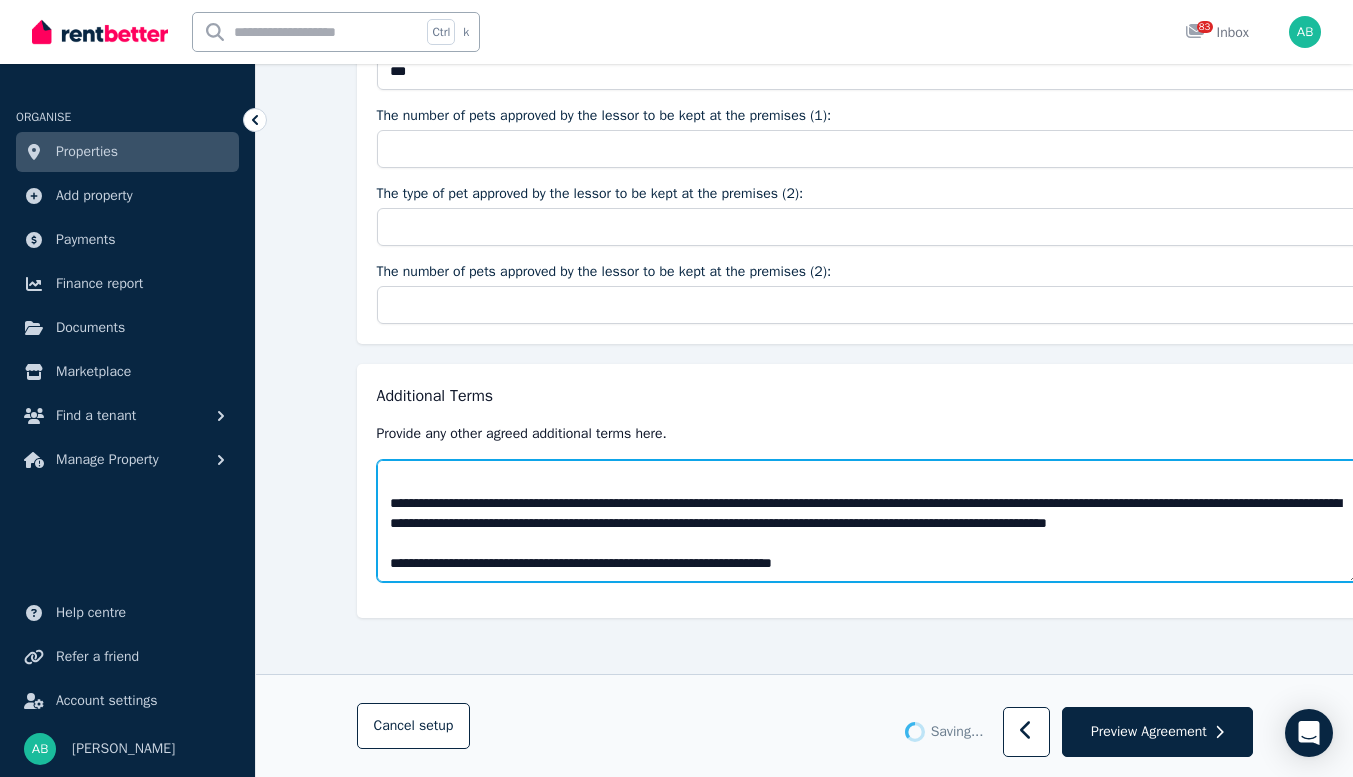 scroll, scrollTop: 919, scrollLeft: 0, axis: vertical 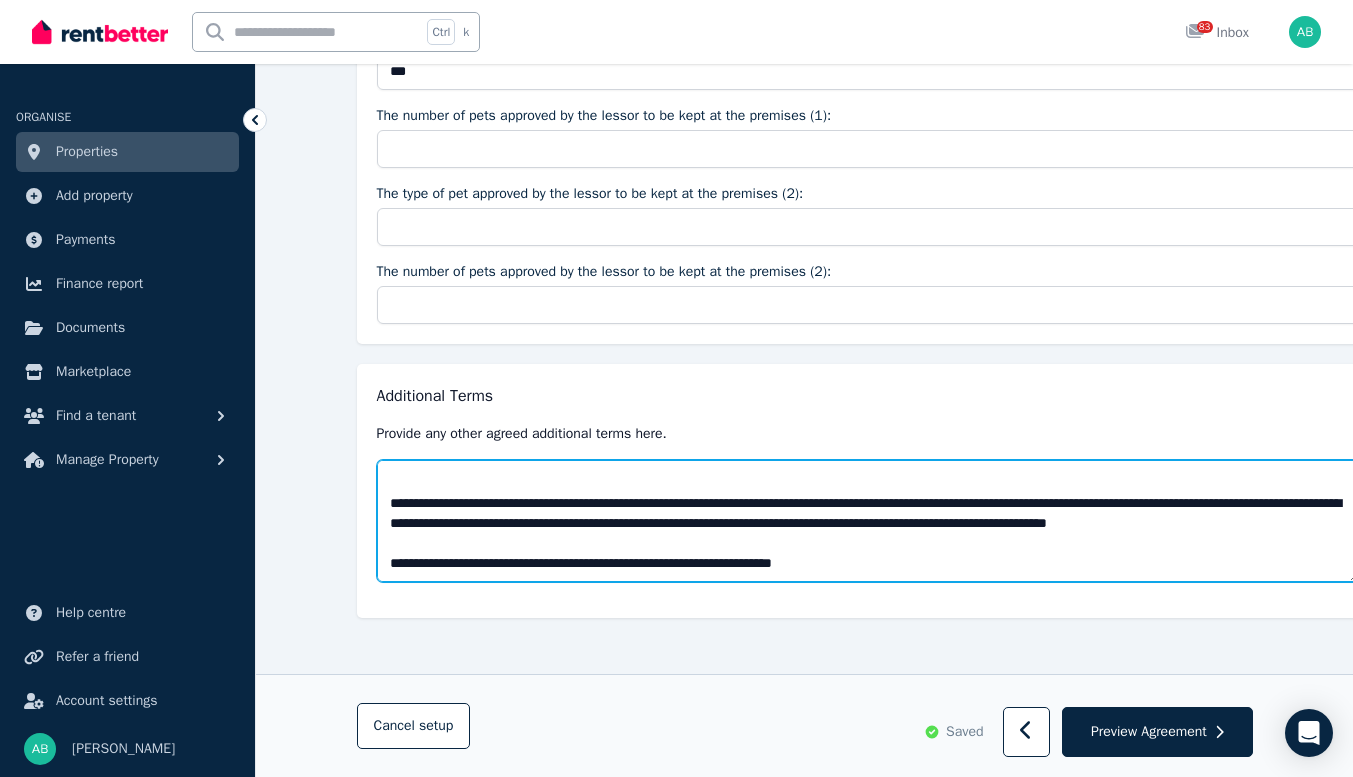 drag, startPoint x: 584, startPoint y: 446, endPoint x: 522, endPoint y: 429, distance: 64.288414 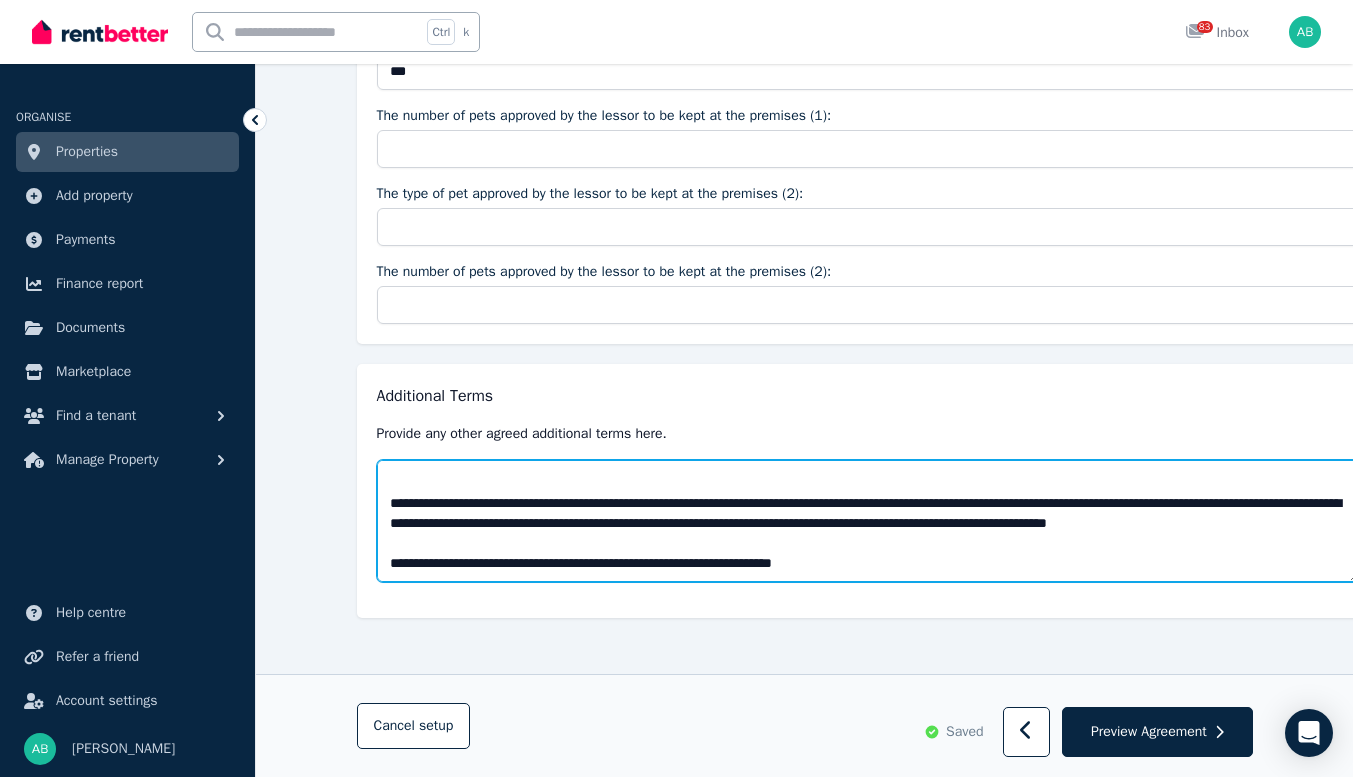 click at bounding box center [868, 521] 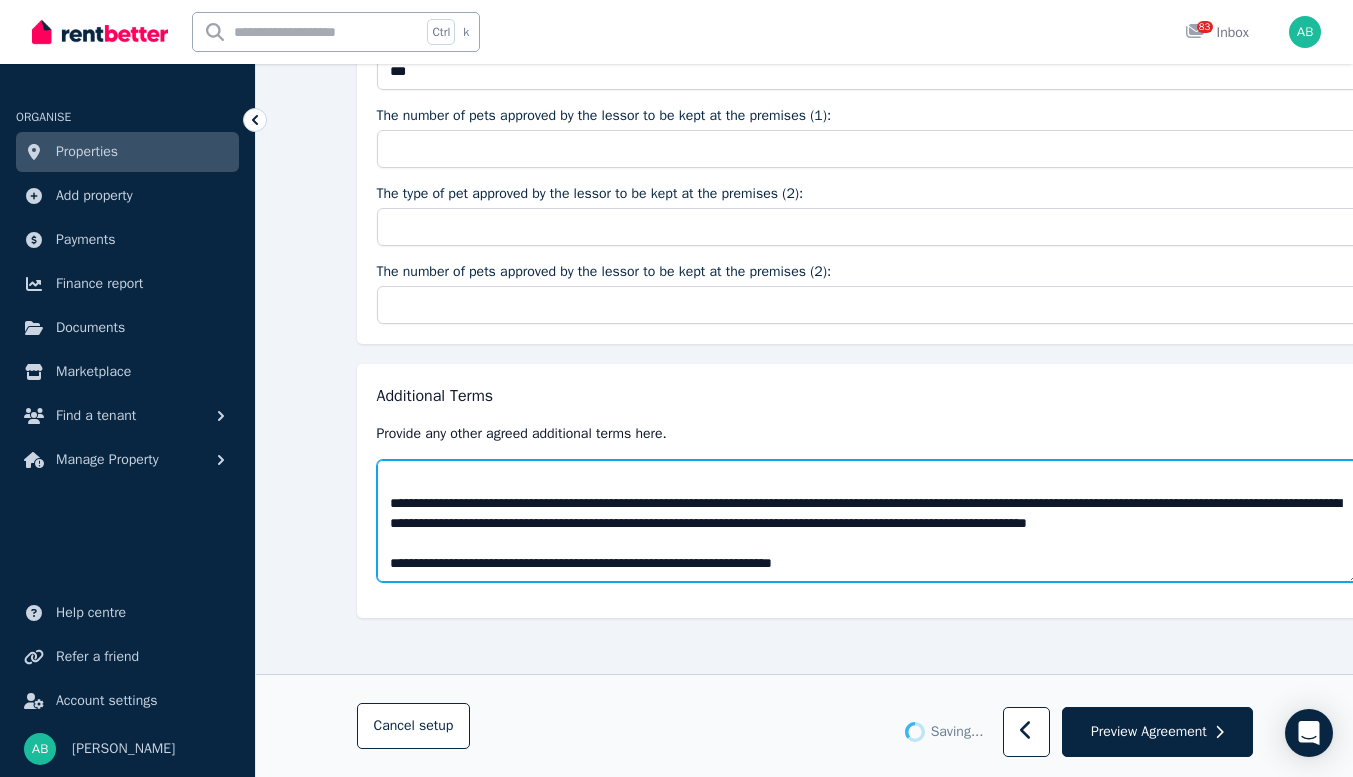 click at bounding box center [868, 521] 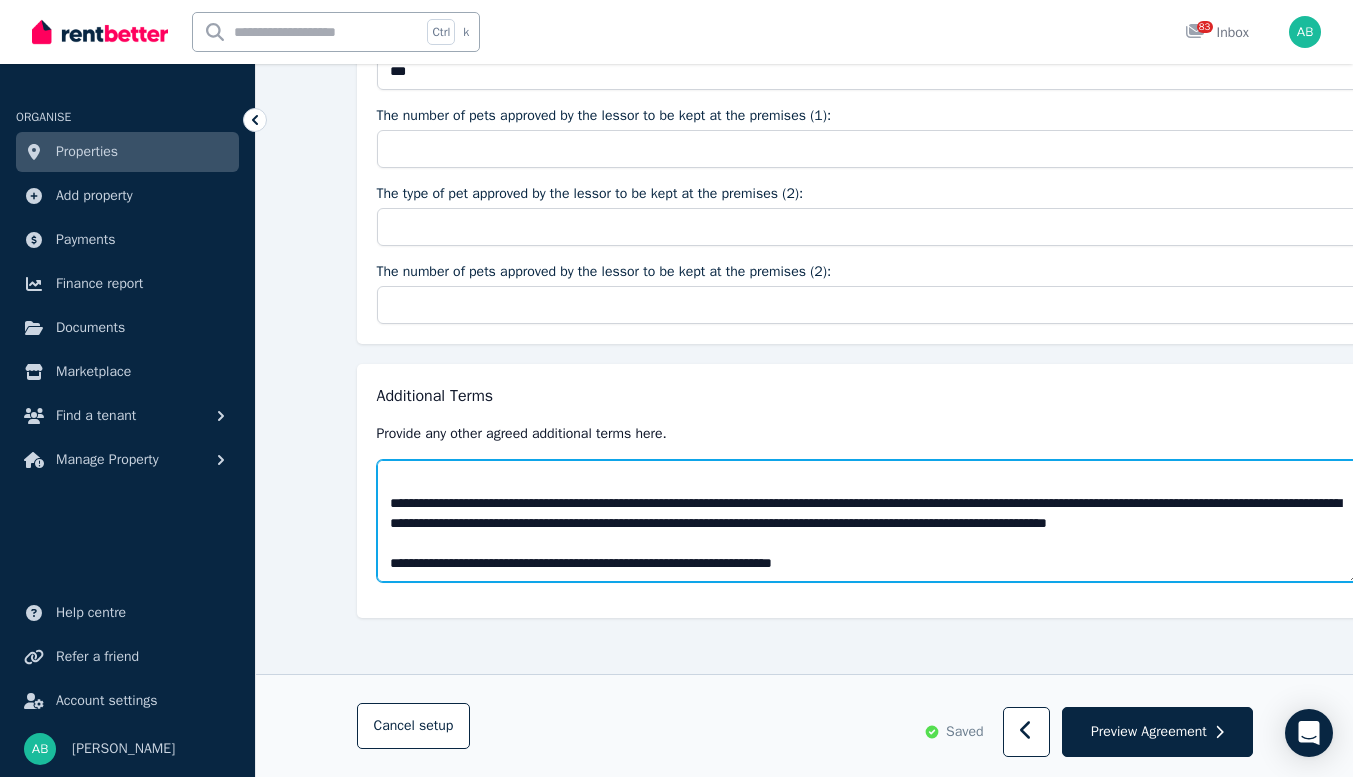 click at bounding box center (868, 521) 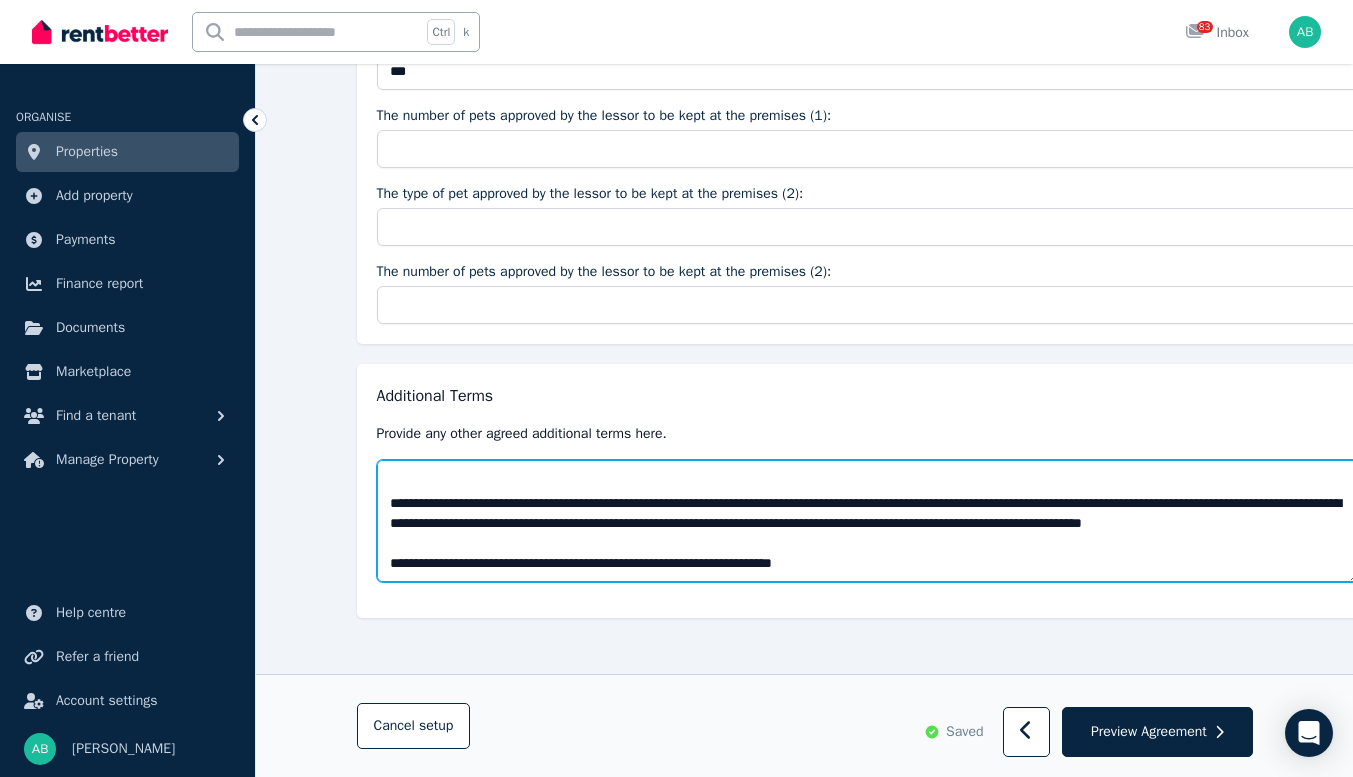 scroll, scrollTop: 950, scrollLeft: 0, axis: vertical 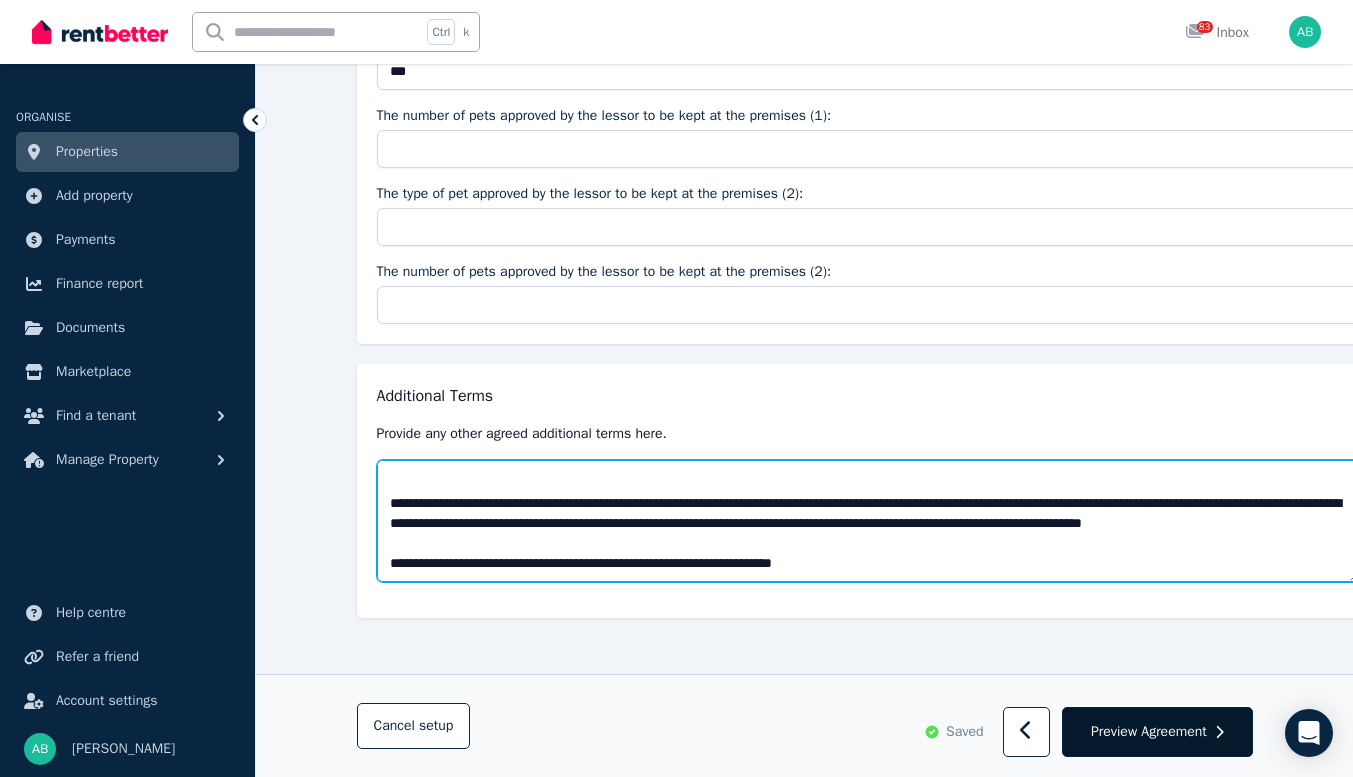 type on "**********" 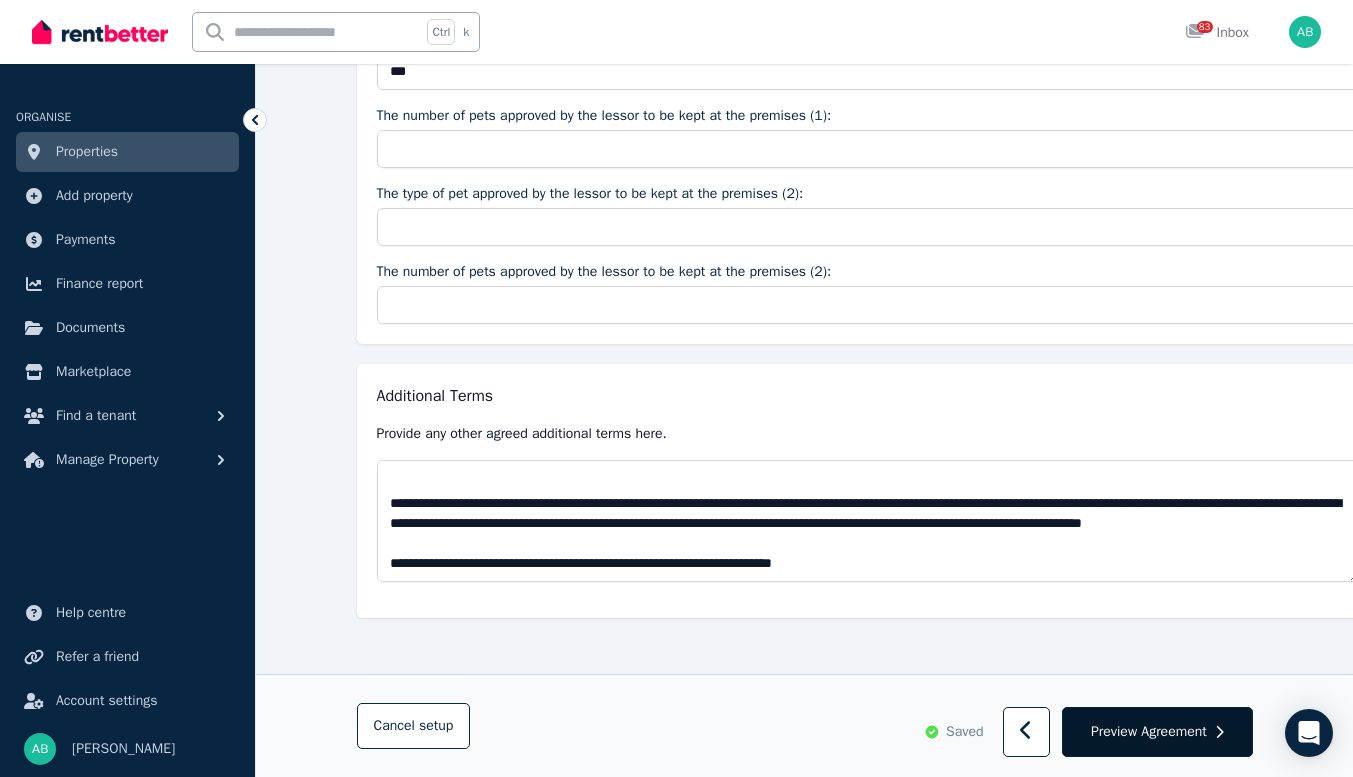 click on "Preview Agreement" at bounding box center (1149, 732) 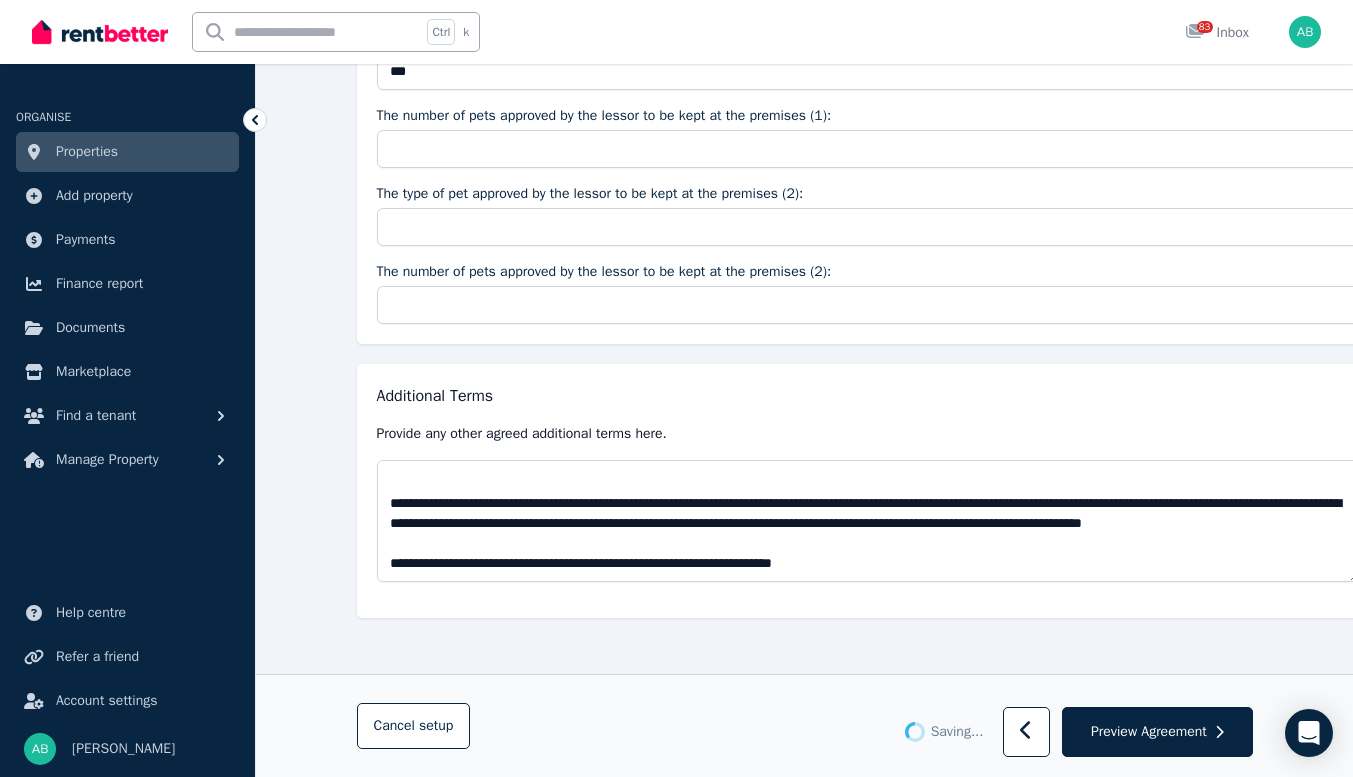 scroll, scrollTop: 3704, scrollLeft: 0, axis: vertical 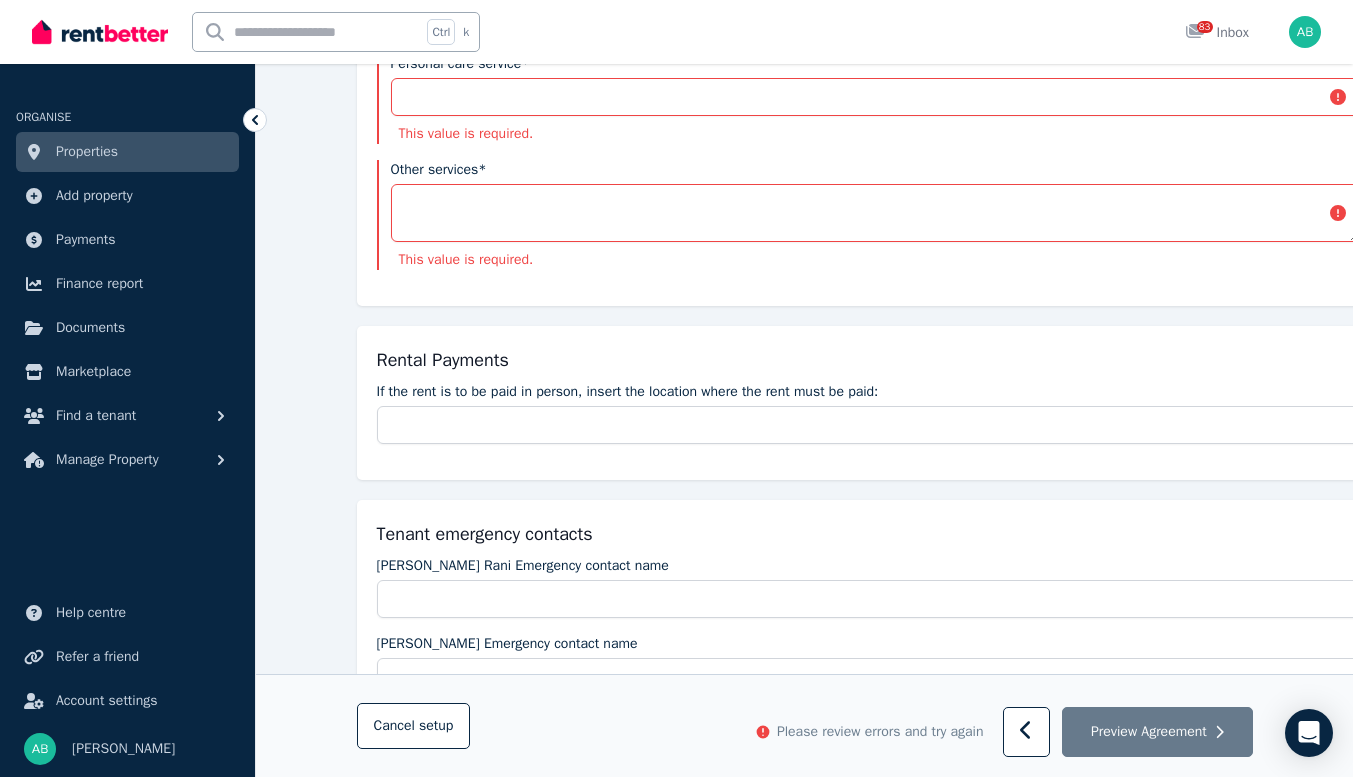 drag, startPoint x: 404, startPoint y: 294, endPoint x: 407, endPoint y: 282, distance: 12.369317 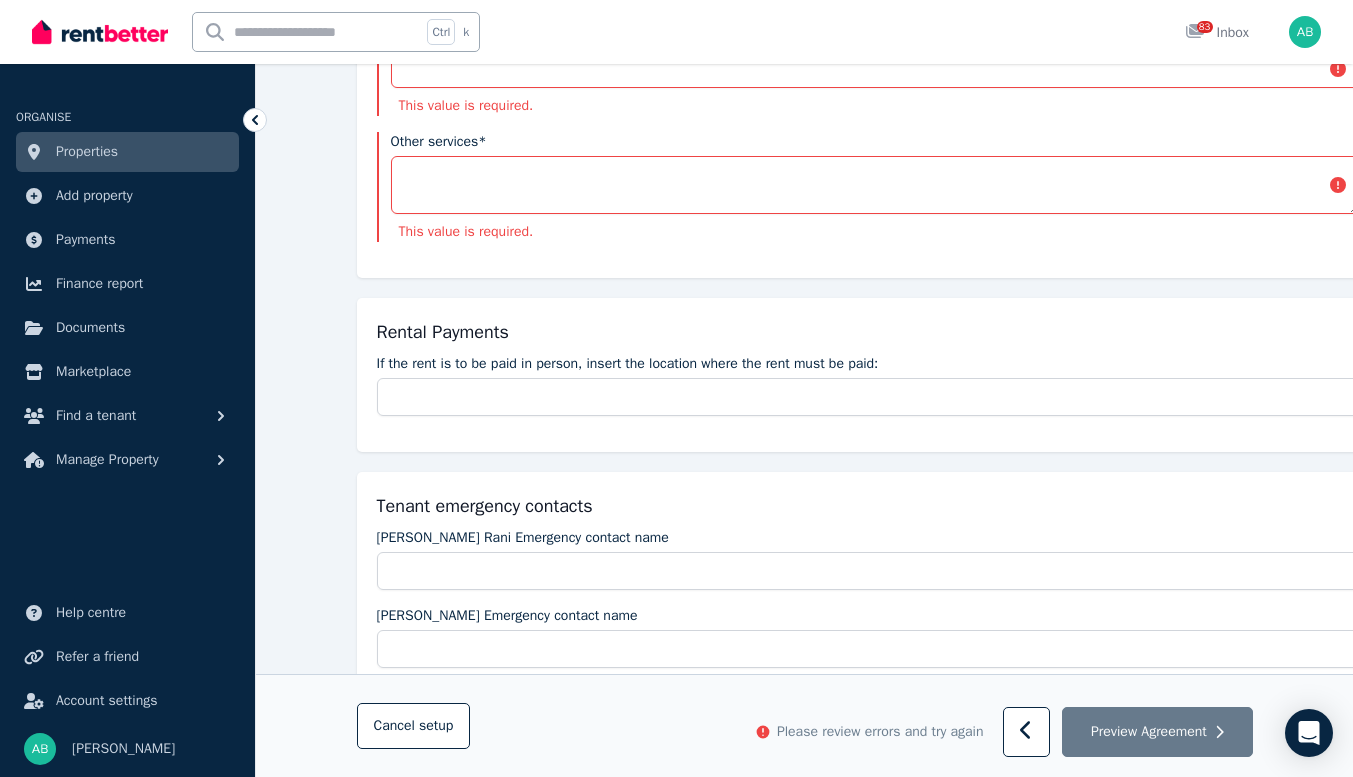 type on "***" 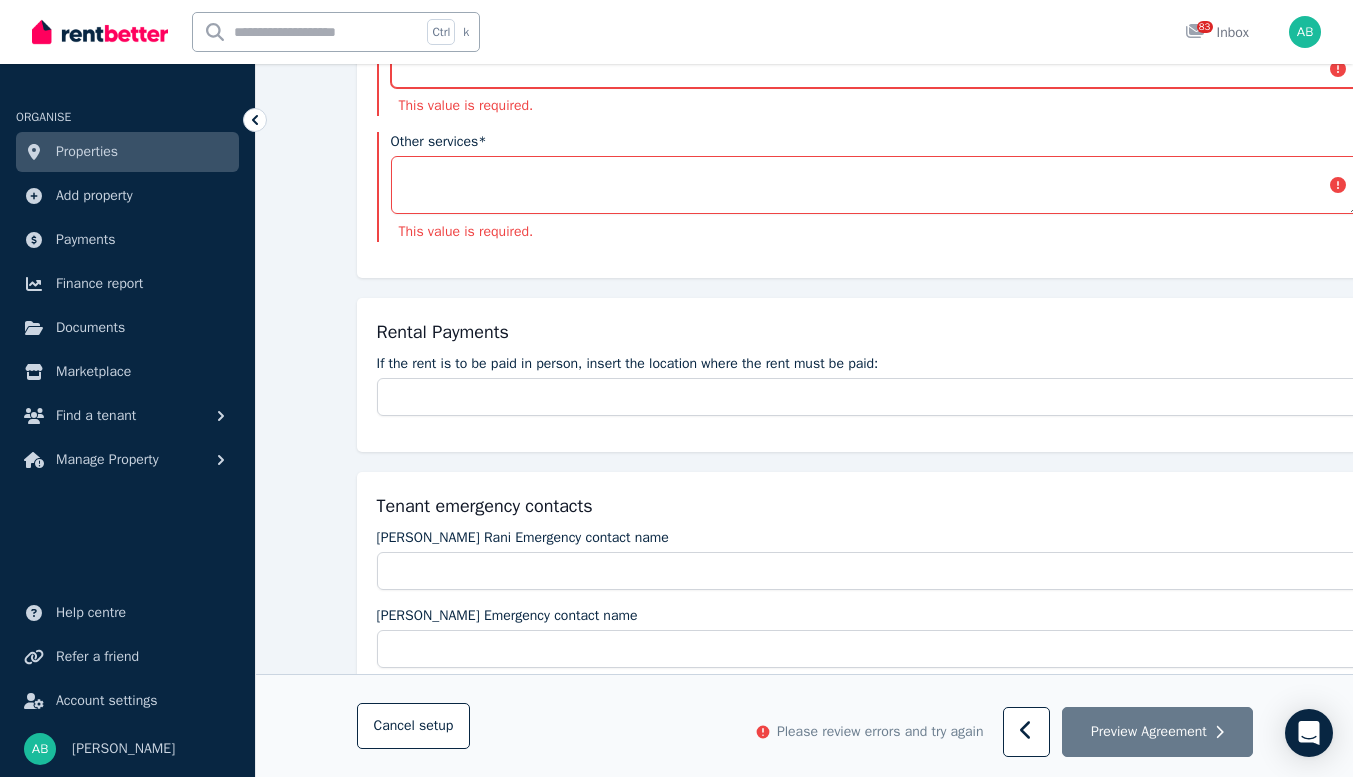 click on "Personal care service*" at bounding box center [875, 69] 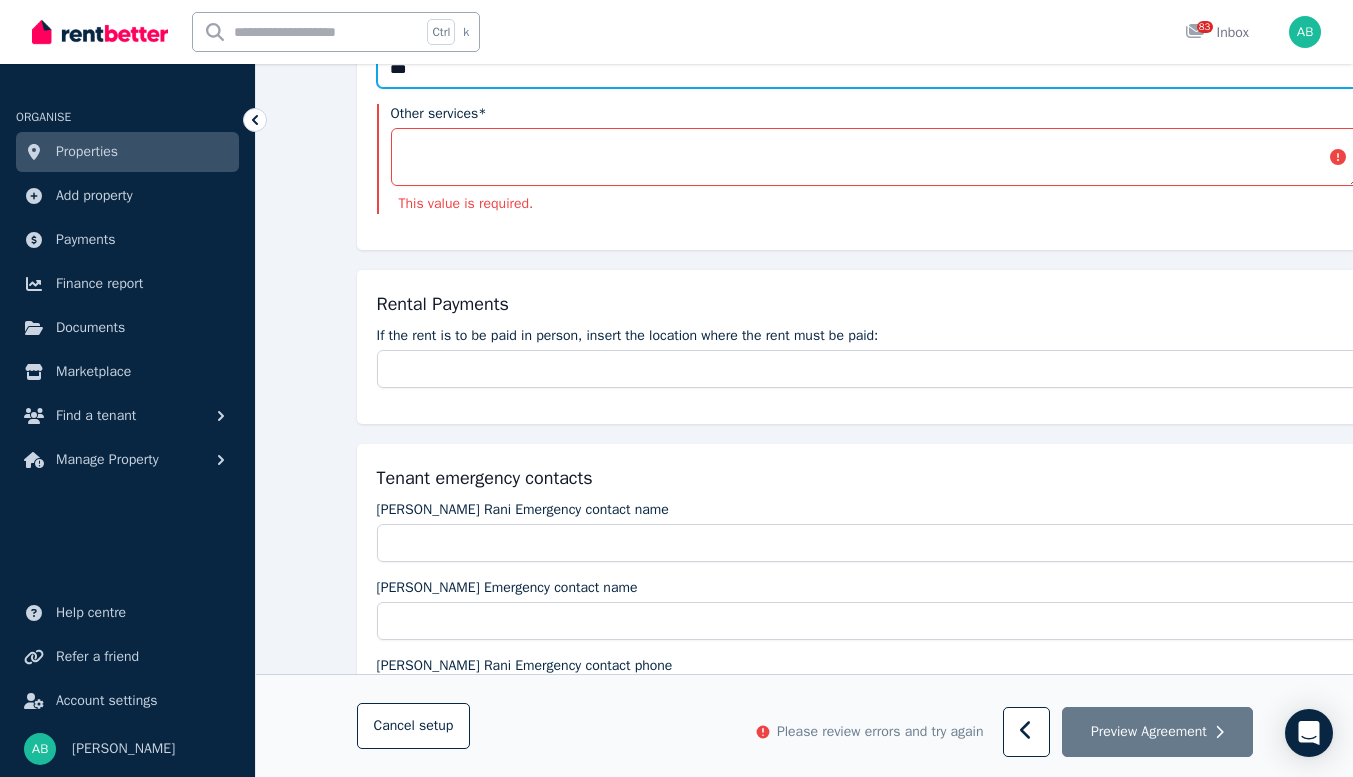 type on "***" 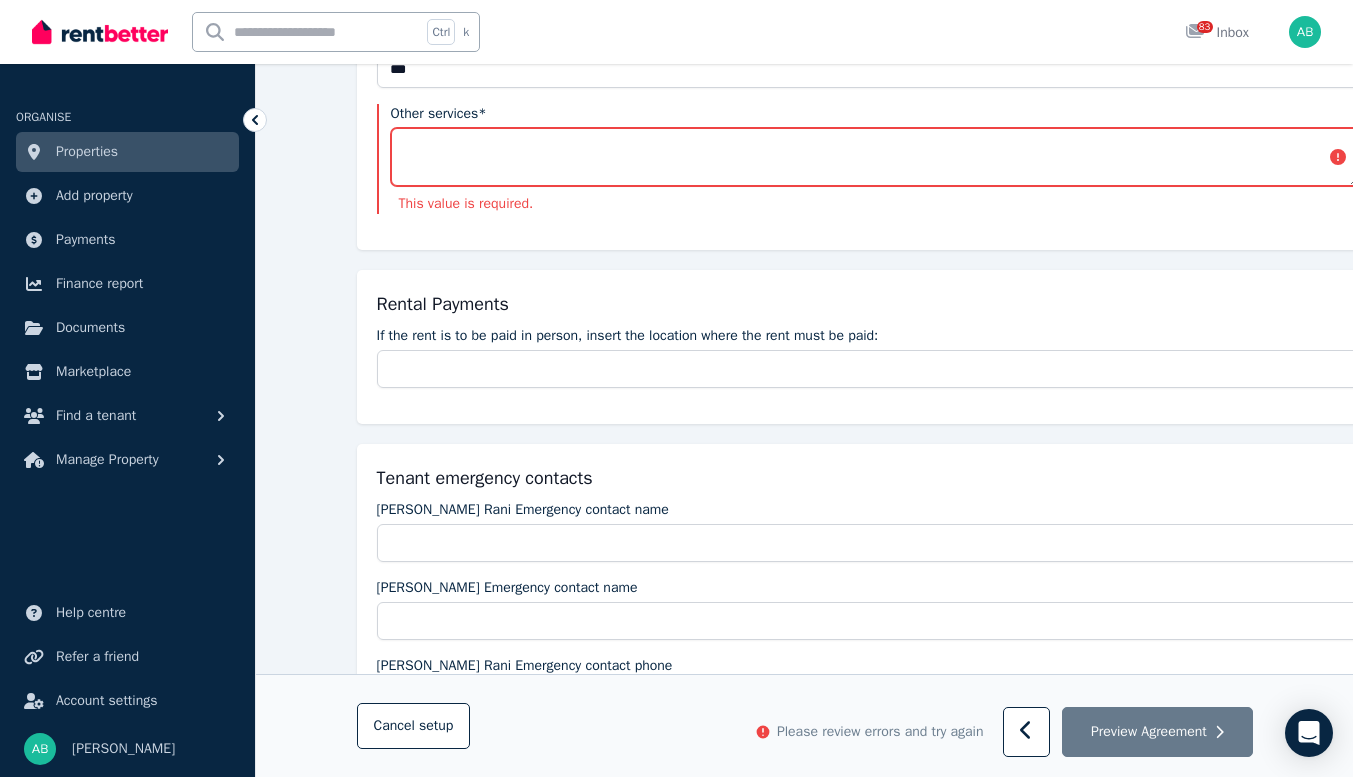 click on "Other services*" at bounding box center (875, 157) 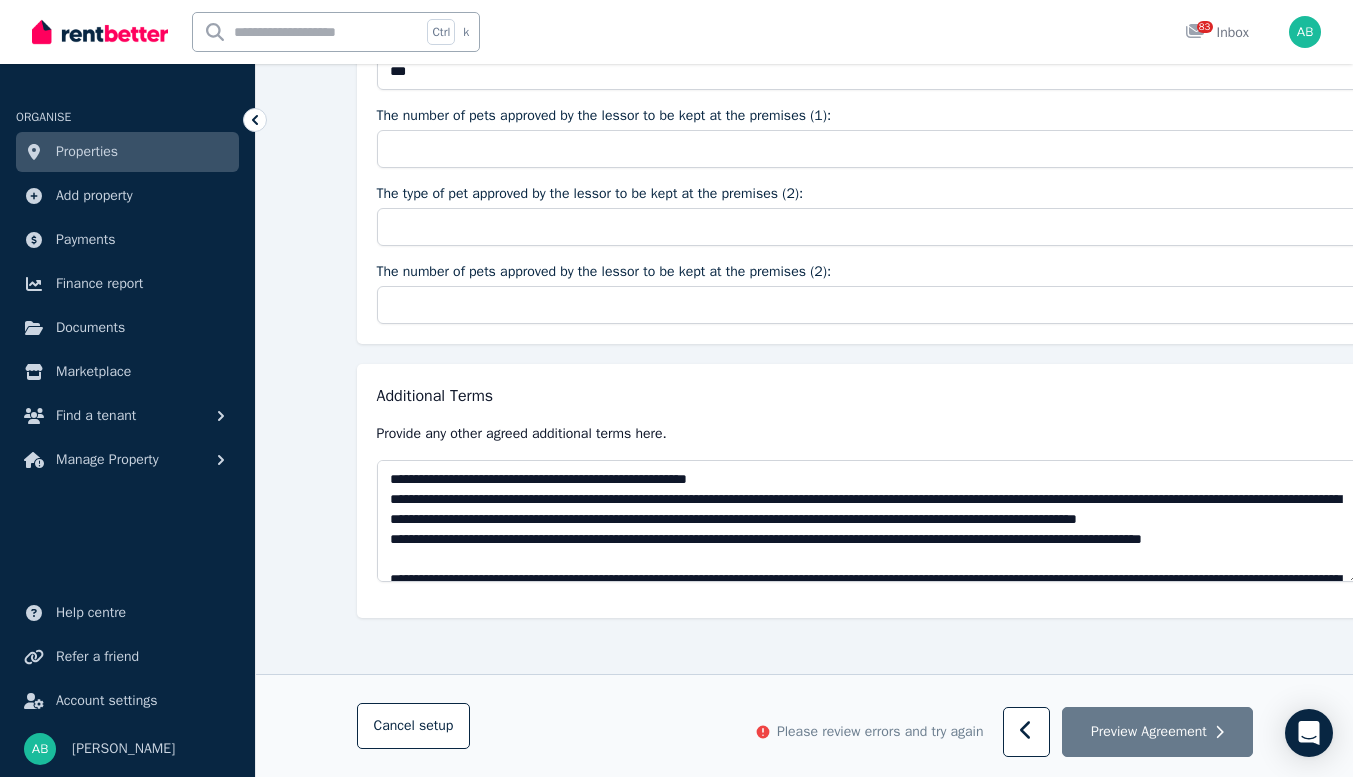 scroll, scrollTop: 3579, scrollLeft: 0, axis: vertical 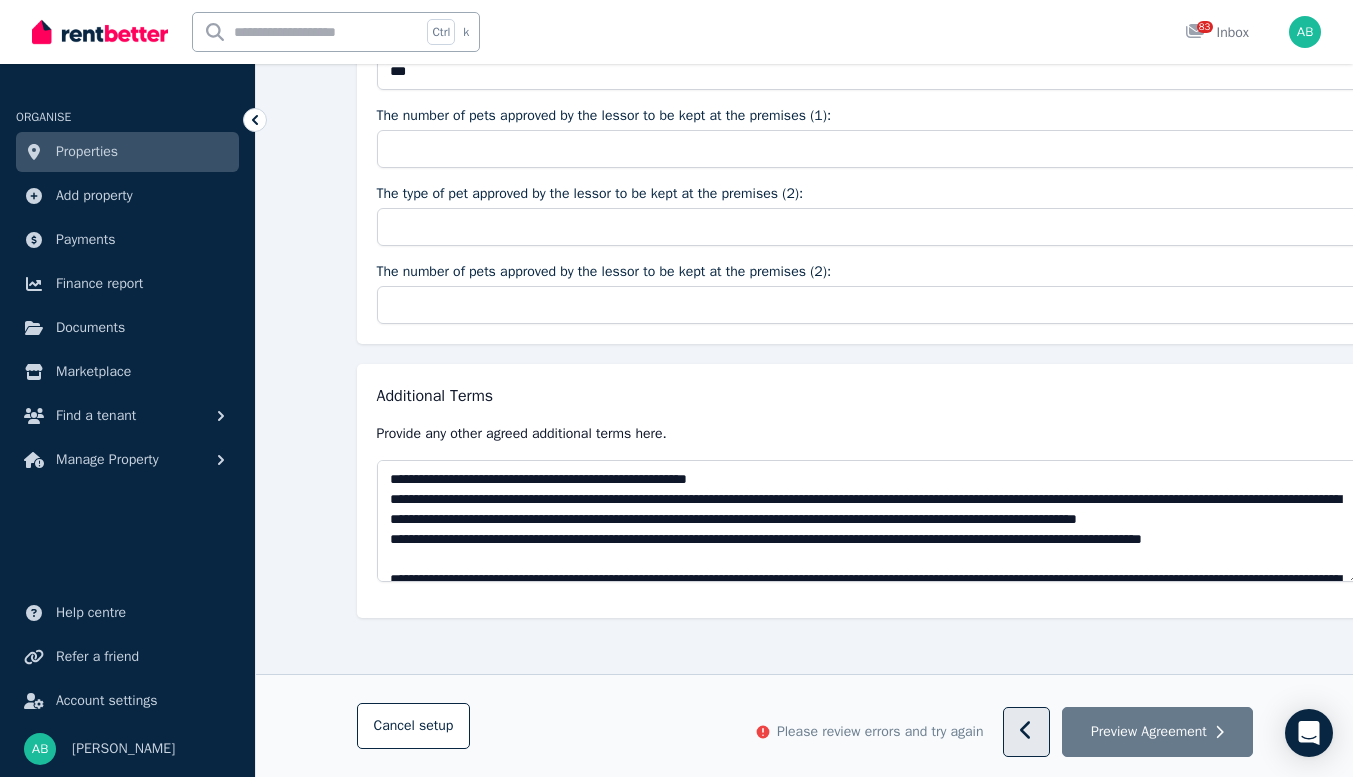 type on "***" 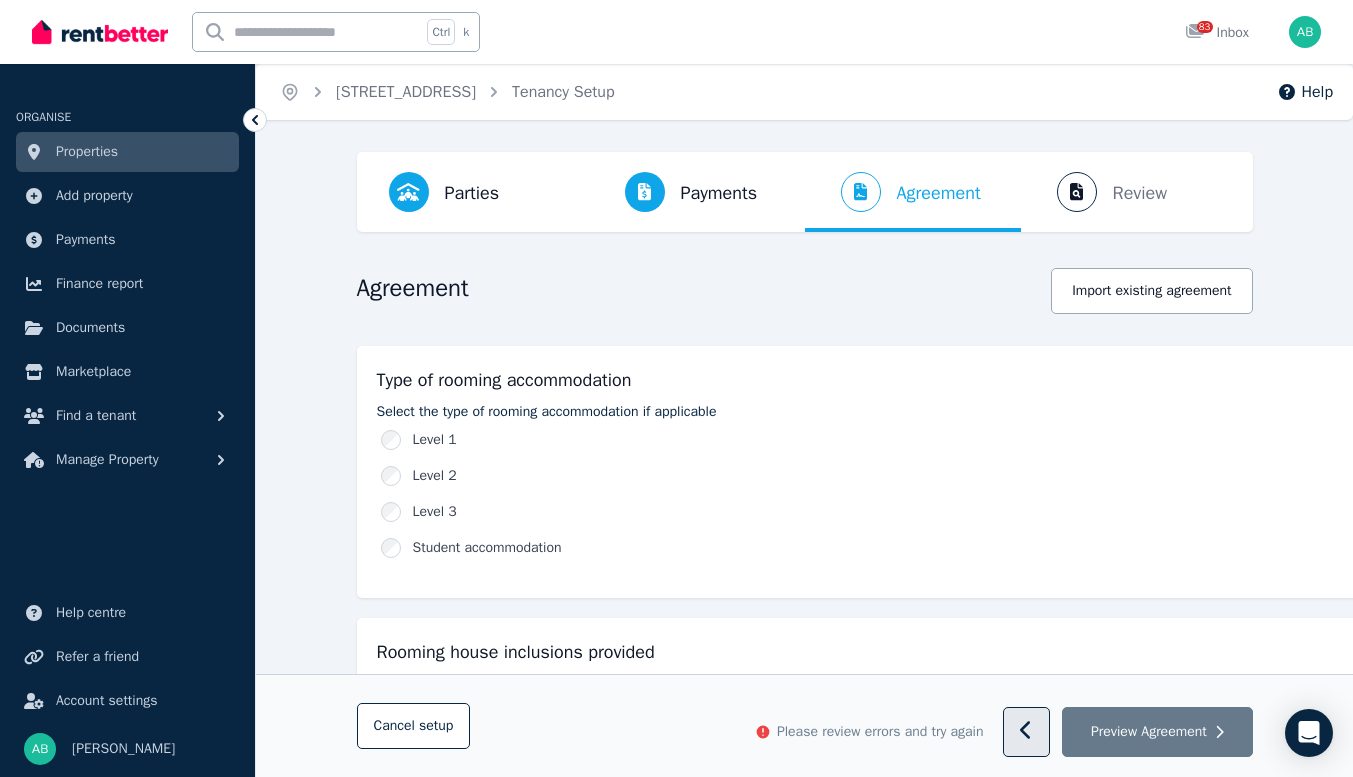 select on "**********" 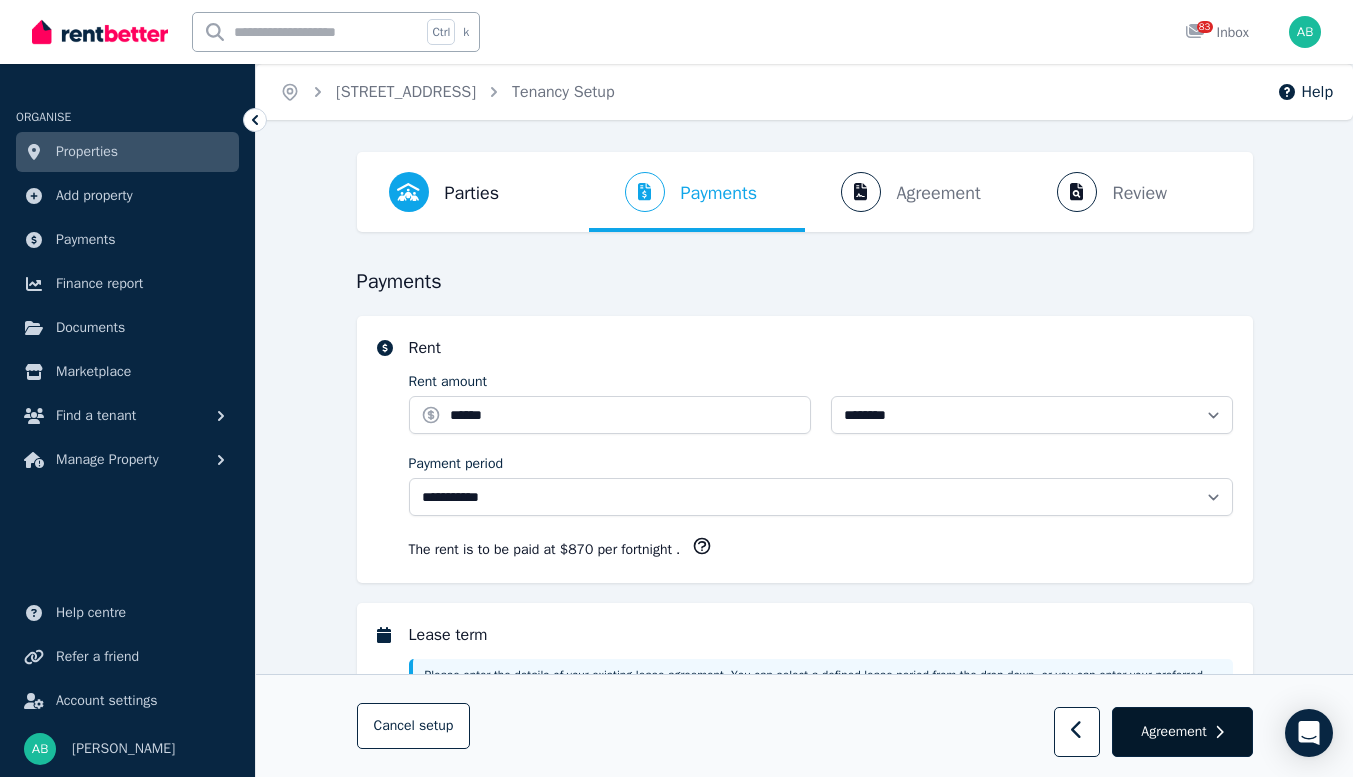 select on "**********" 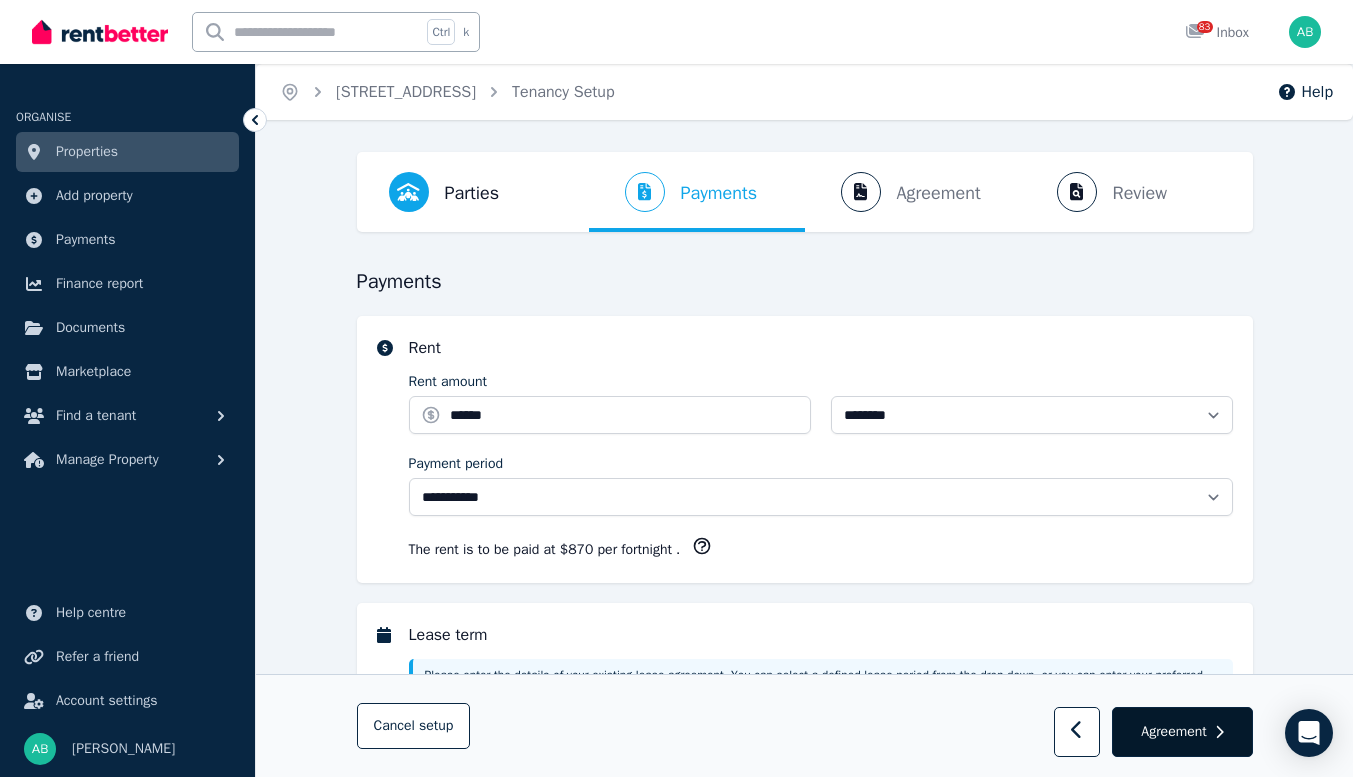 click on "Agreement" at bounding box center [1182, 733] 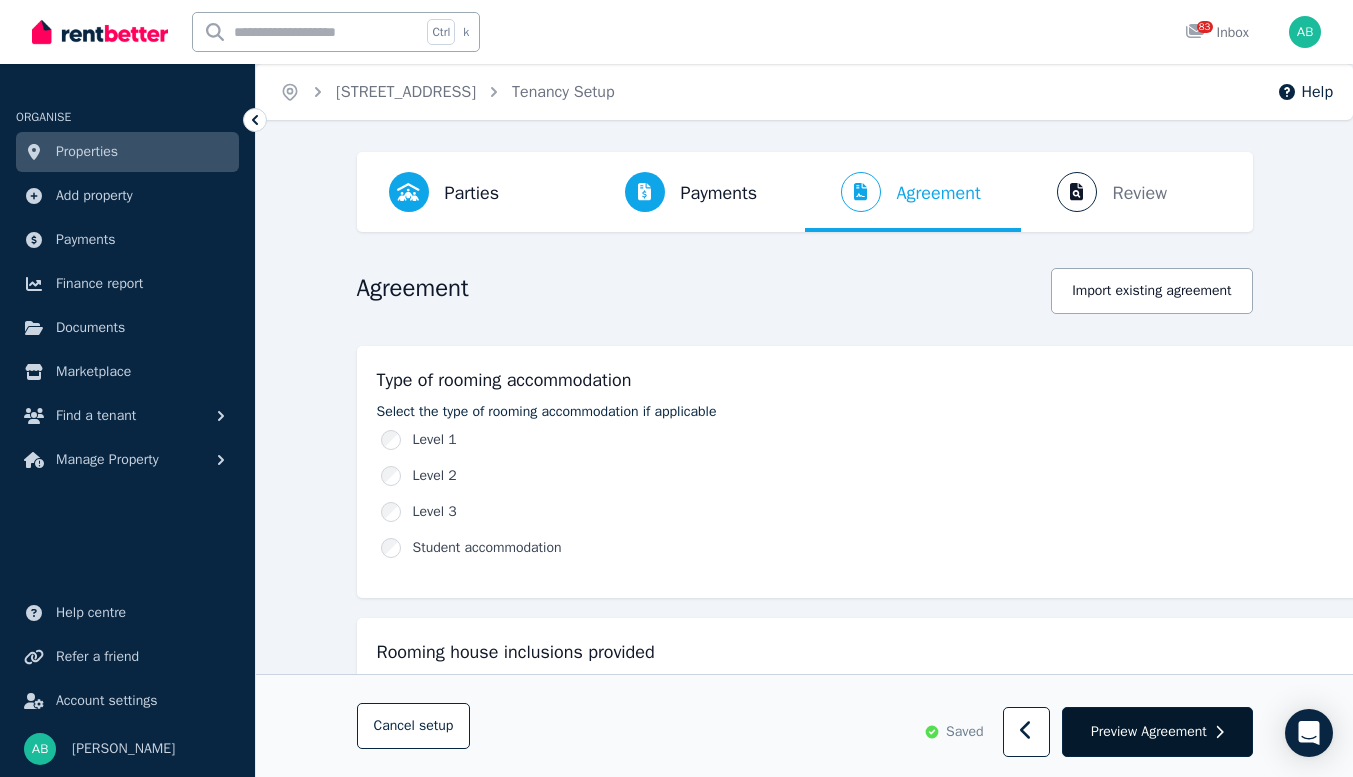 click on "Preview Agreement" at bounding box center [1149, 732] 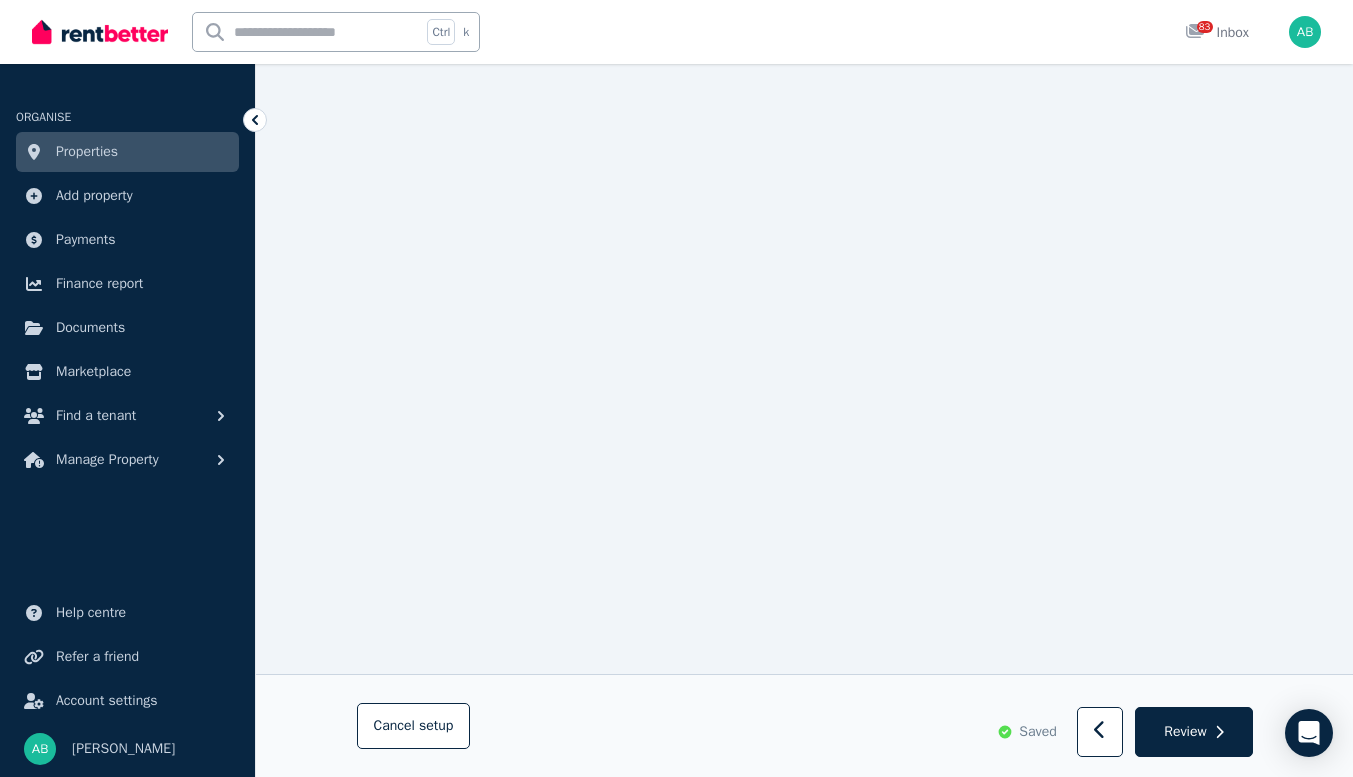 scroll, scrollTop: 17515, scrollLeft: 0, axis: vertical 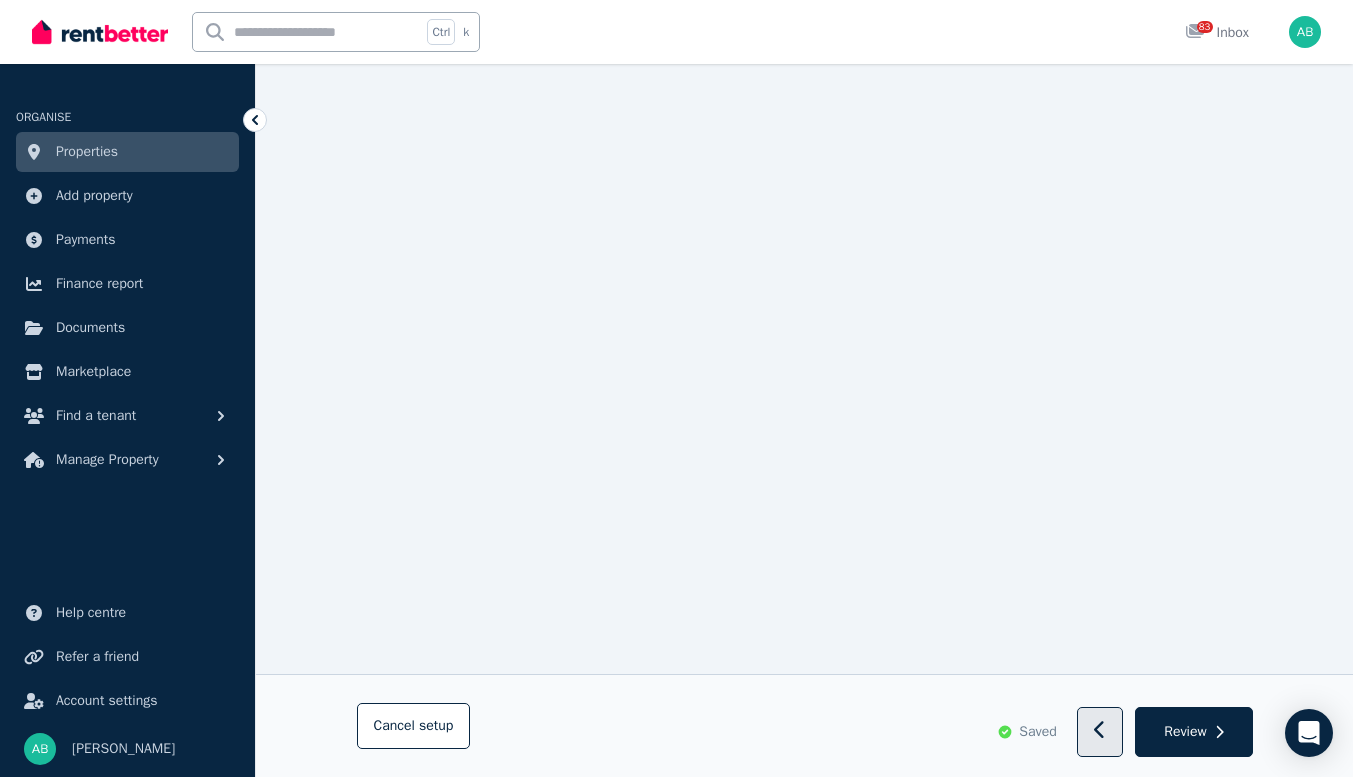 click 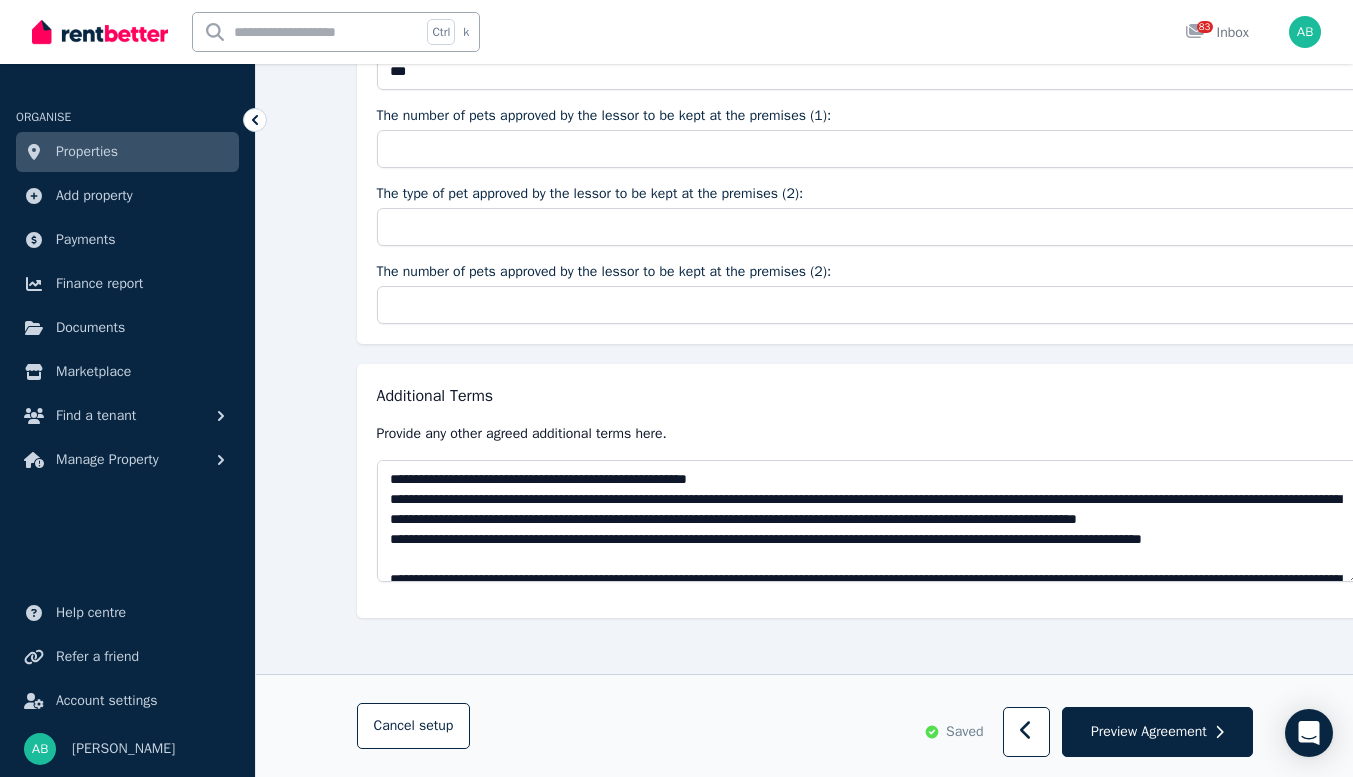 scroll, scrollTop: 3579, scrollLeft: 0, axis: vertical 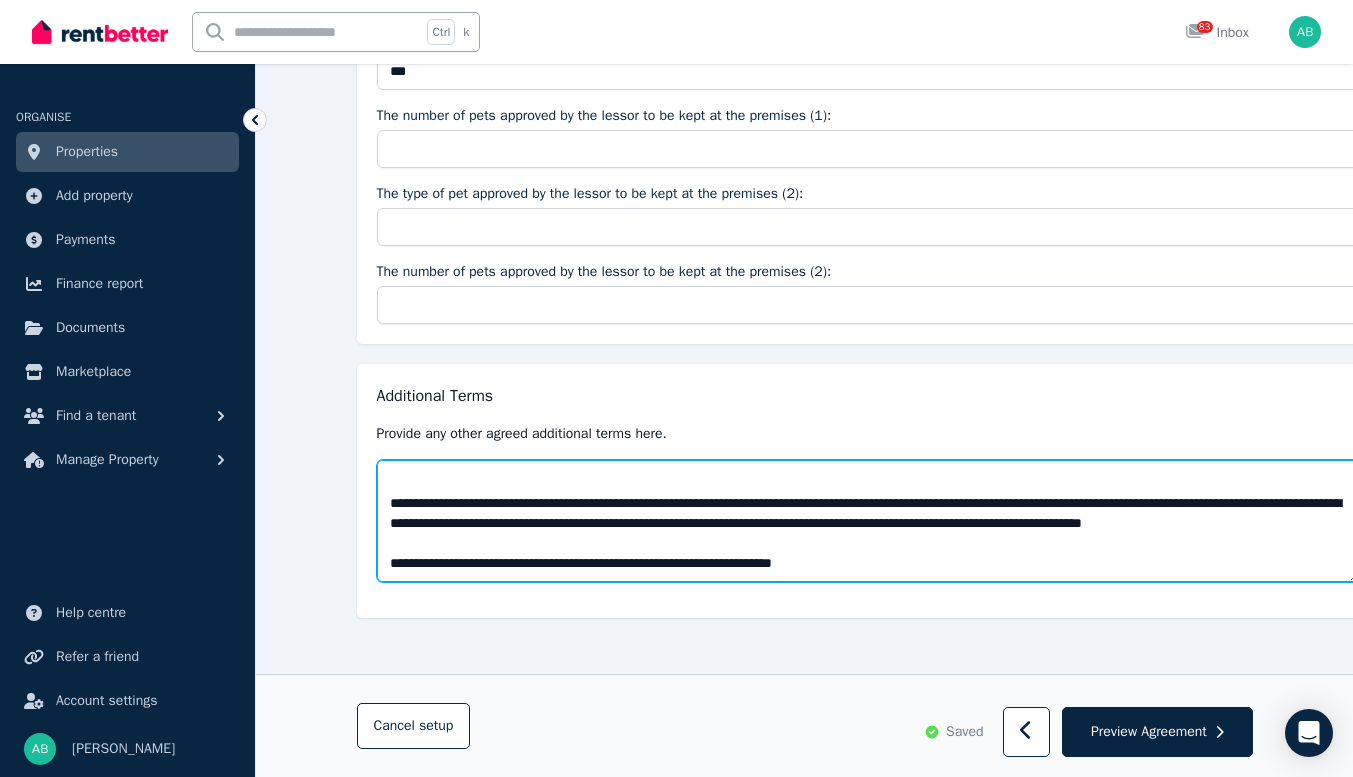 click at bounding box center (868, 521) 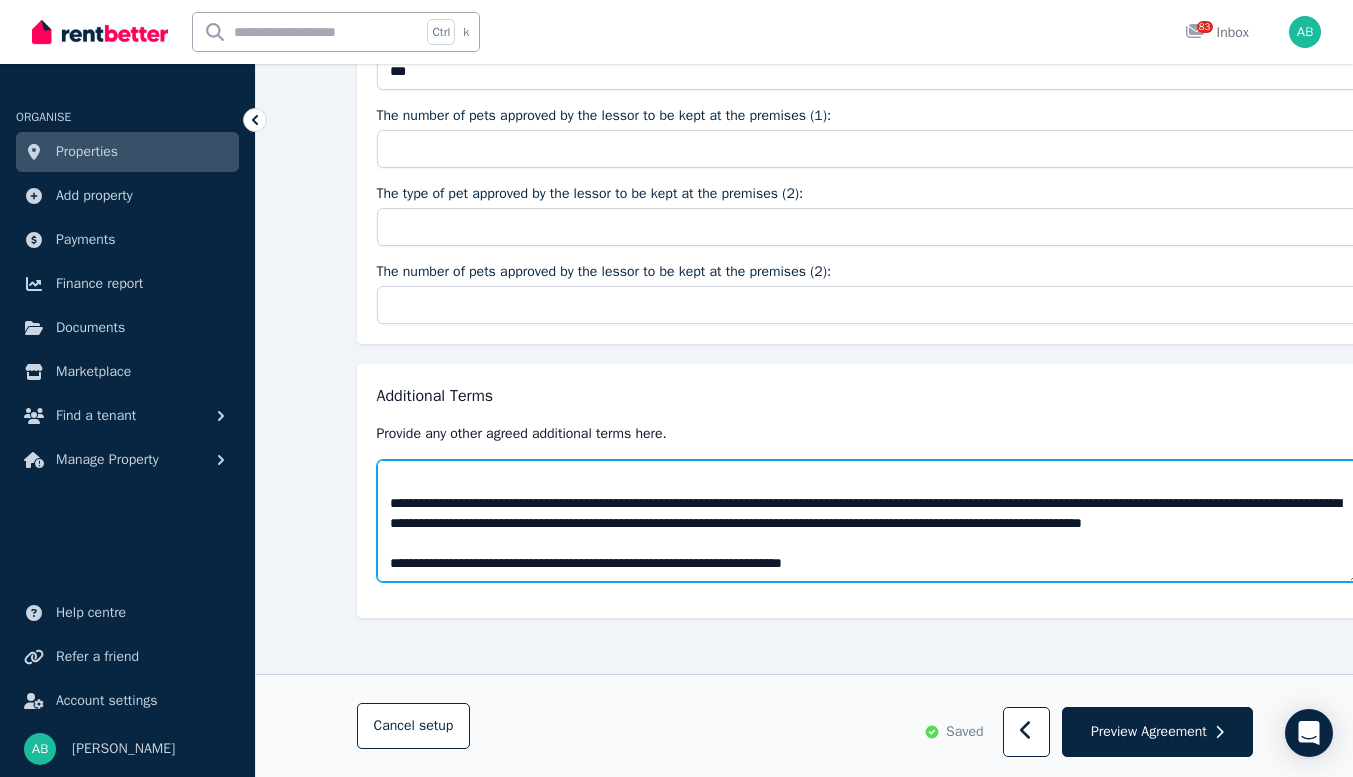 scroll, scrollTop: 964, scrollLeft: 0, axis: vertical 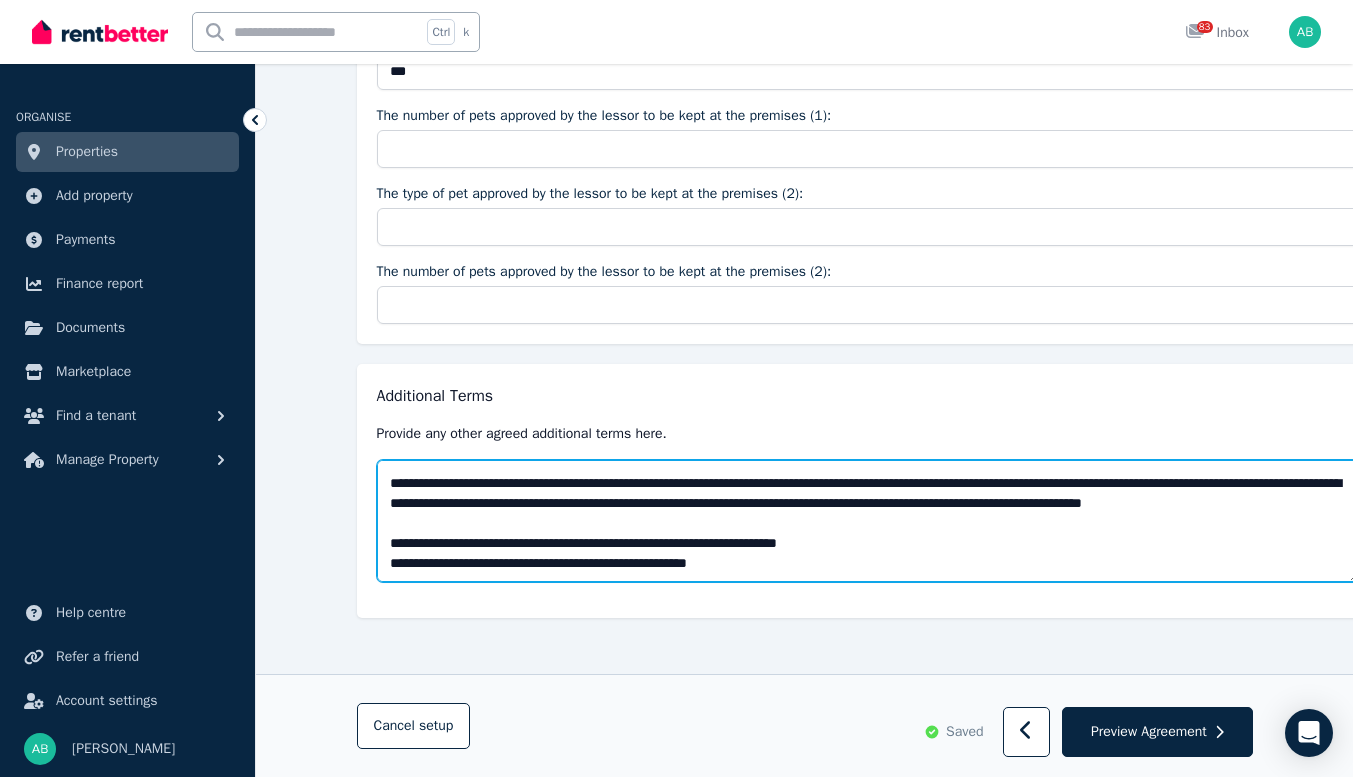 click at bounding box center (868, 521) 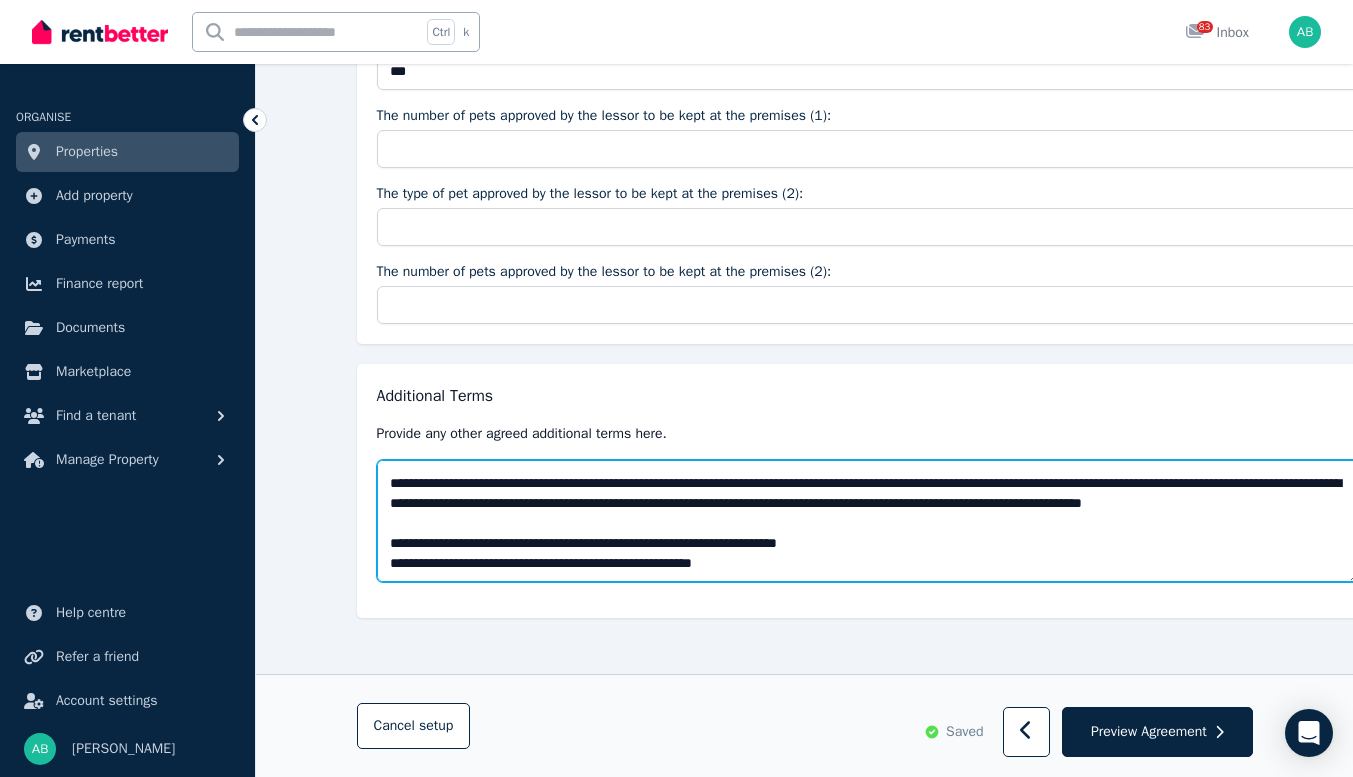 click at bounding box center [868, 521] 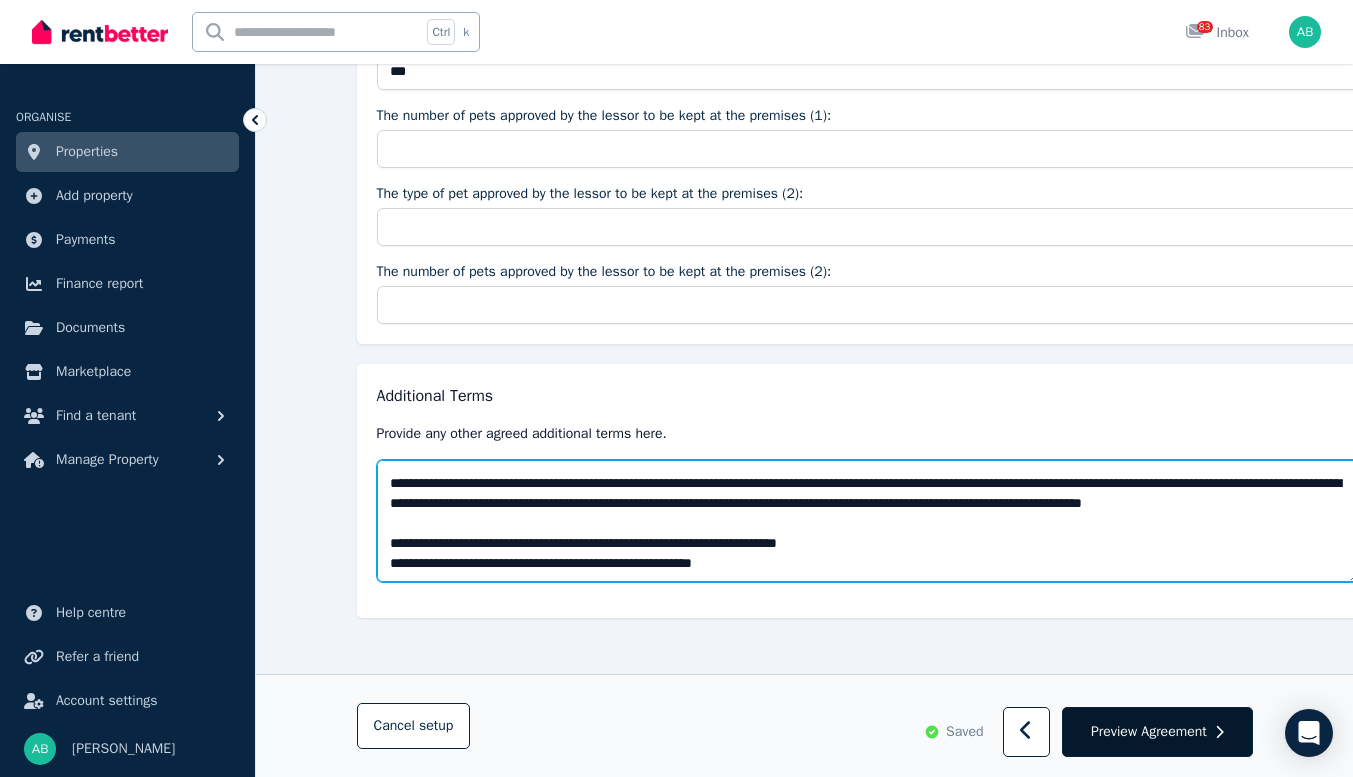 type on "**********" 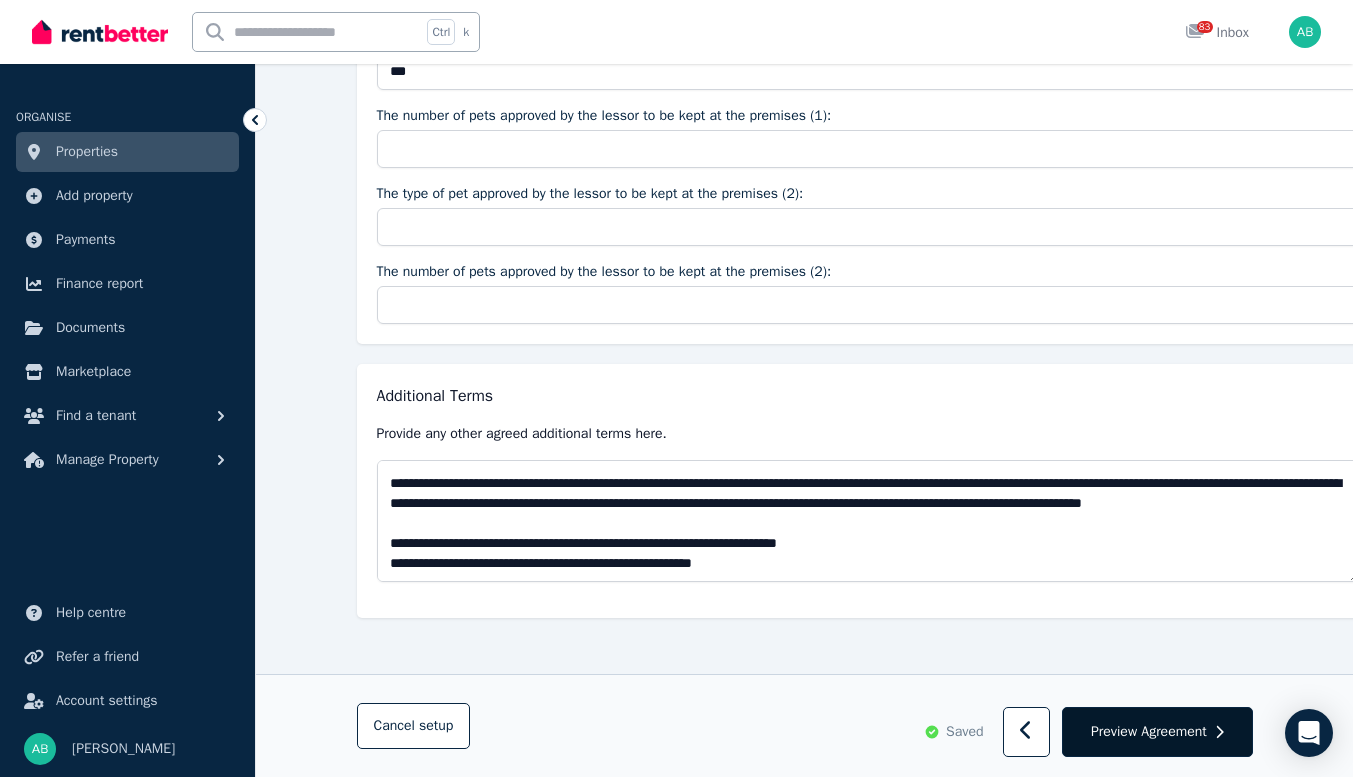 click on "Preview Agreement" at bounding box center (1149, 732) 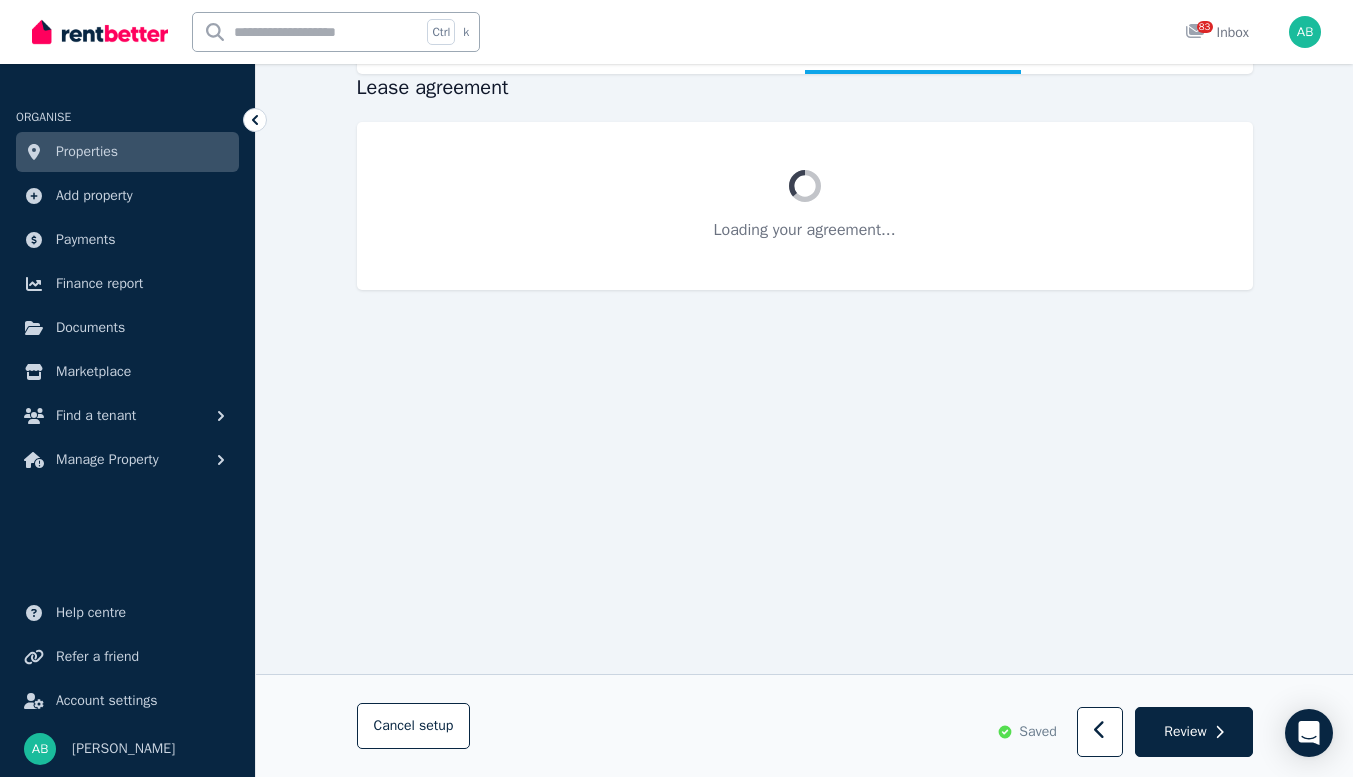 scroll, scrollTop: 0, scrollLeft: 0, axis: both 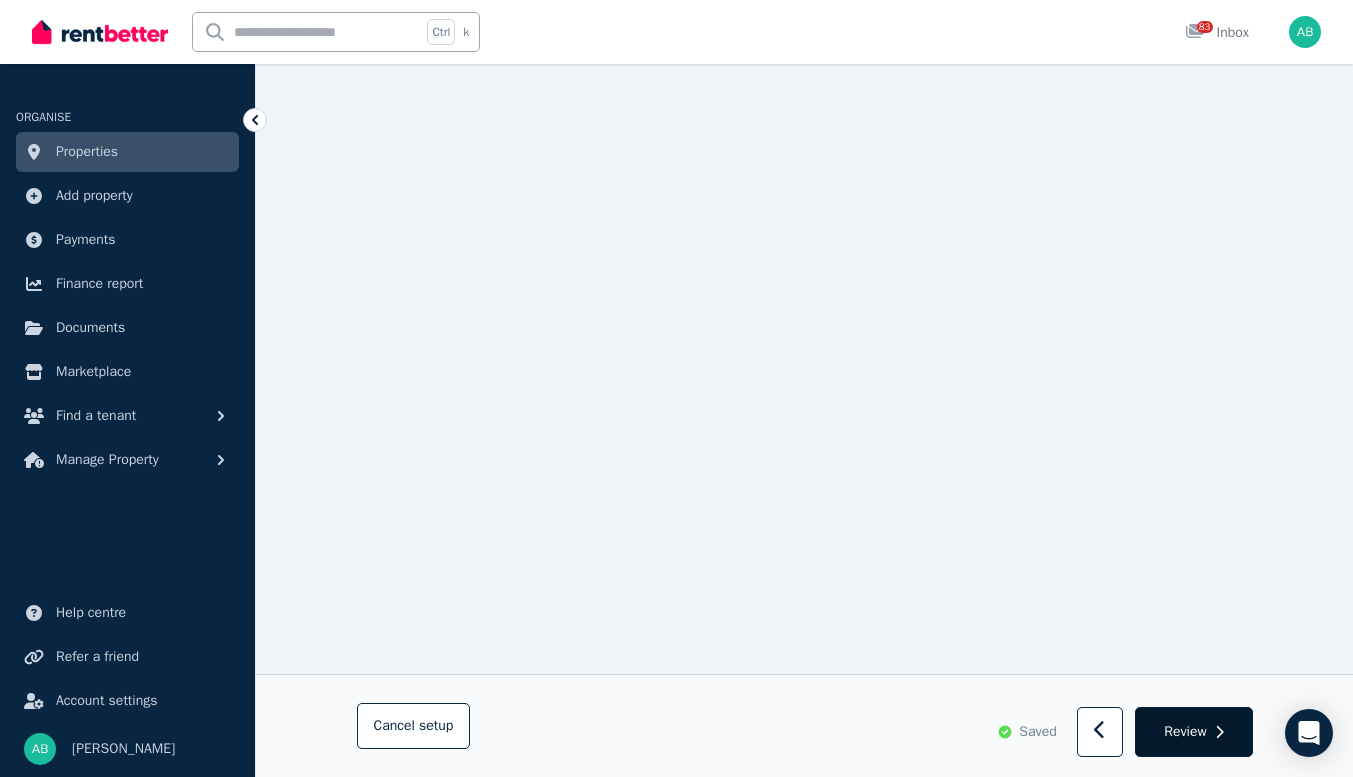 click on "Review" at bounding box center [1185, 732] 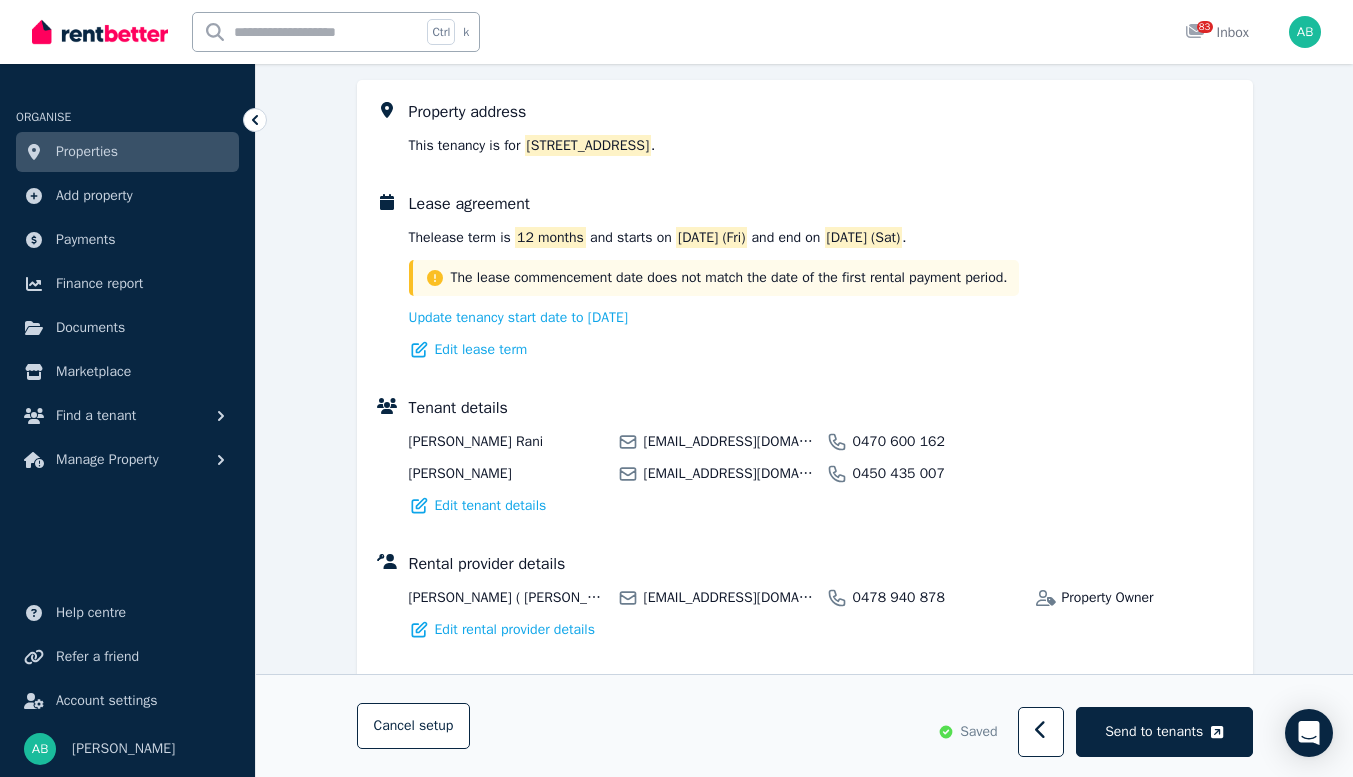 scroll, scrollTop: 300, scrollLeft: 0, axis: vertical 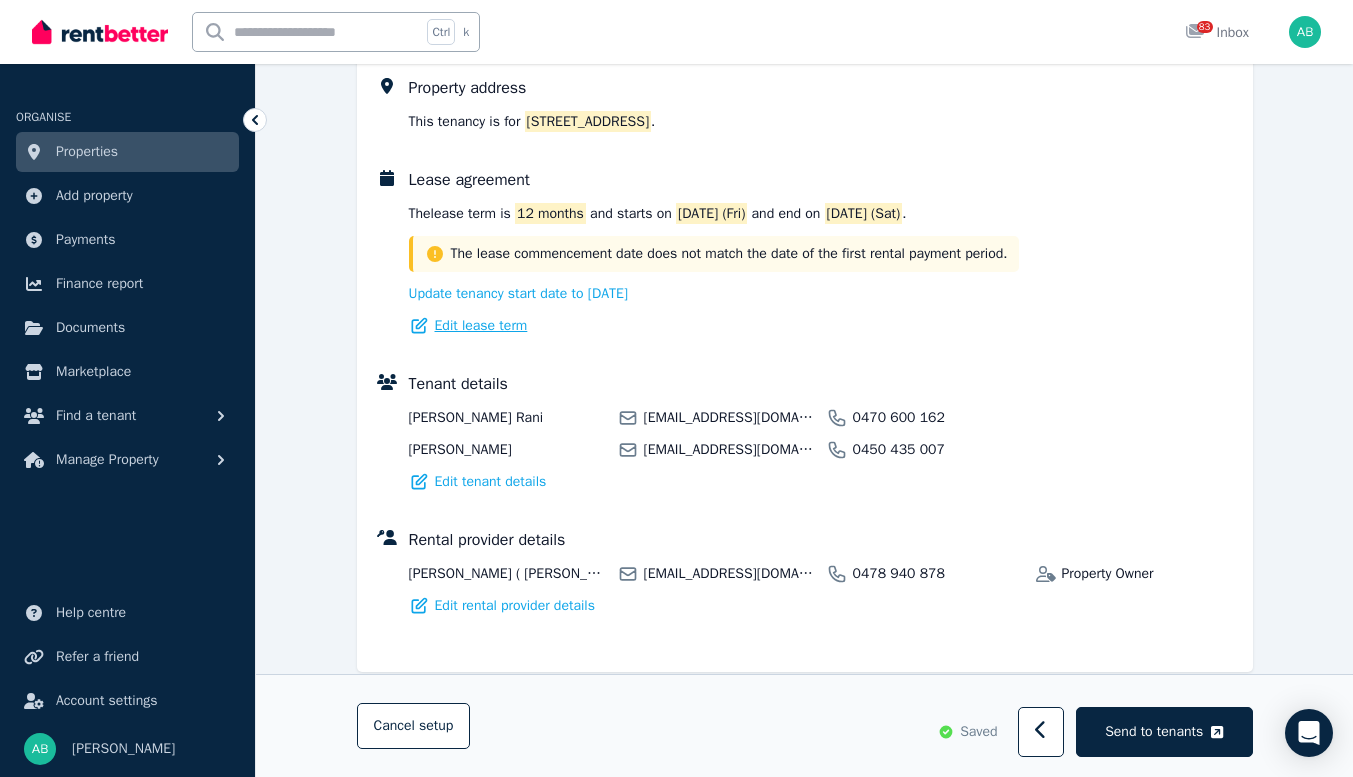 click on "Edit lease term" at bounding box center (481, 326) 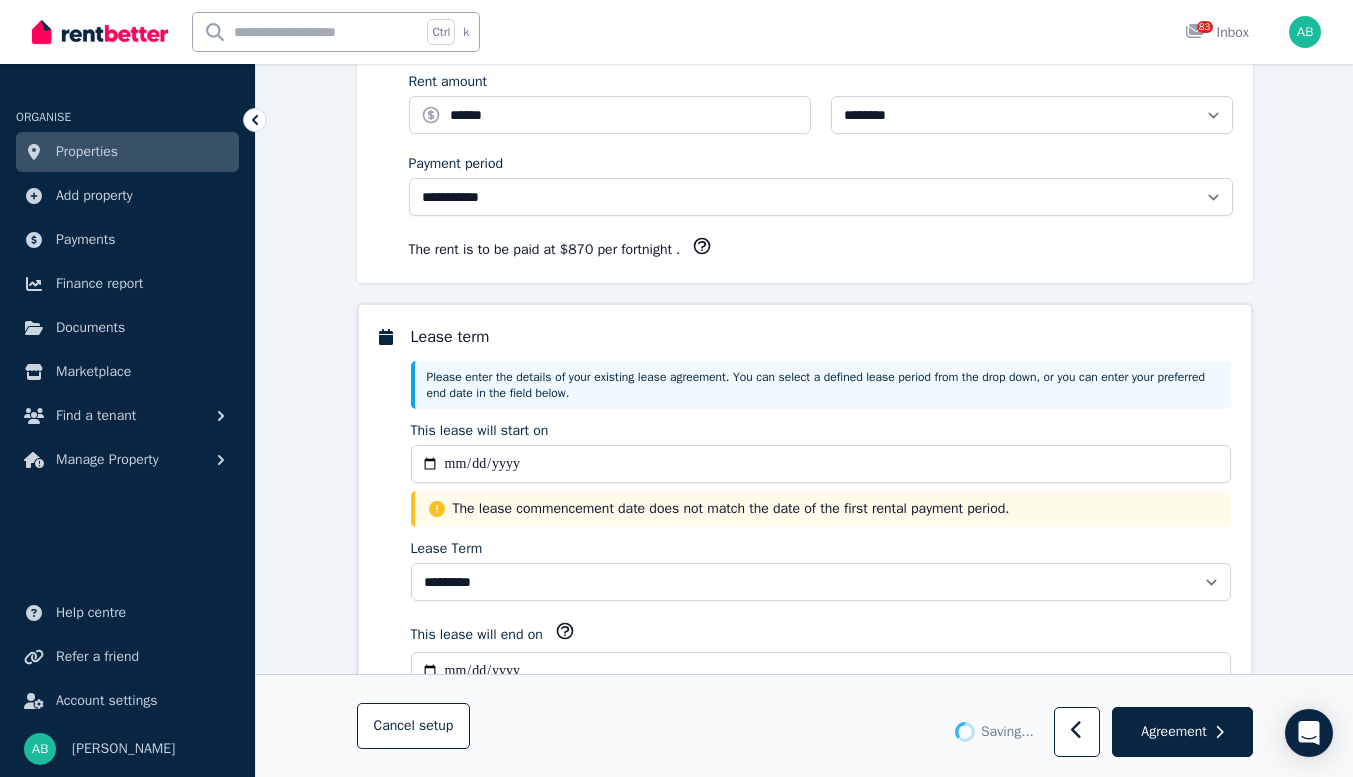 scroll, scrollTop: 0, scrollLeft: 0, axis: both 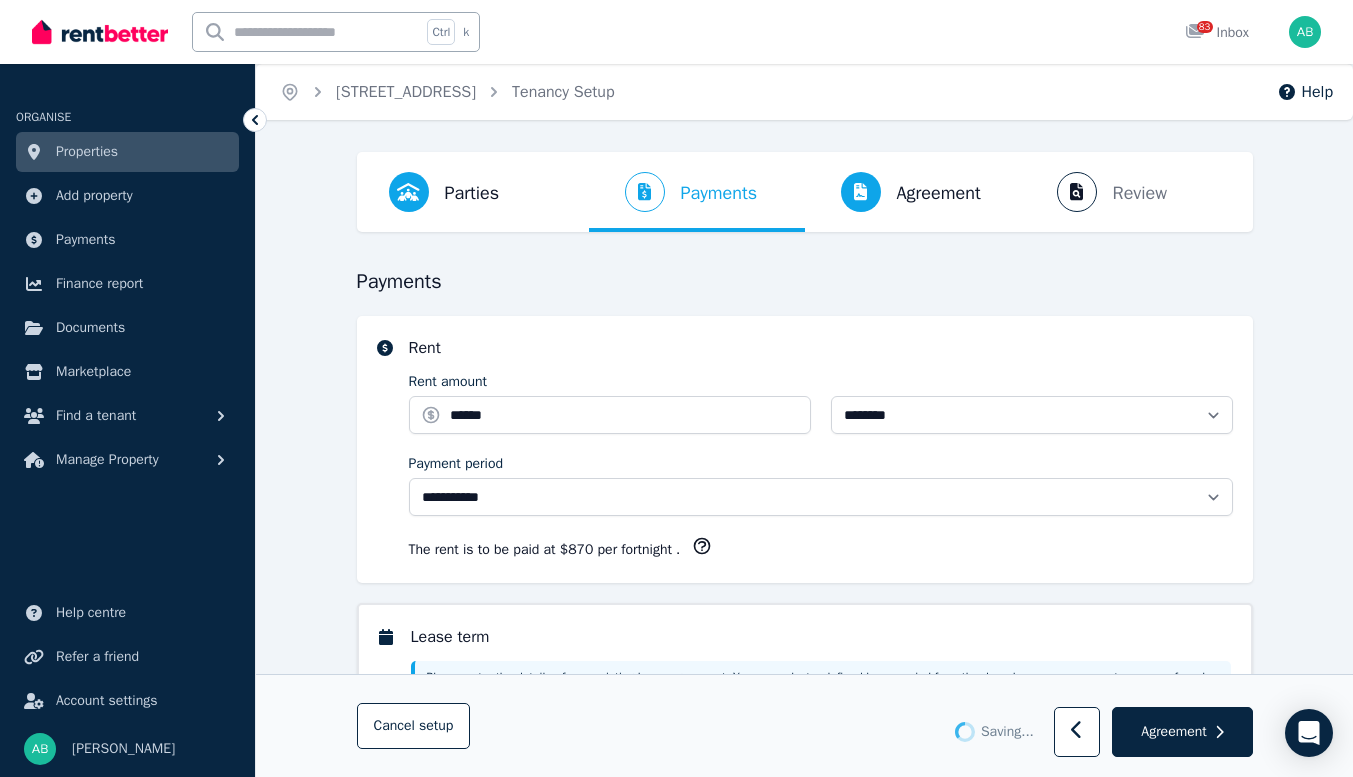 select on "**********" 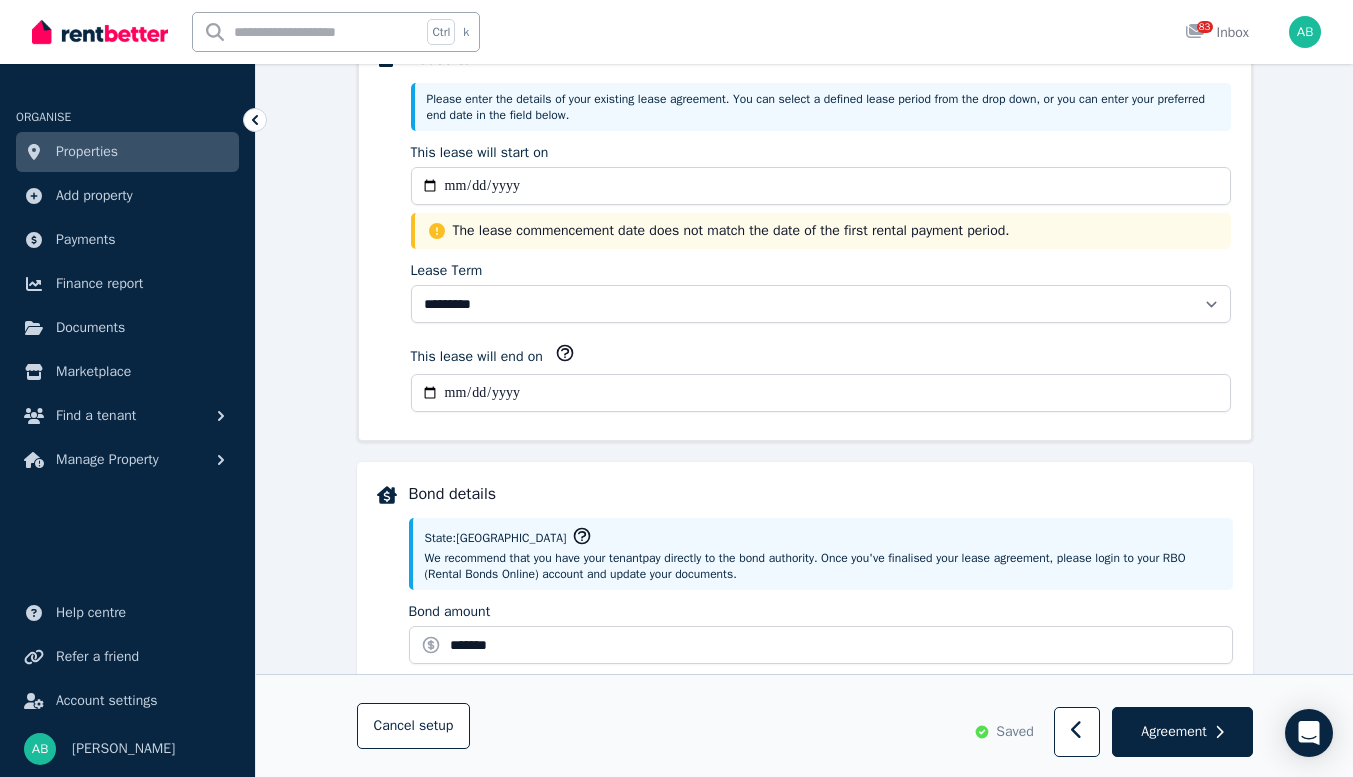 scroll, scrollTop: 678, scrollLeft: 0, axis: vertical 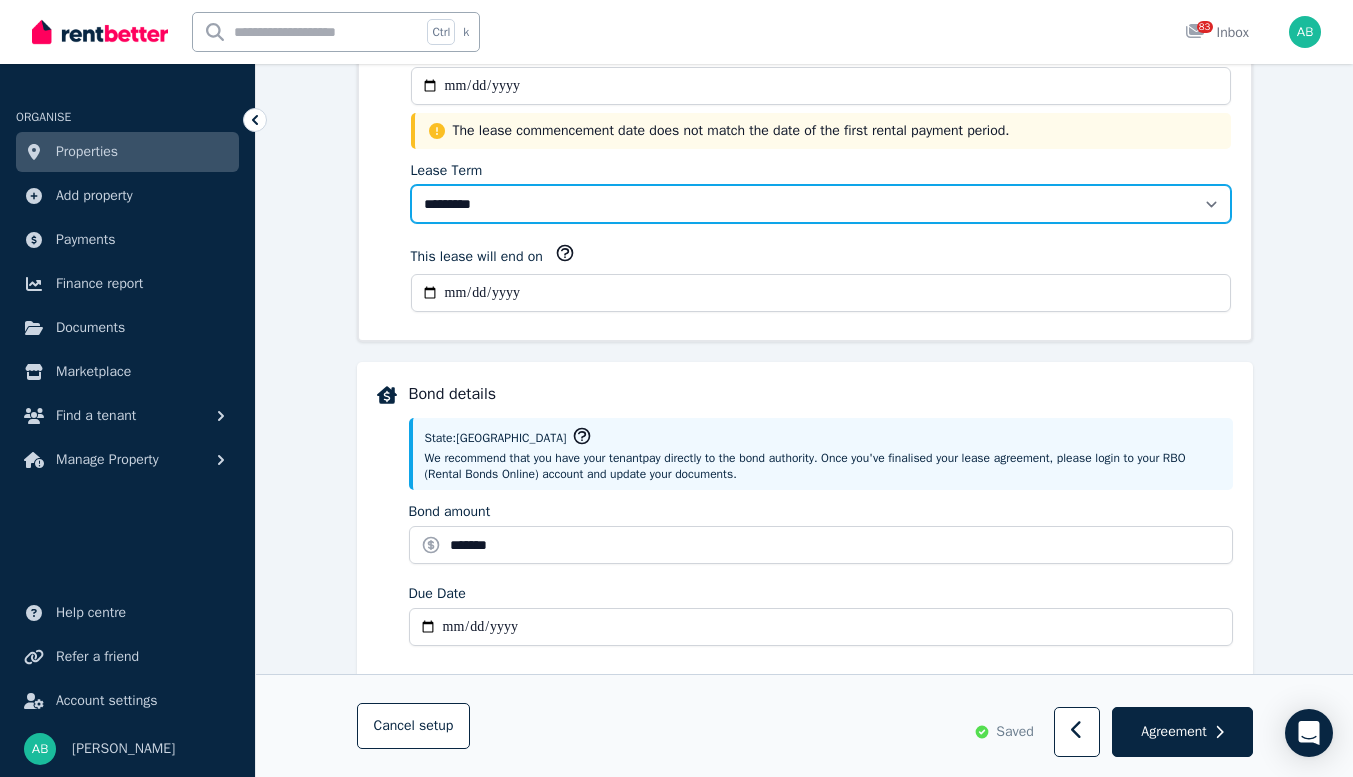 click on "******** ******** ********* ******* ******* ******* ******* ***** ********" at bounding box center (821, 204) 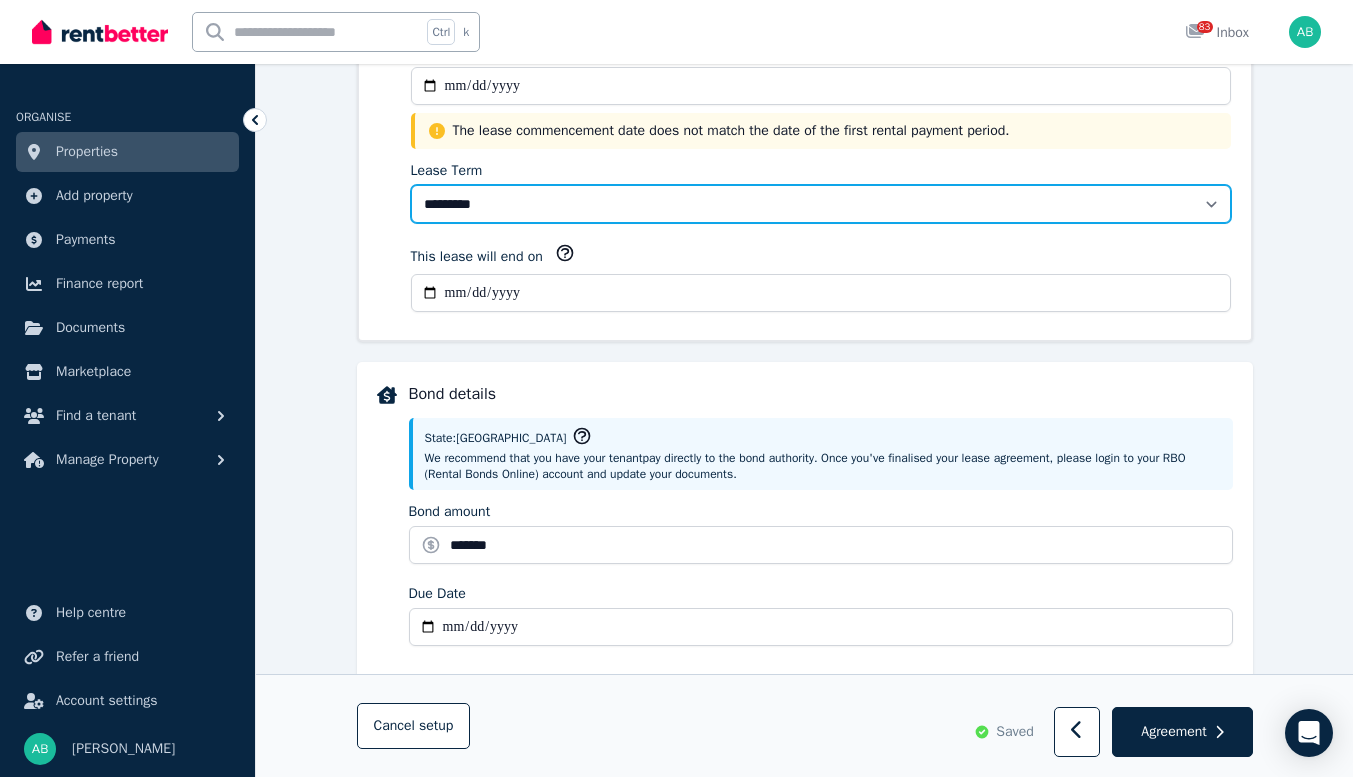select on "**********" 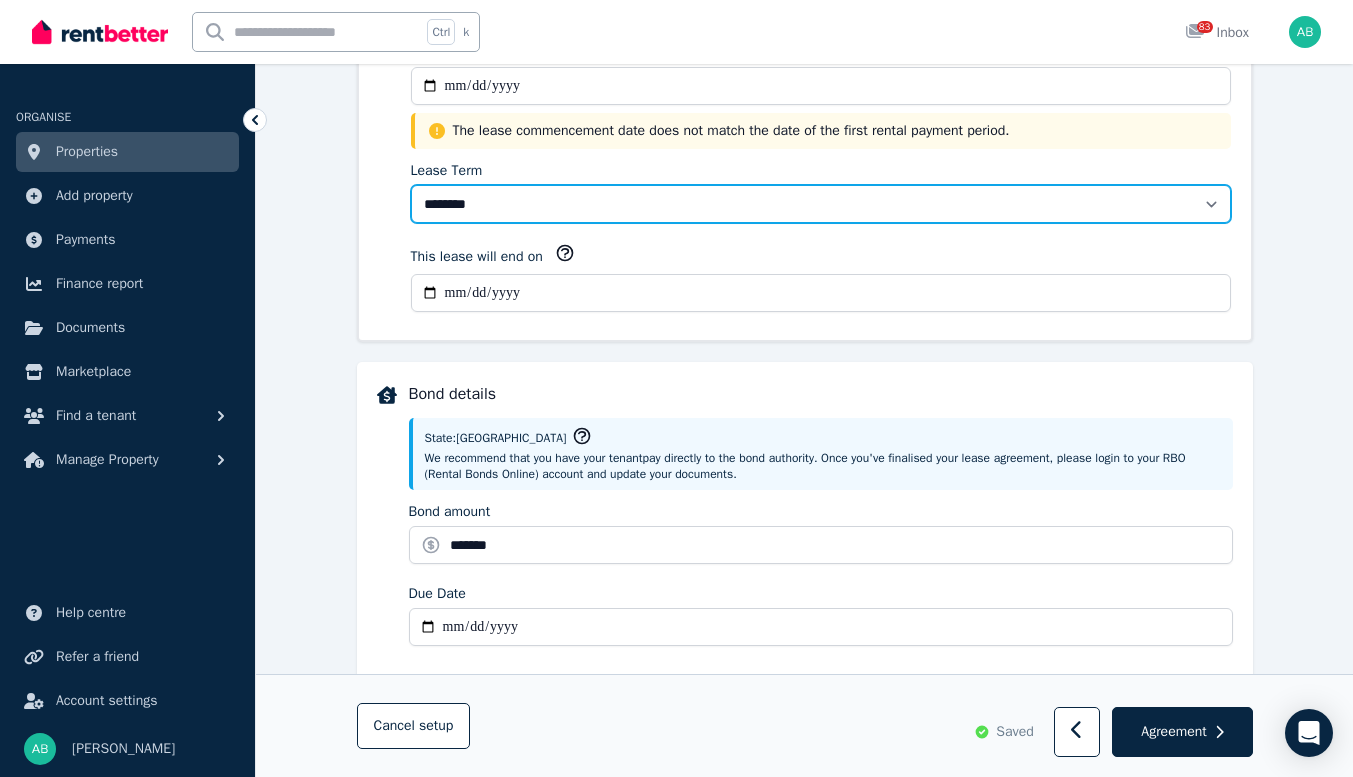 click on "******** ******** ********* ******* ******* ******* ******* ***** ********" at bounding box center (821, 204) 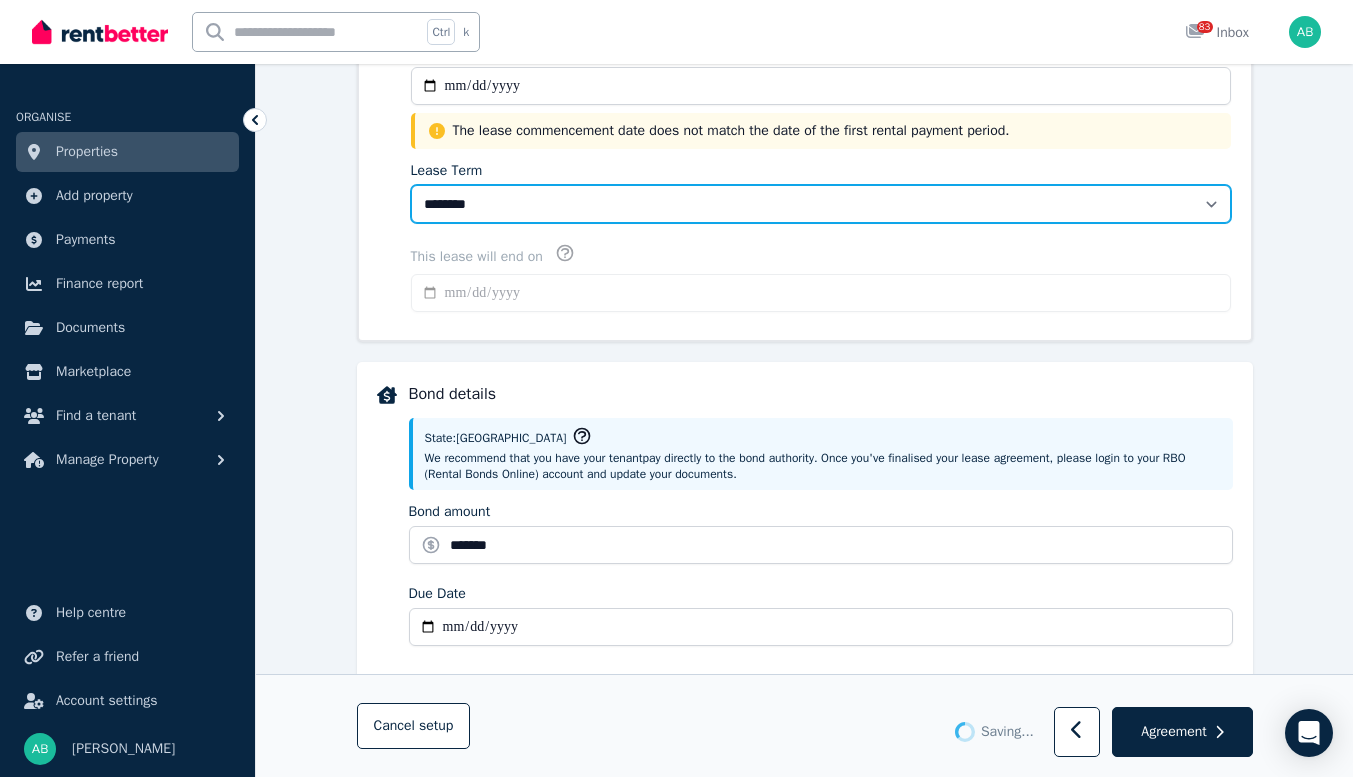 type on "**********" 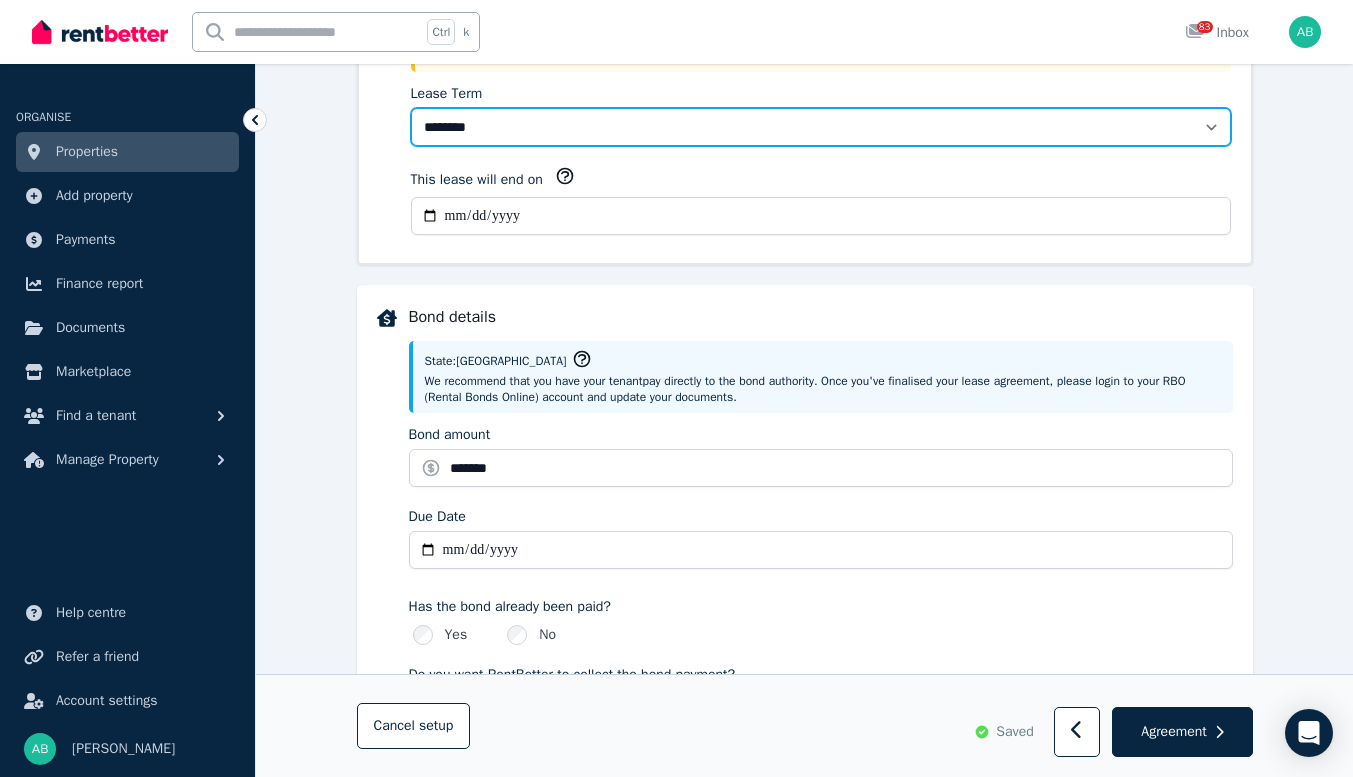 scroll, scrollTop: 778, scrollLeft: 0, axis: vertical 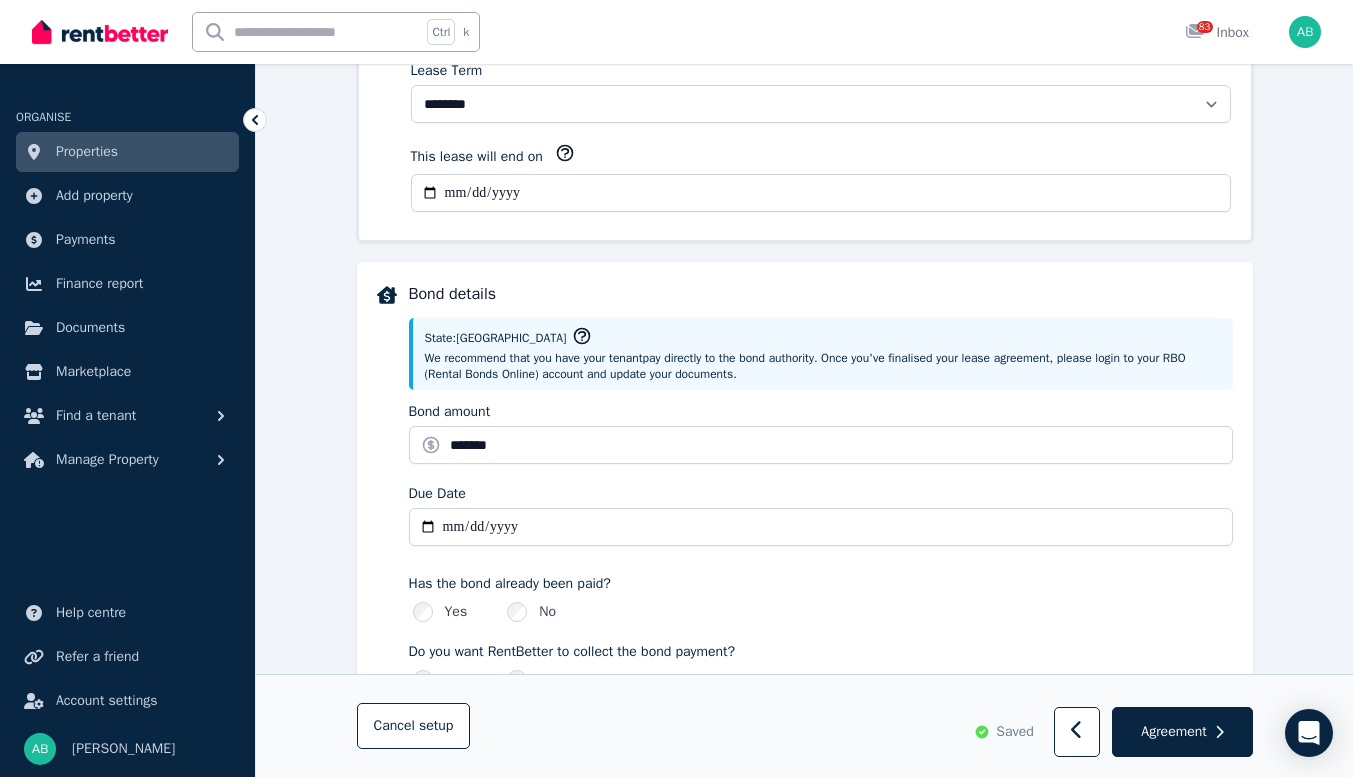 click on "**********" at bounding box center [821, 193] 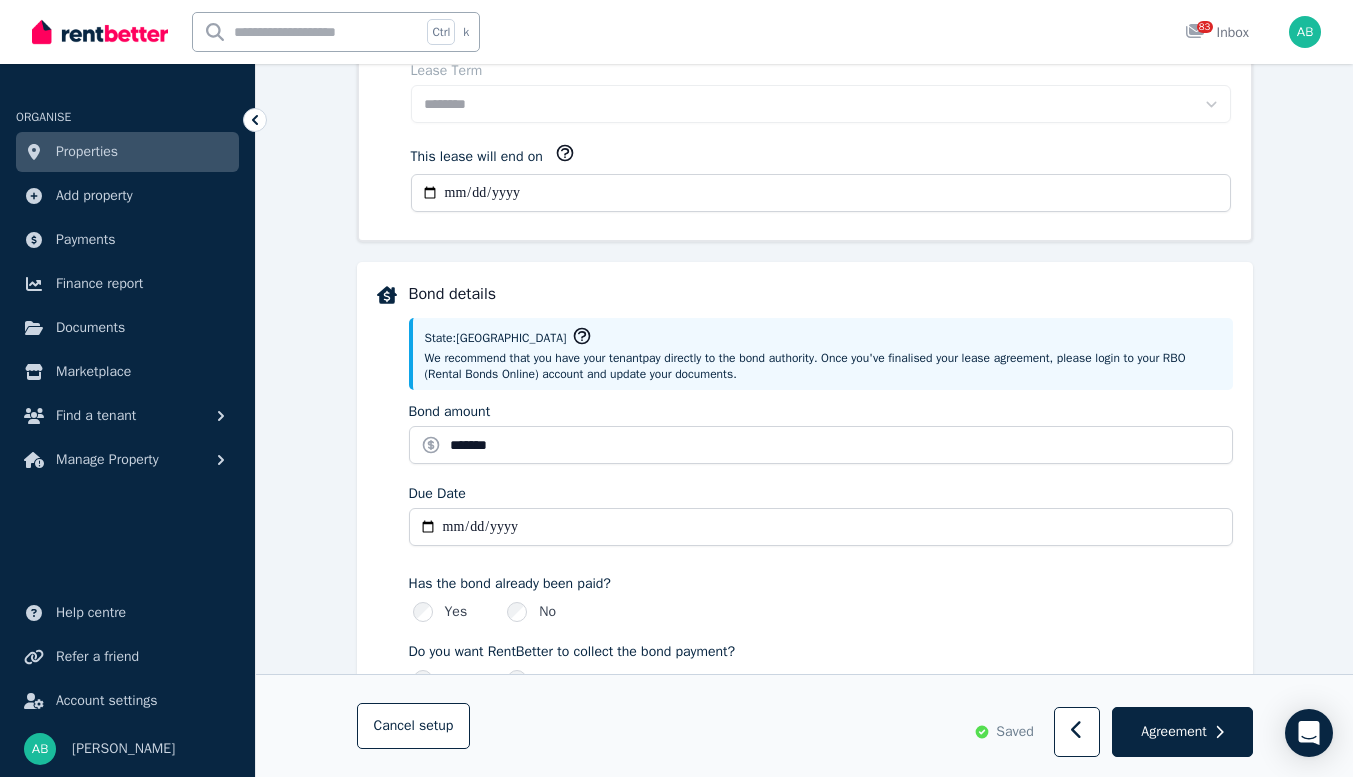 type on "**********" 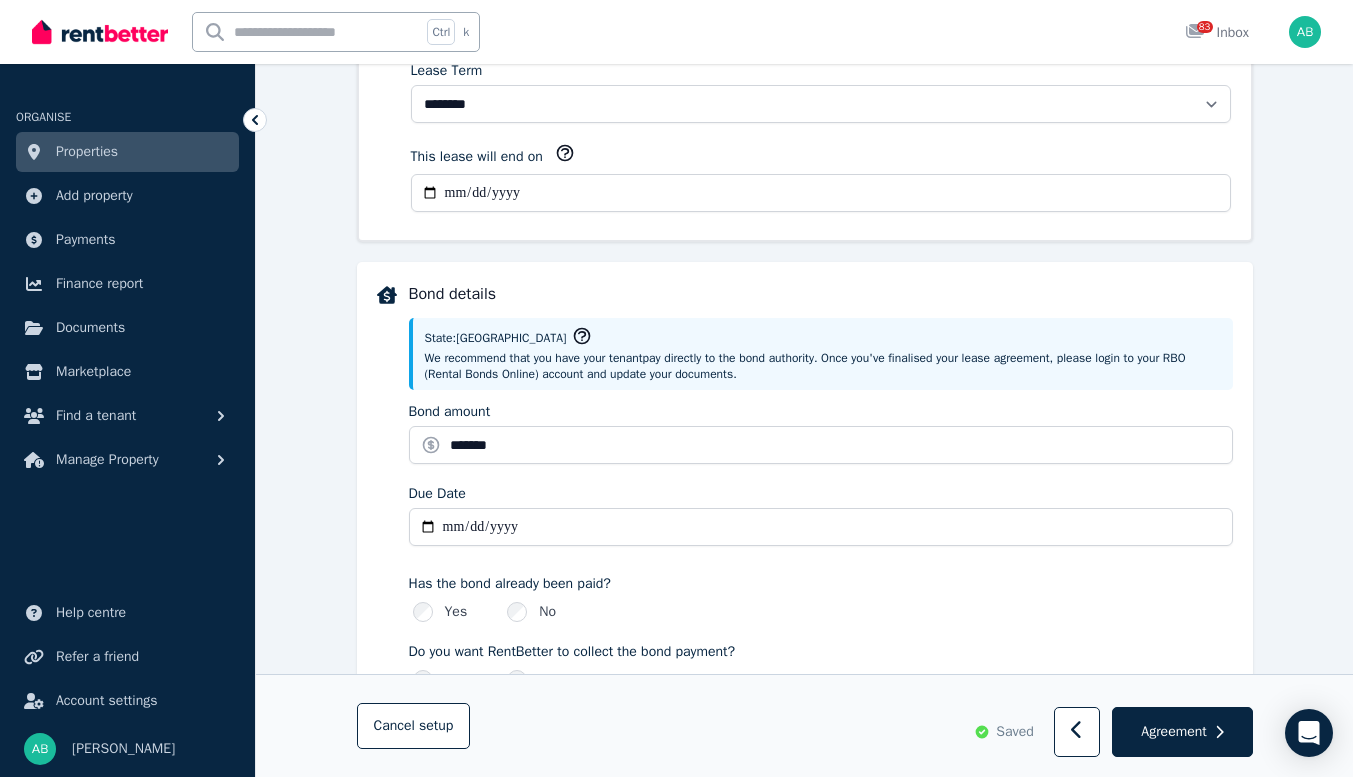 select on "**********" 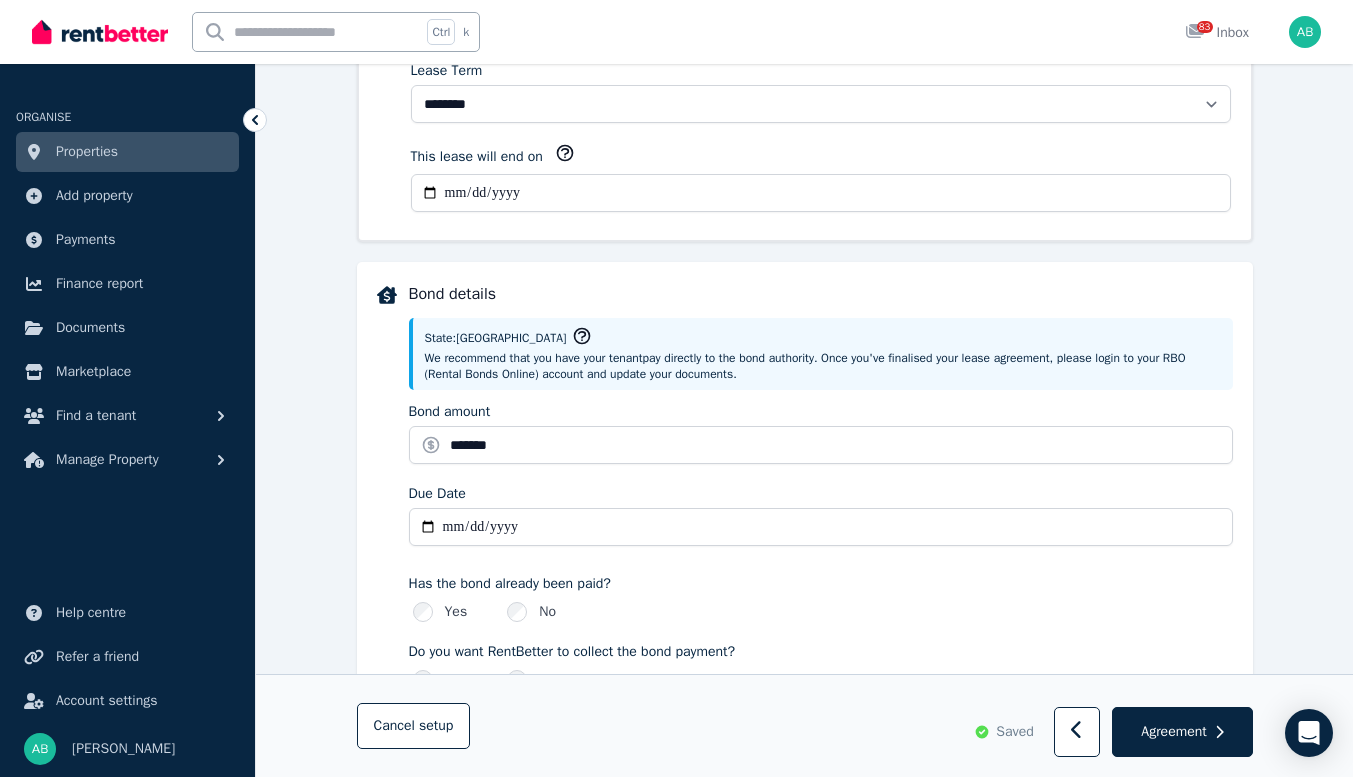click on "**********" at bounding box center [821, 193] 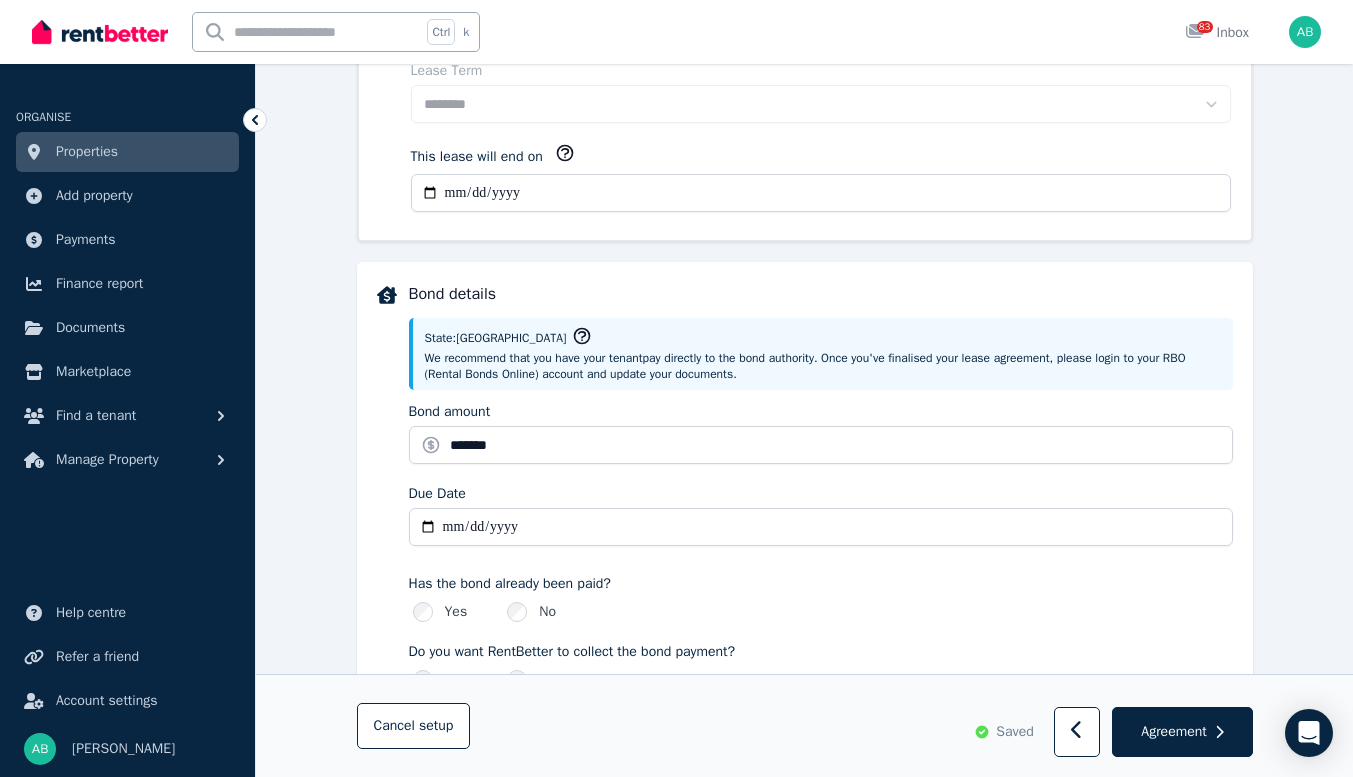 type on "**********" 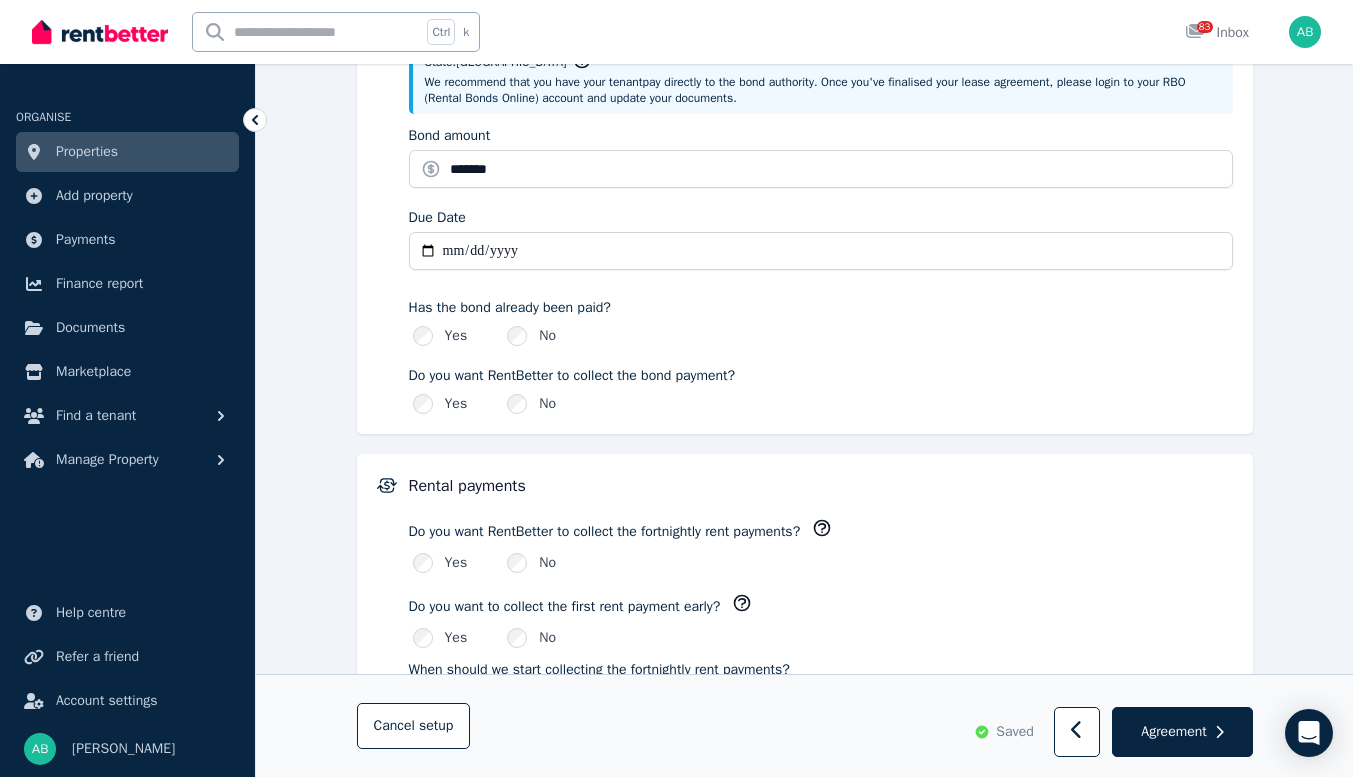 scroll, scrollTop: 1078, scrollLeft: 0, axis: vertical 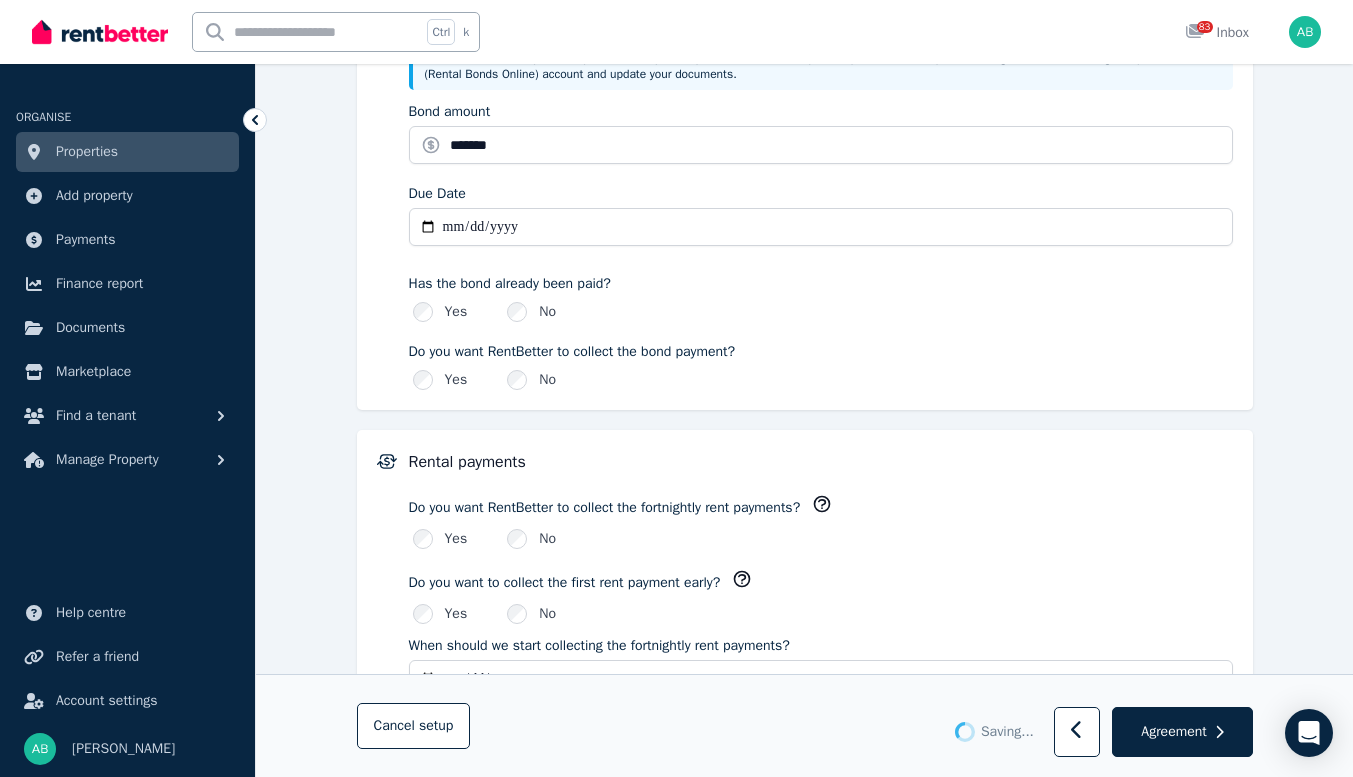 select on "**********" 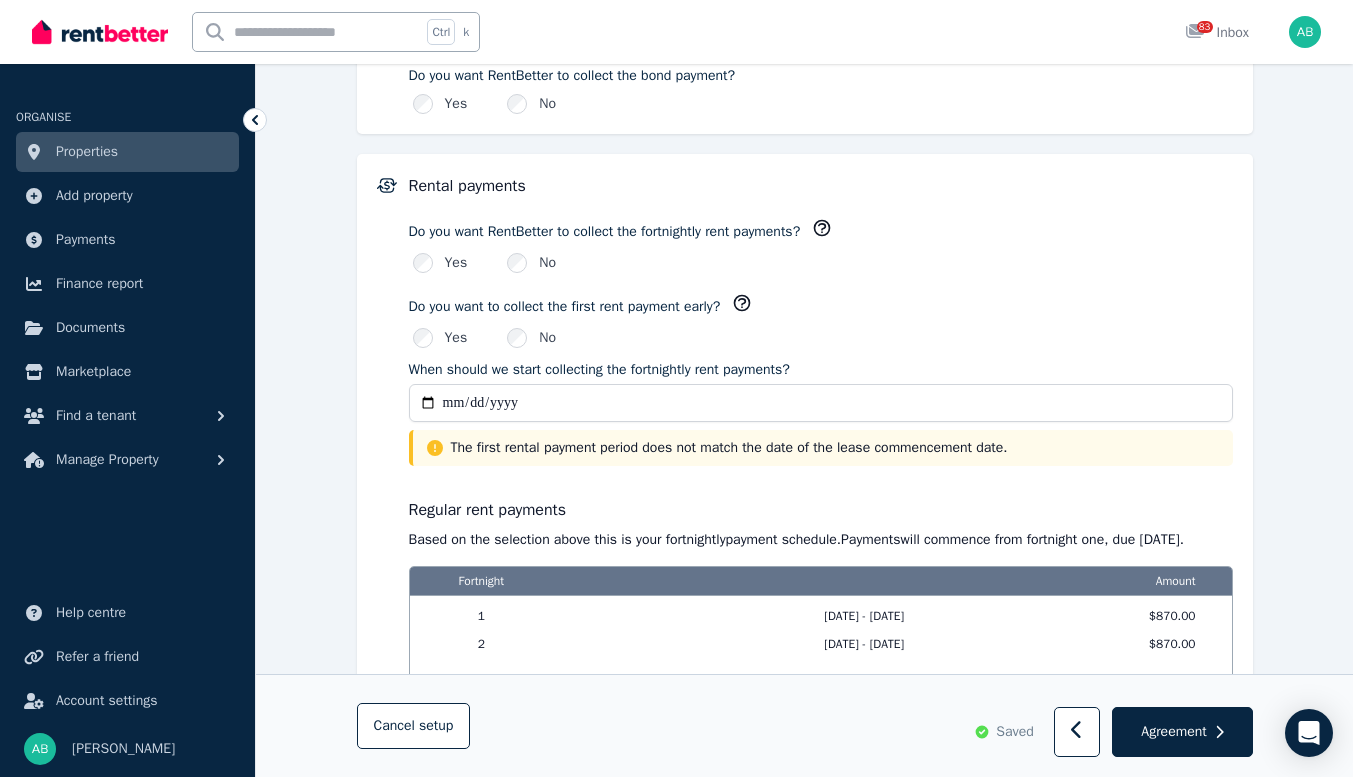 scroll, scrollTop: 1378, scrollLeft: 0, axis: vertical 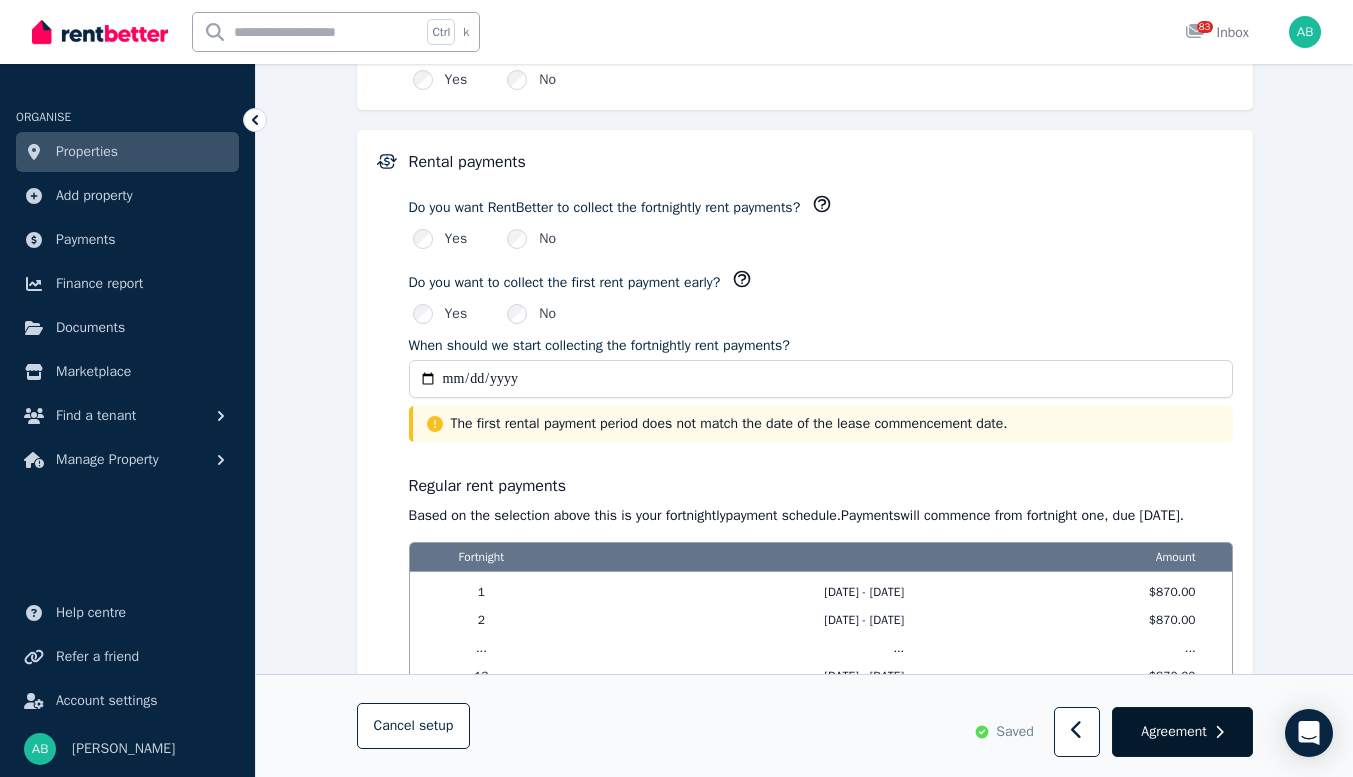click on "Agreement" at bounding box center [1173, 732] 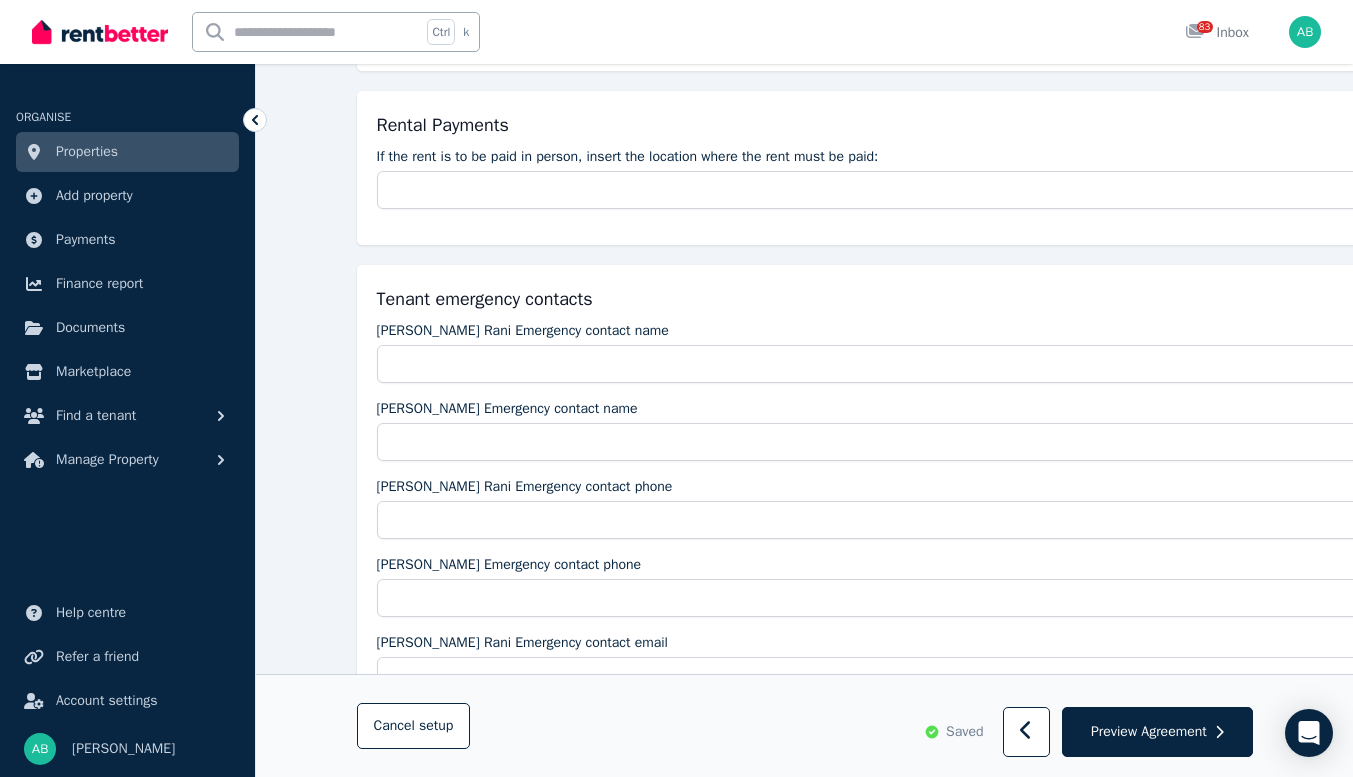 scroll, scrollTop: 1500, scrollLeft: 0, axis: vertical 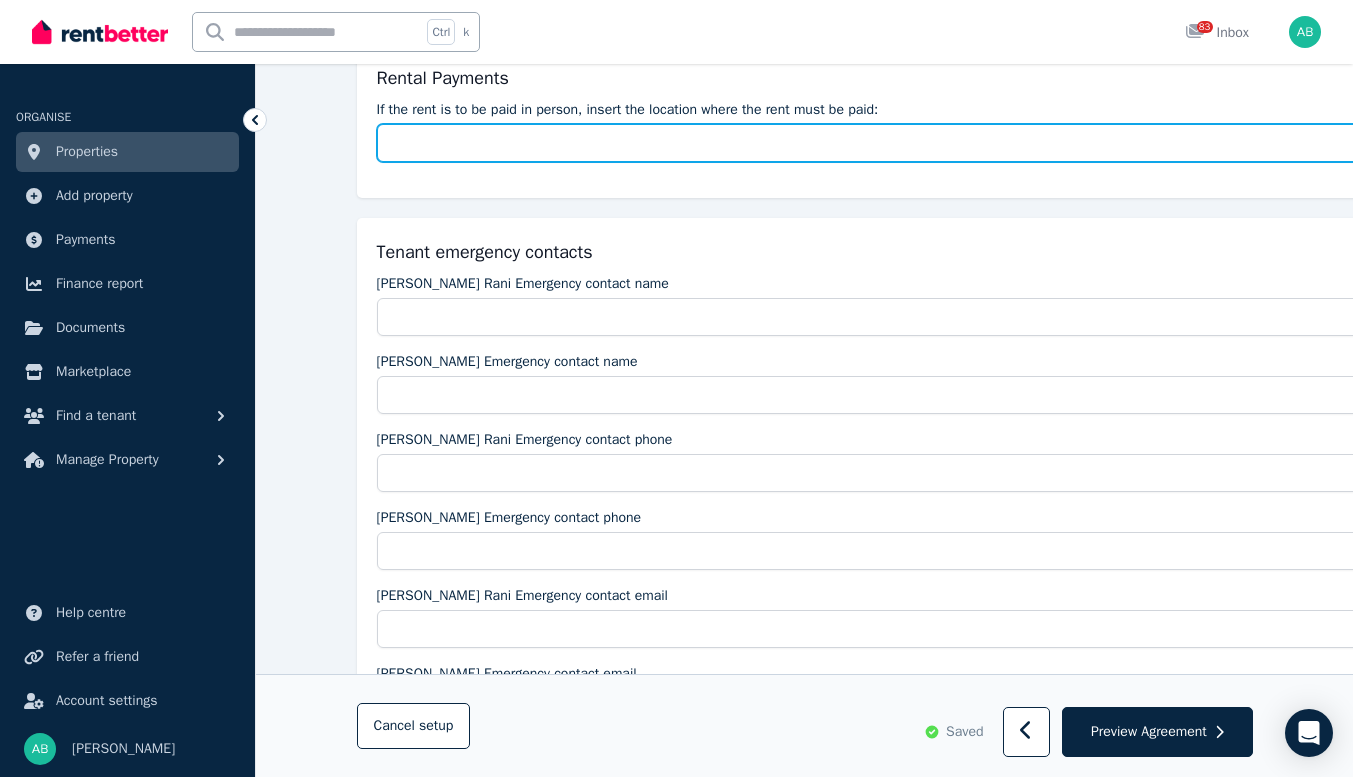 click on "If the rent is to be paid in person, insert the location where the rent must be paid:" at bounding box center (868, 143) 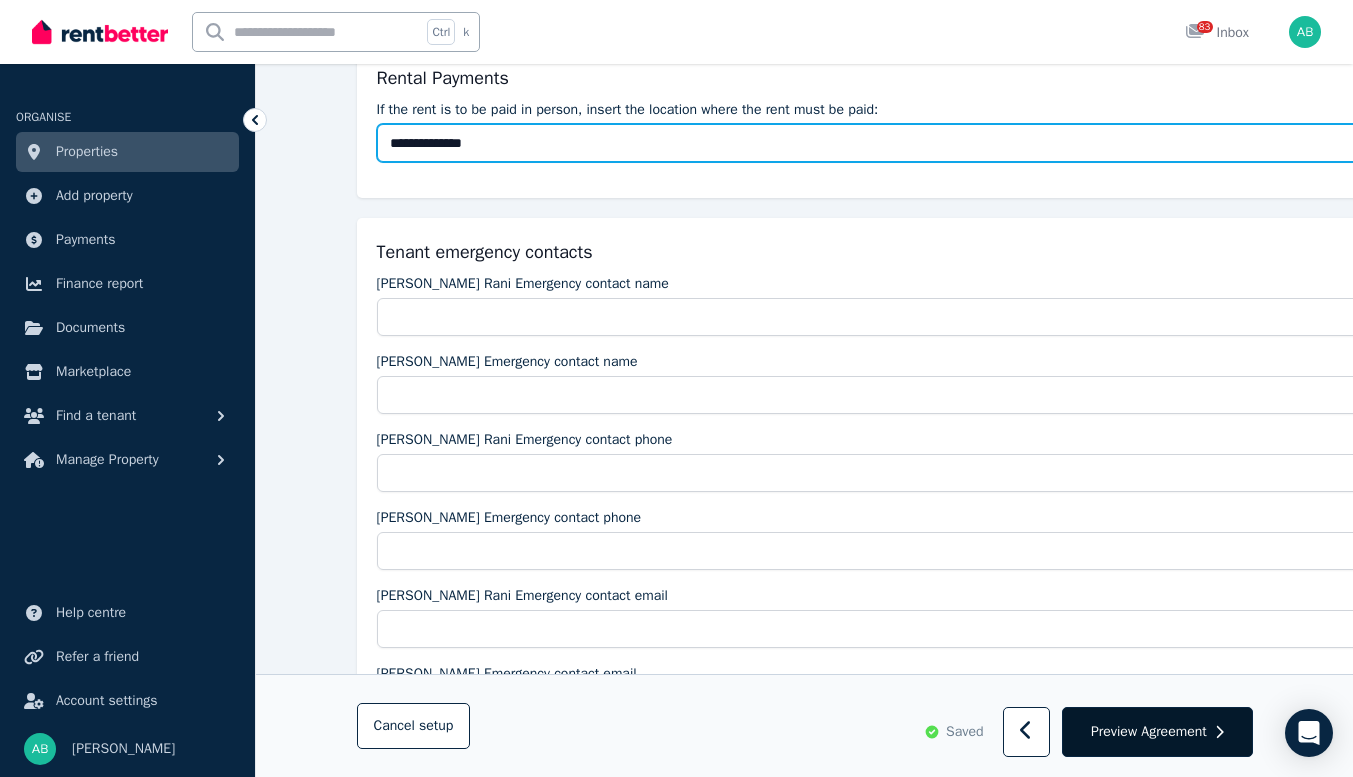 type on "**********" 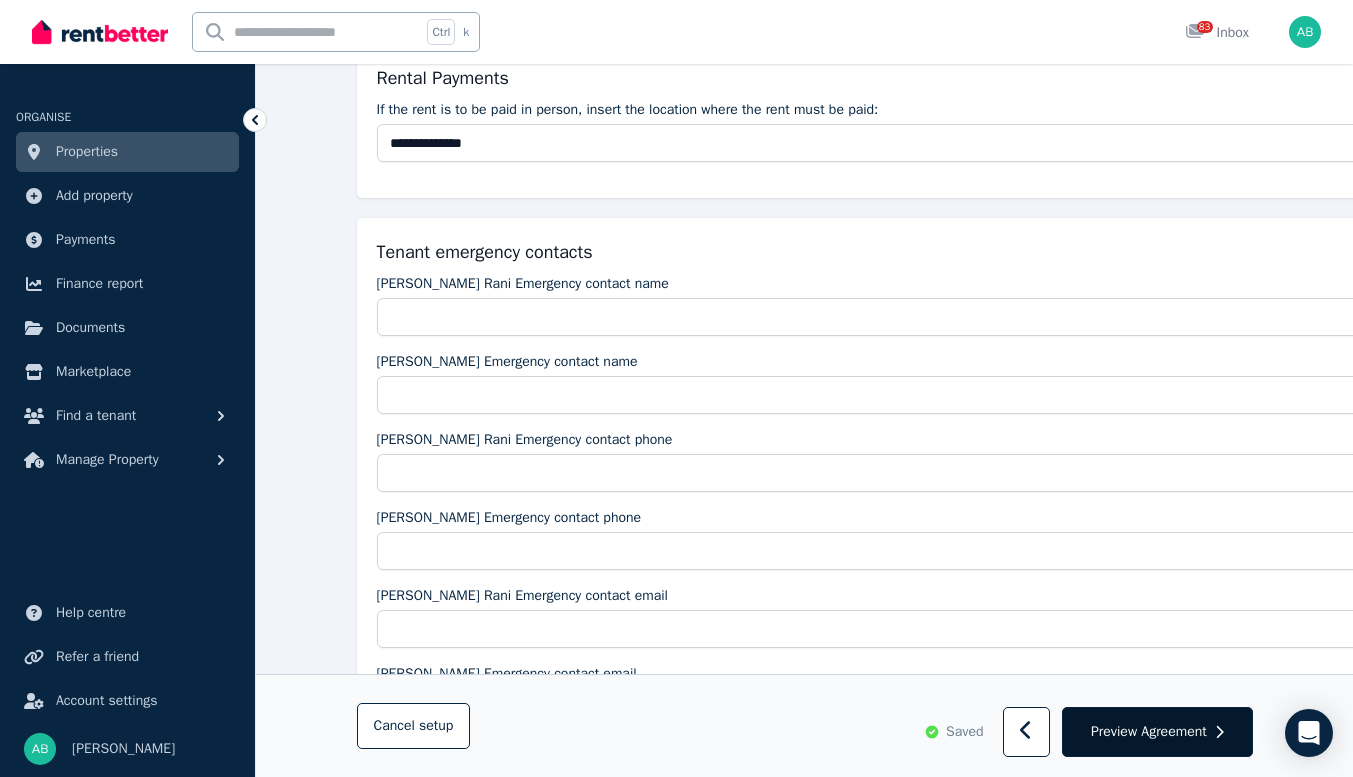 click on "Preview Agreement" at bounding box center (1149, 732) 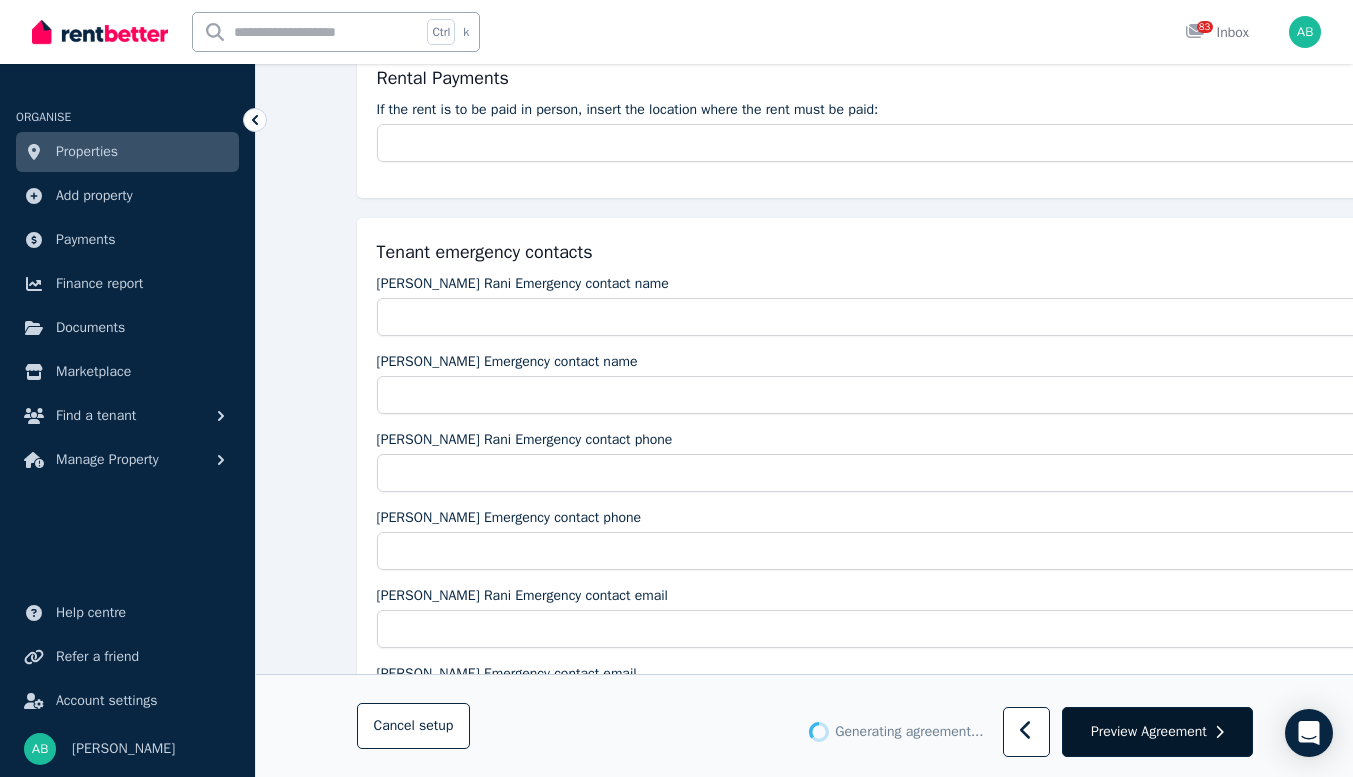 type on "**********" 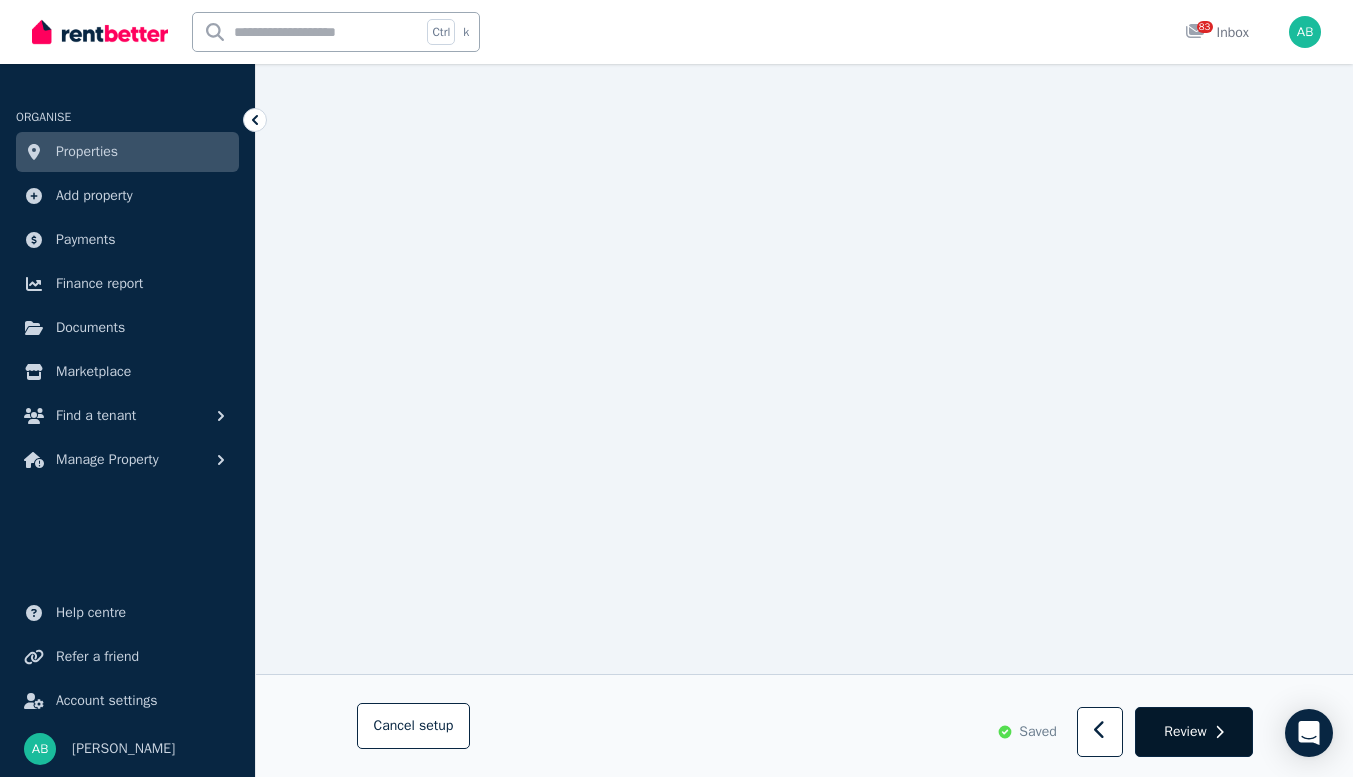 scroll, scrollTop: 800, scrollLeft: 0, axis: vertical 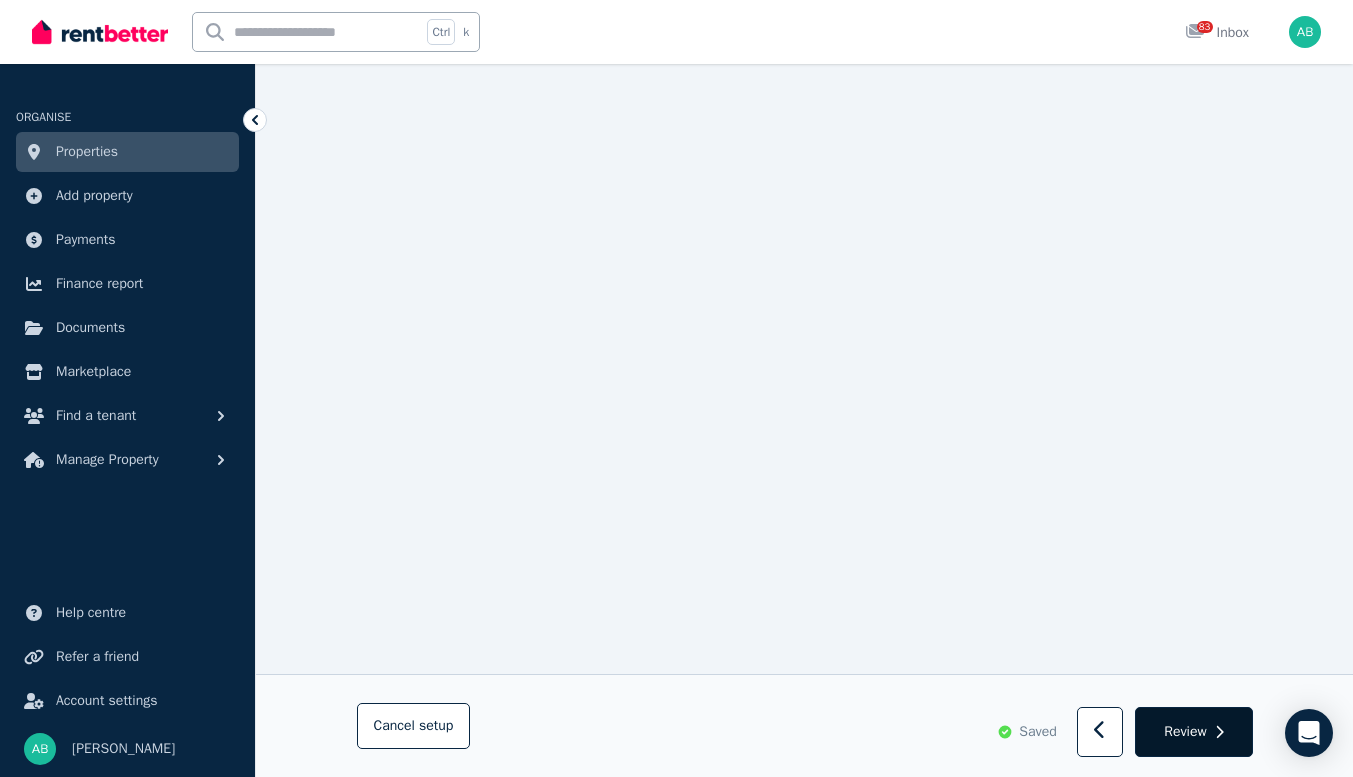 click on "Review" at bounding box center [1185, 732] 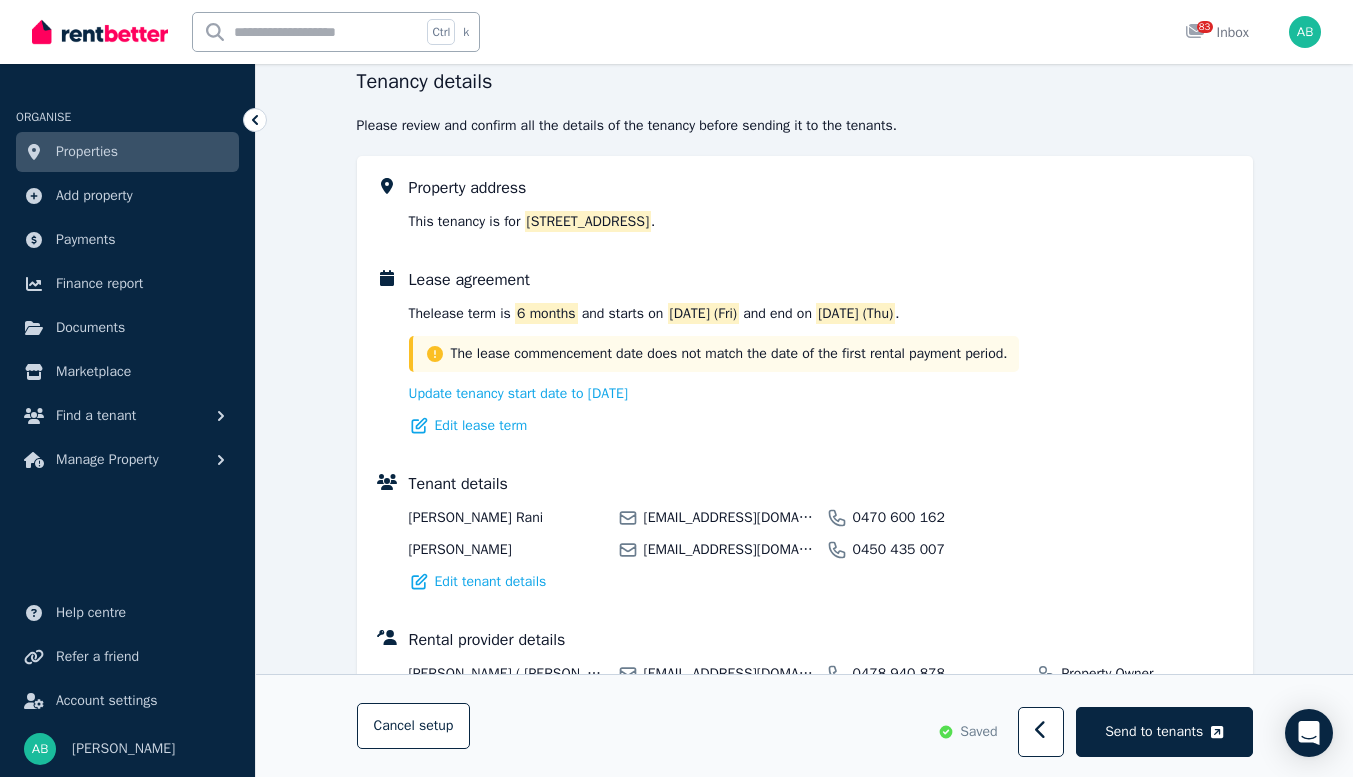 scroll, scrollTop: 300, scrollLeft: 0, axis: vertical 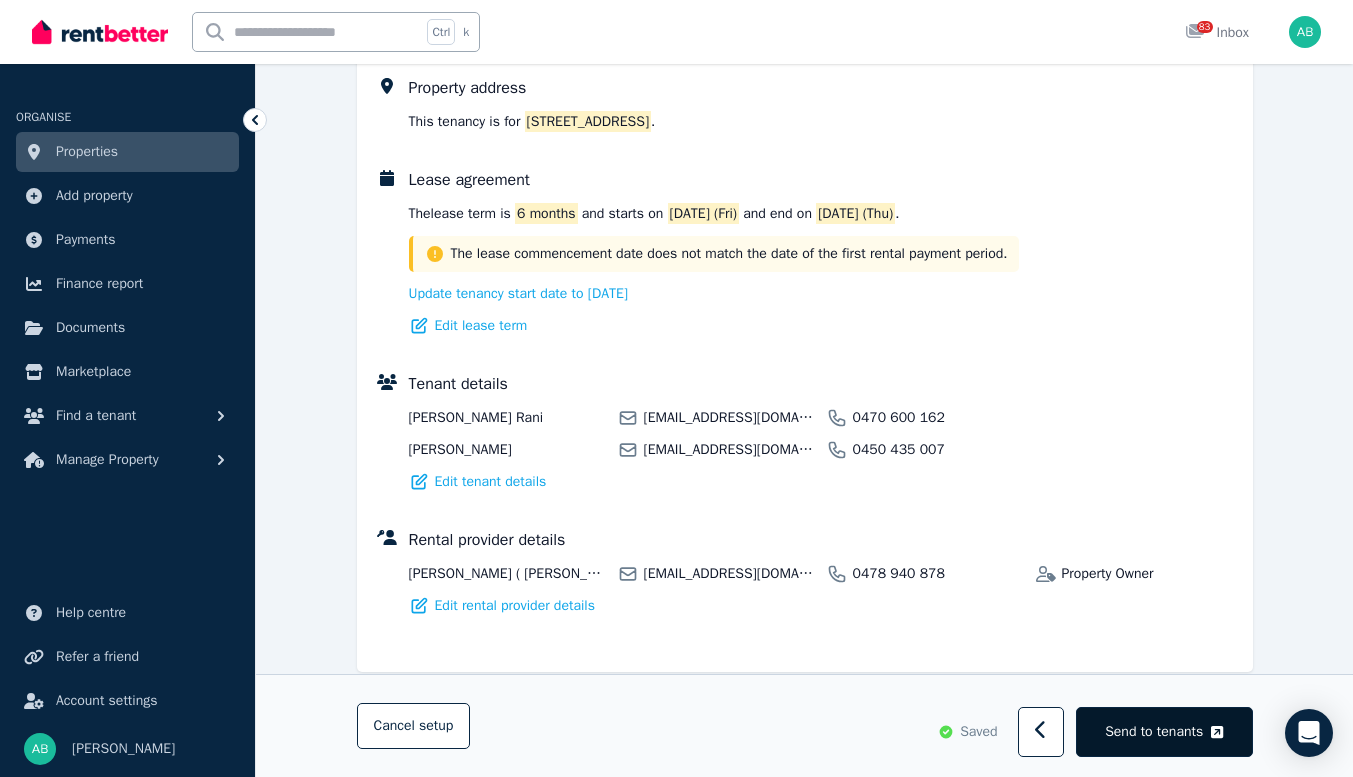 drag, startPoint x: 1182, startPoint y: 721, endPoint x: 1172, endPoint y: 716, distance: 11.18034 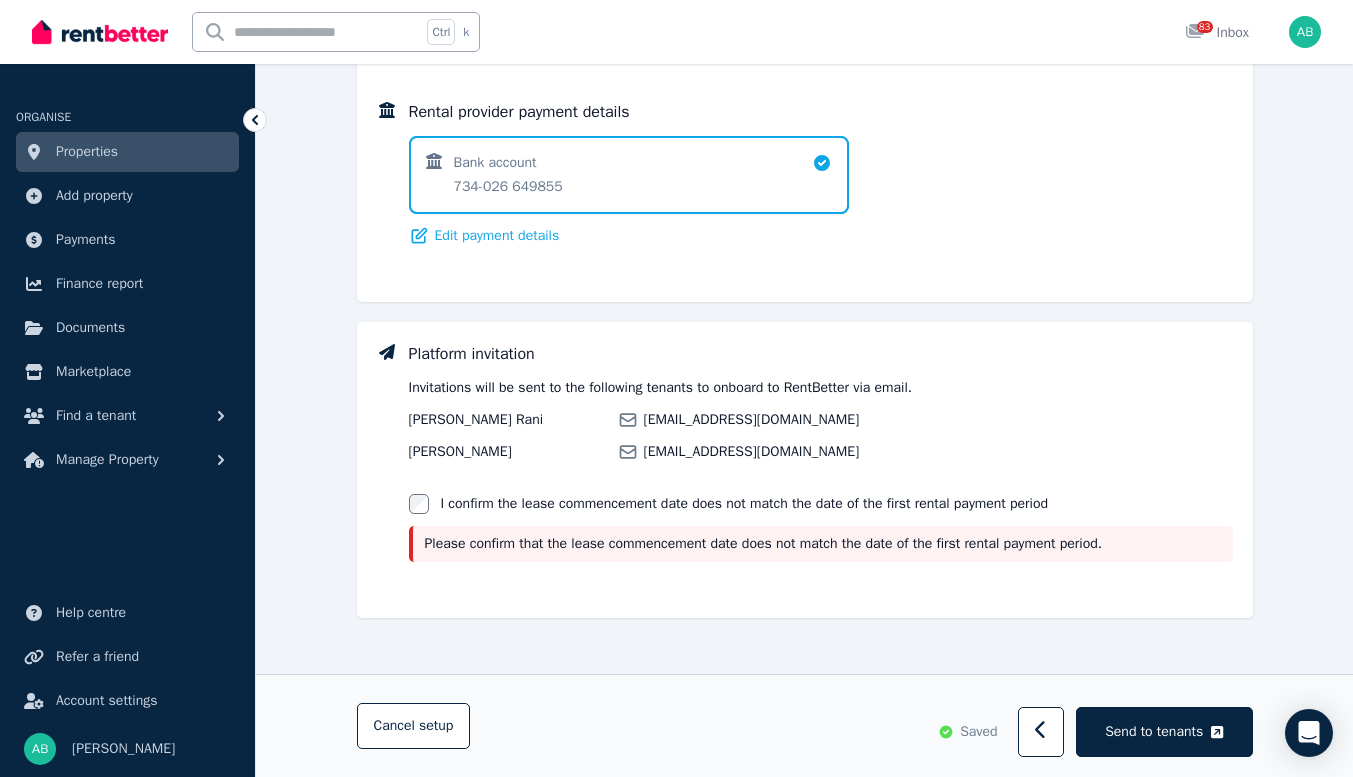 scroll, scrollTop: 2318, scrollLeft: 0, axis: vertical 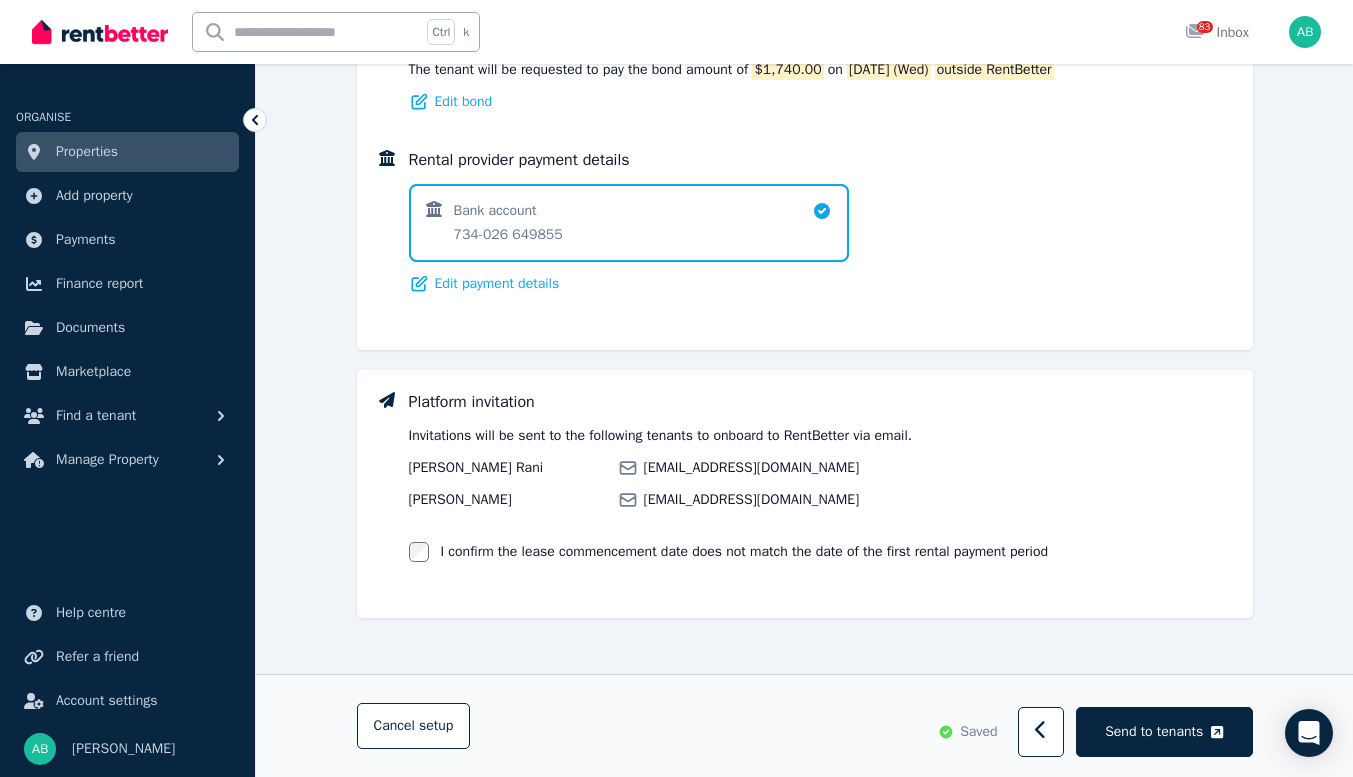 drag, startPoint x: 1214, startPoint y: 735, endPoint x: 874, endPoint y: 654, distance: 349.51538 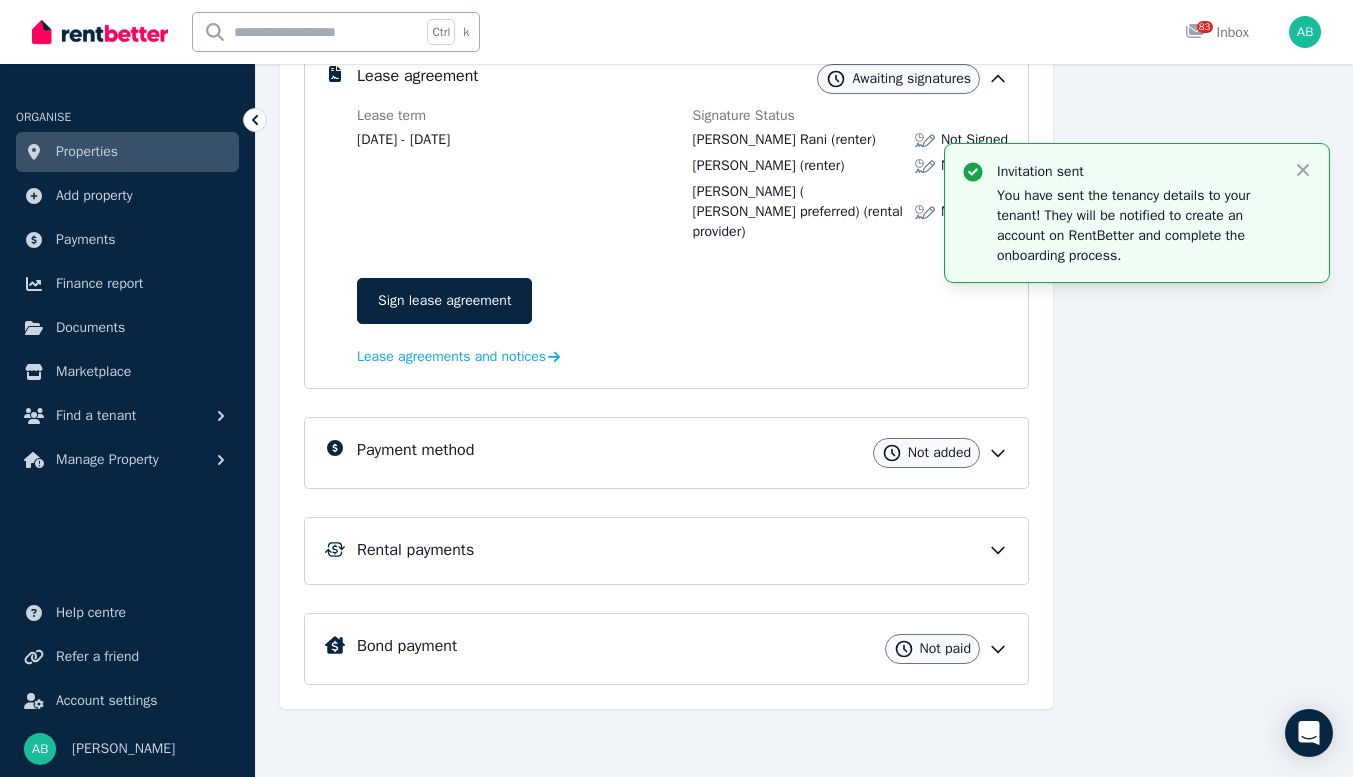 scroll, scrollTop: 843, scrollLeft: 0, axis: vertical 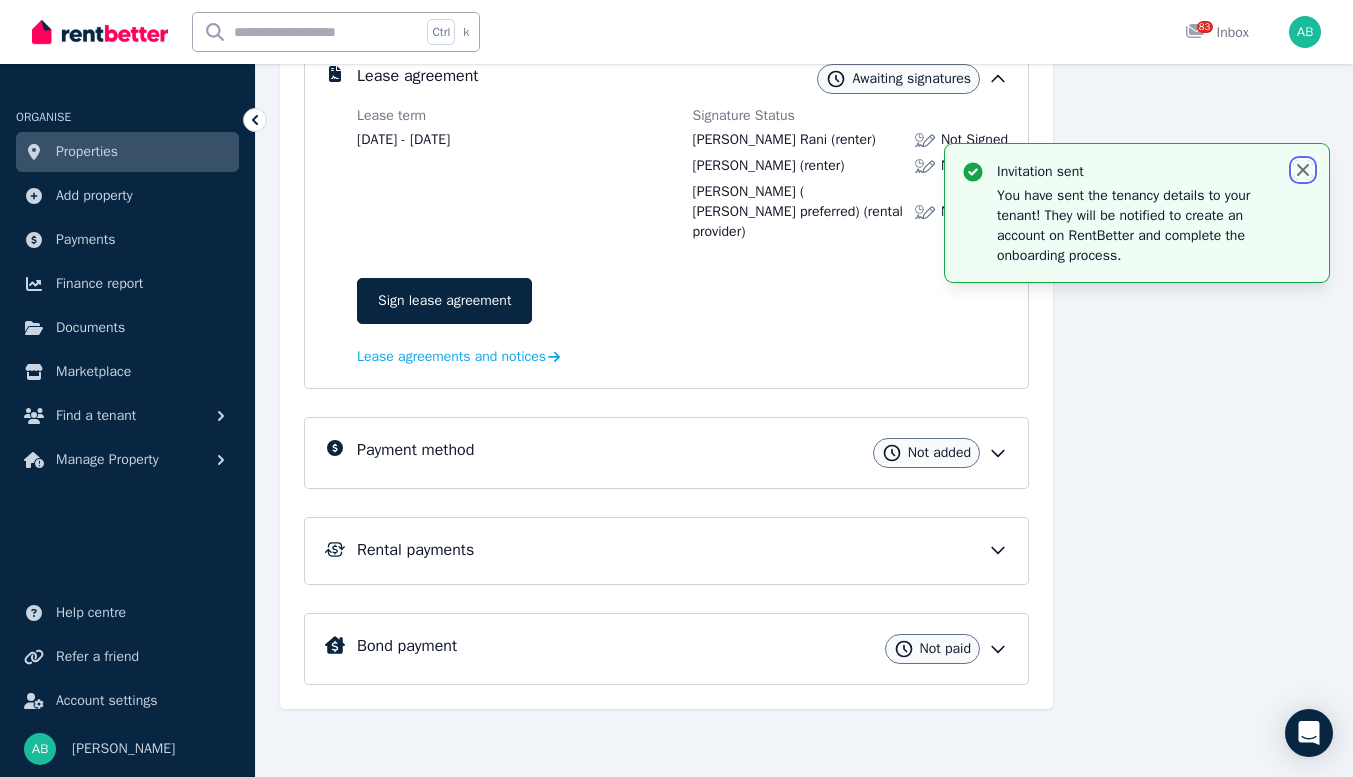 click 